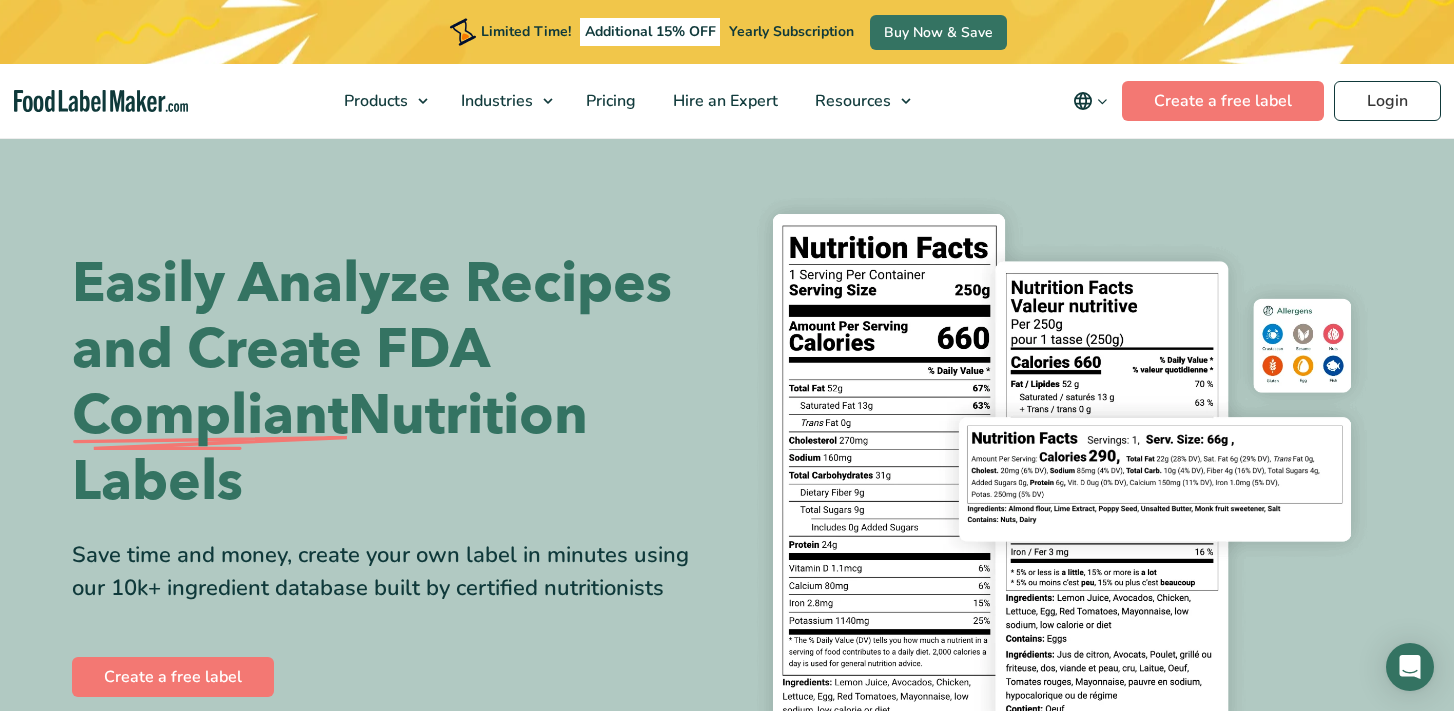 scroll, scrollTop: 616, scrollLeft: 0, axis: vertical 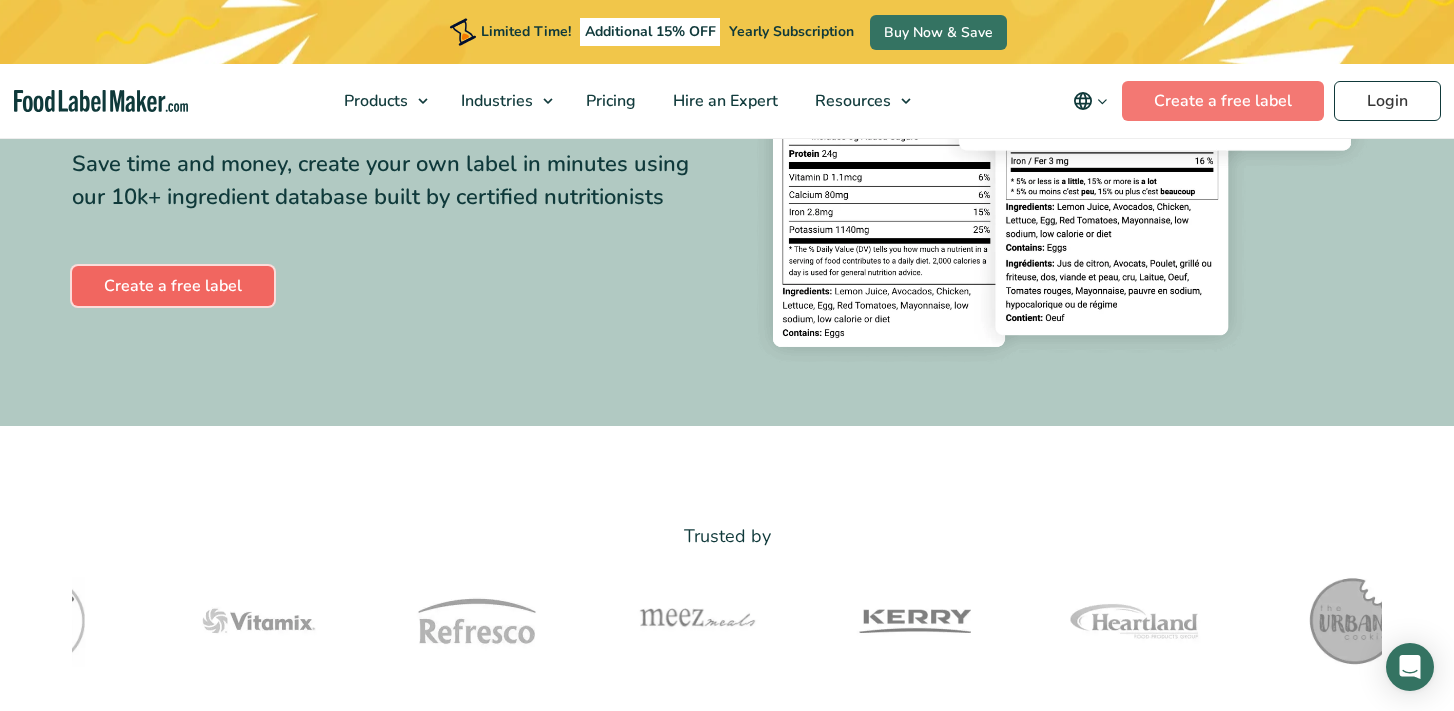 click on "Create a free label" at bounding box center [173, 286] 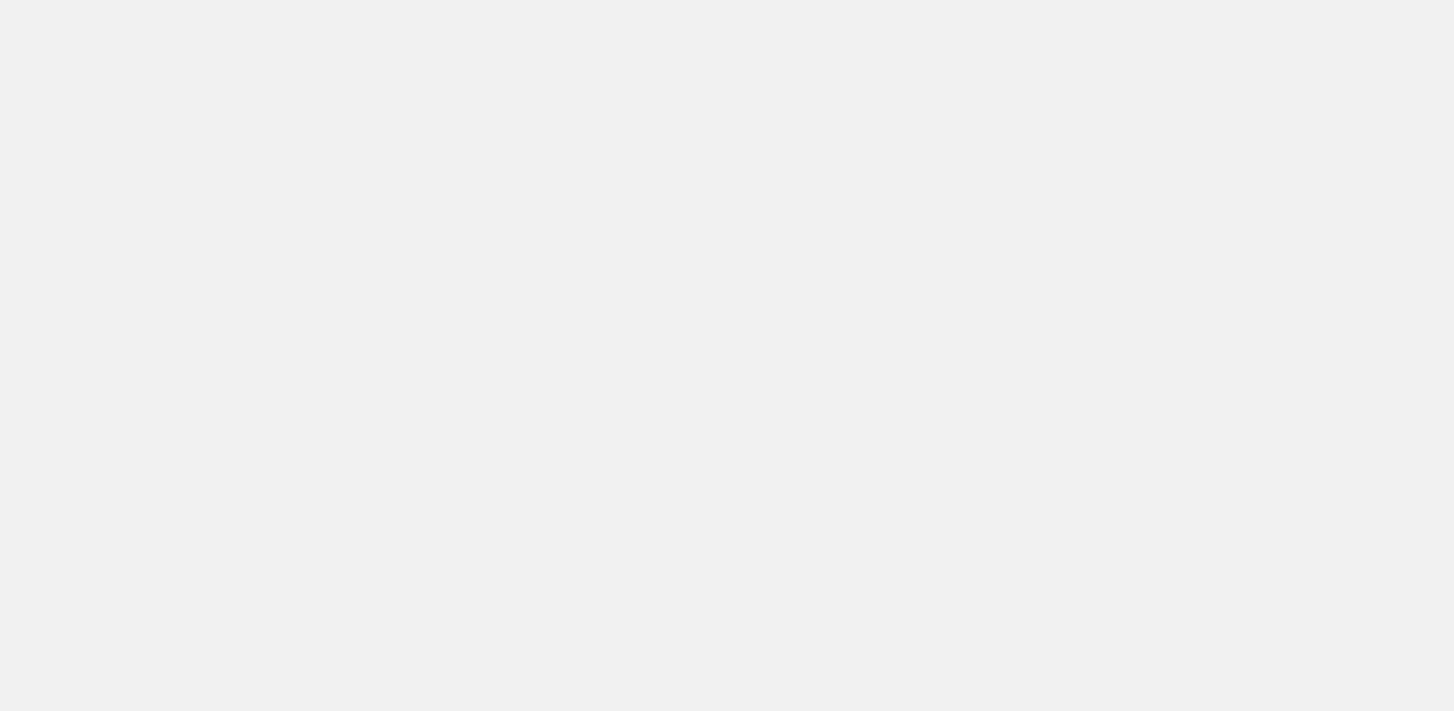 scroll, scrollTop: 0, scrollLeft: 0, axis: both 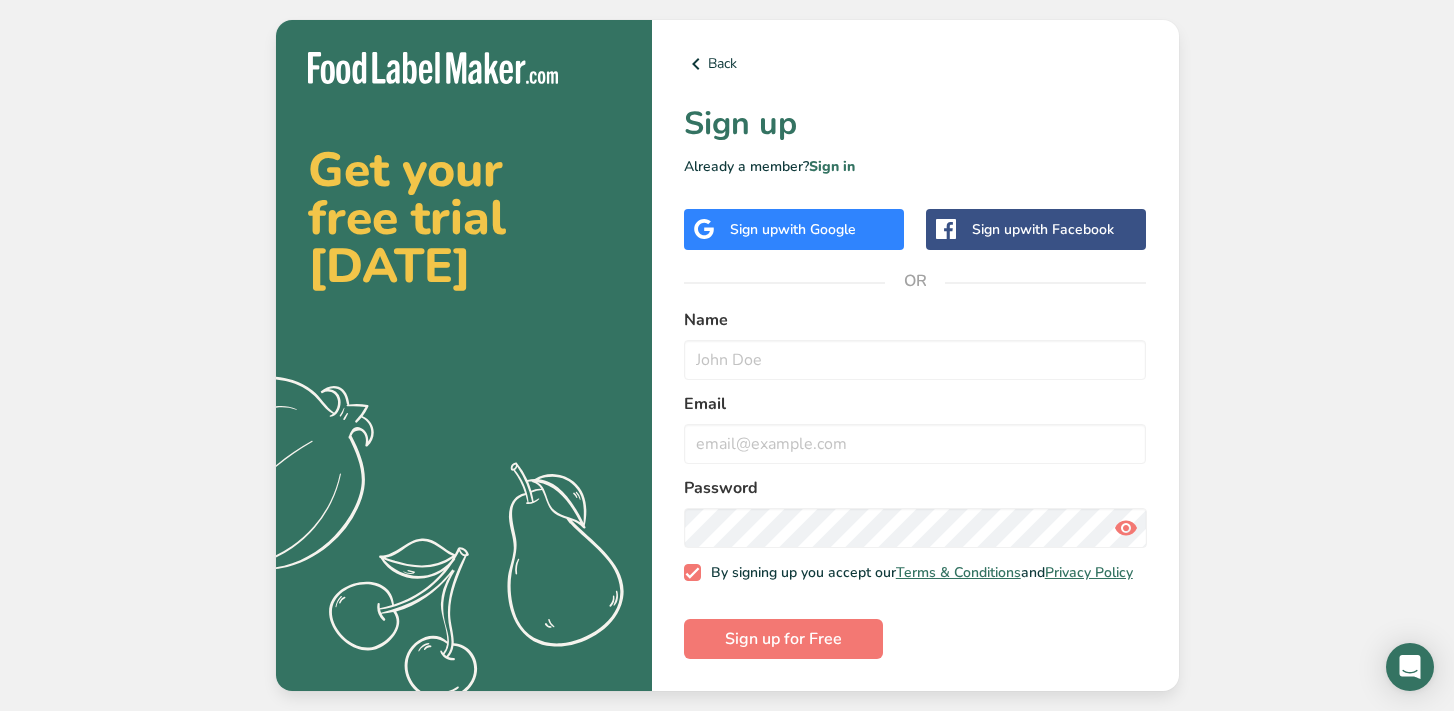 click on "with Google" at bounding box center [817, 229] 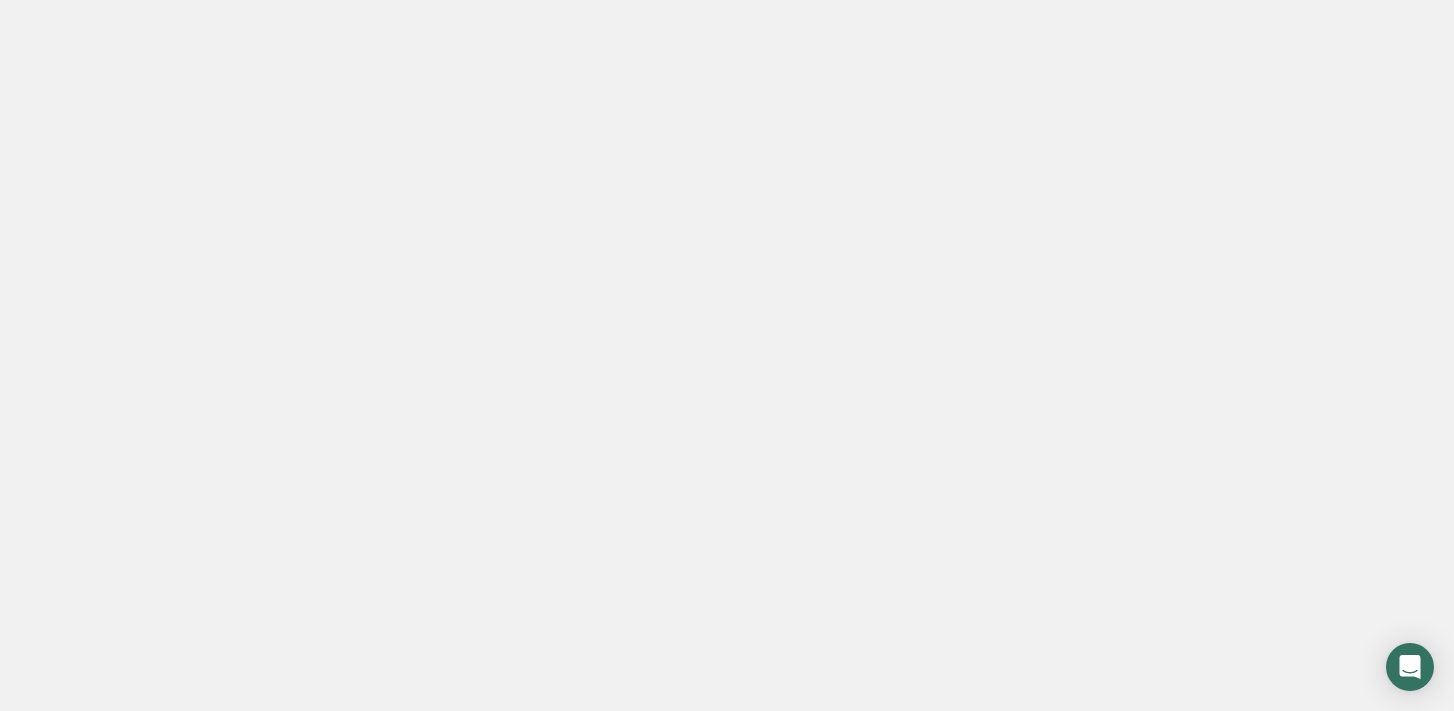 scroll, scrollTop: 0, scrollLeft: 0, axis: both 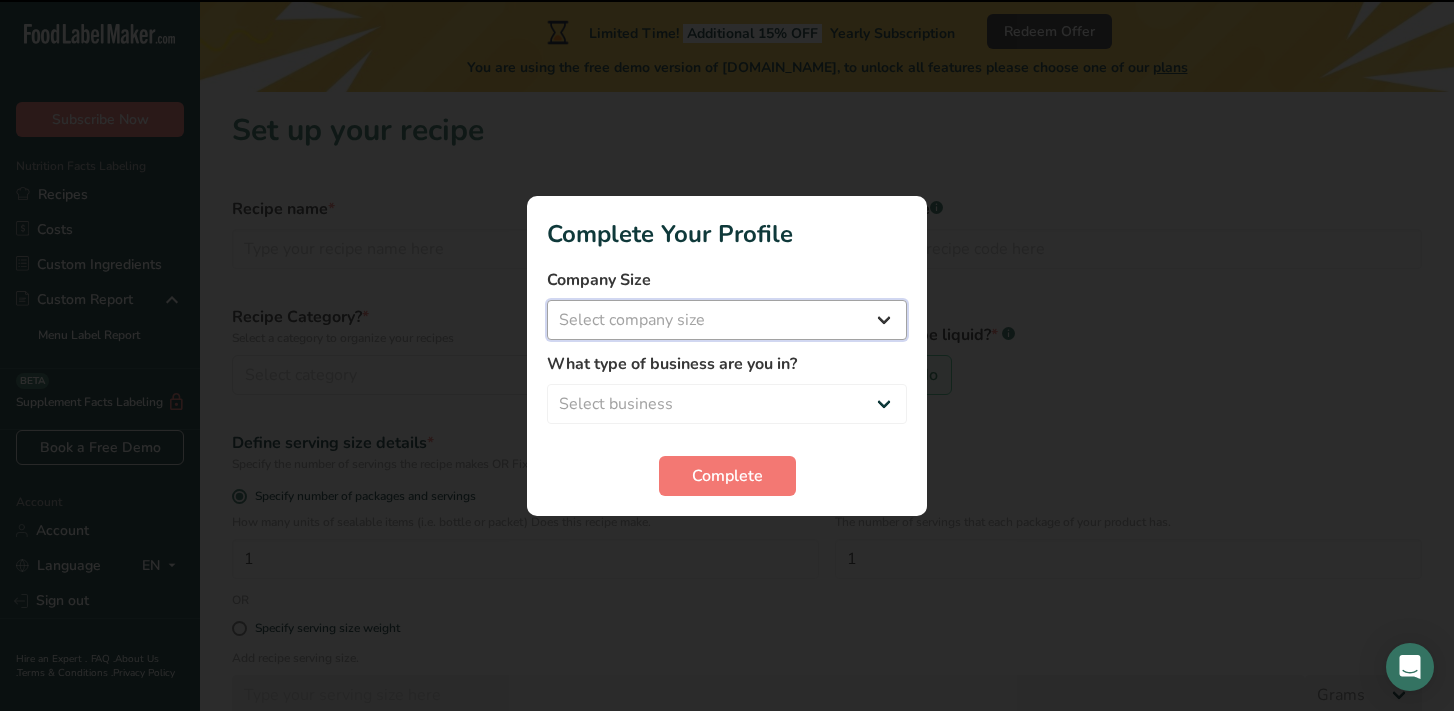 click on "Select company size
Fewer than 10 Employees
10 to 50 Employees
51 to 500 Employees
Over 500 Employees" at bounding box center [727, 320] 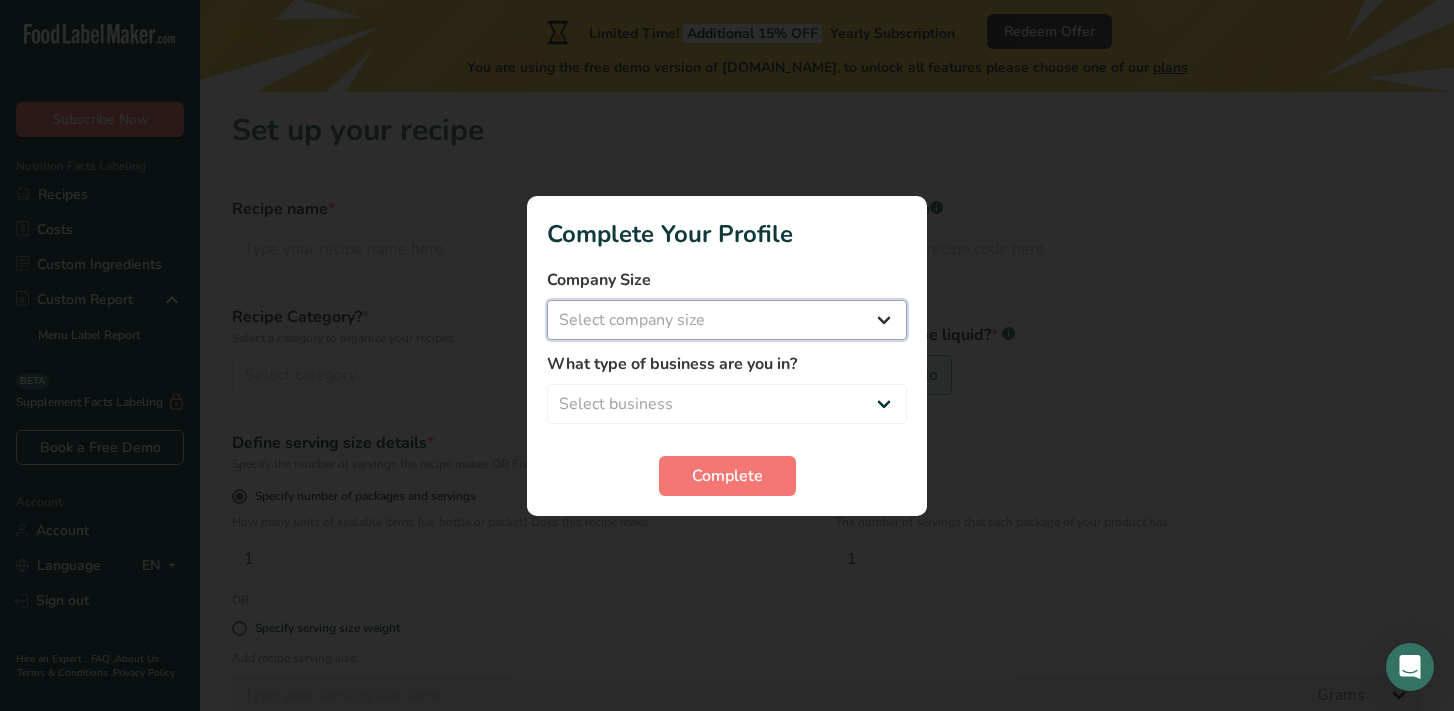 select on "2" 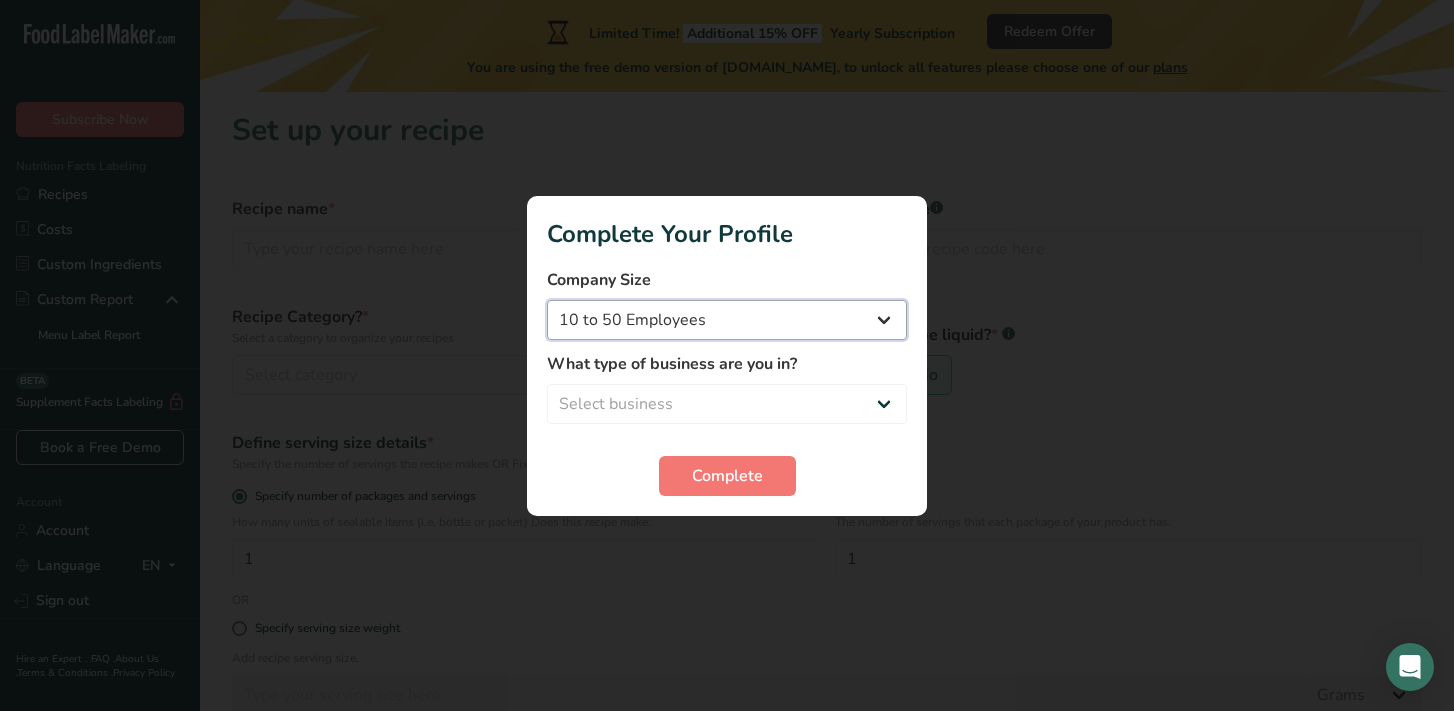 click on "Fewer than 10 Employees
10 to 50 Employees
51 to 500 Employees
Over 500 Employees" at bounding box center [727, 320] 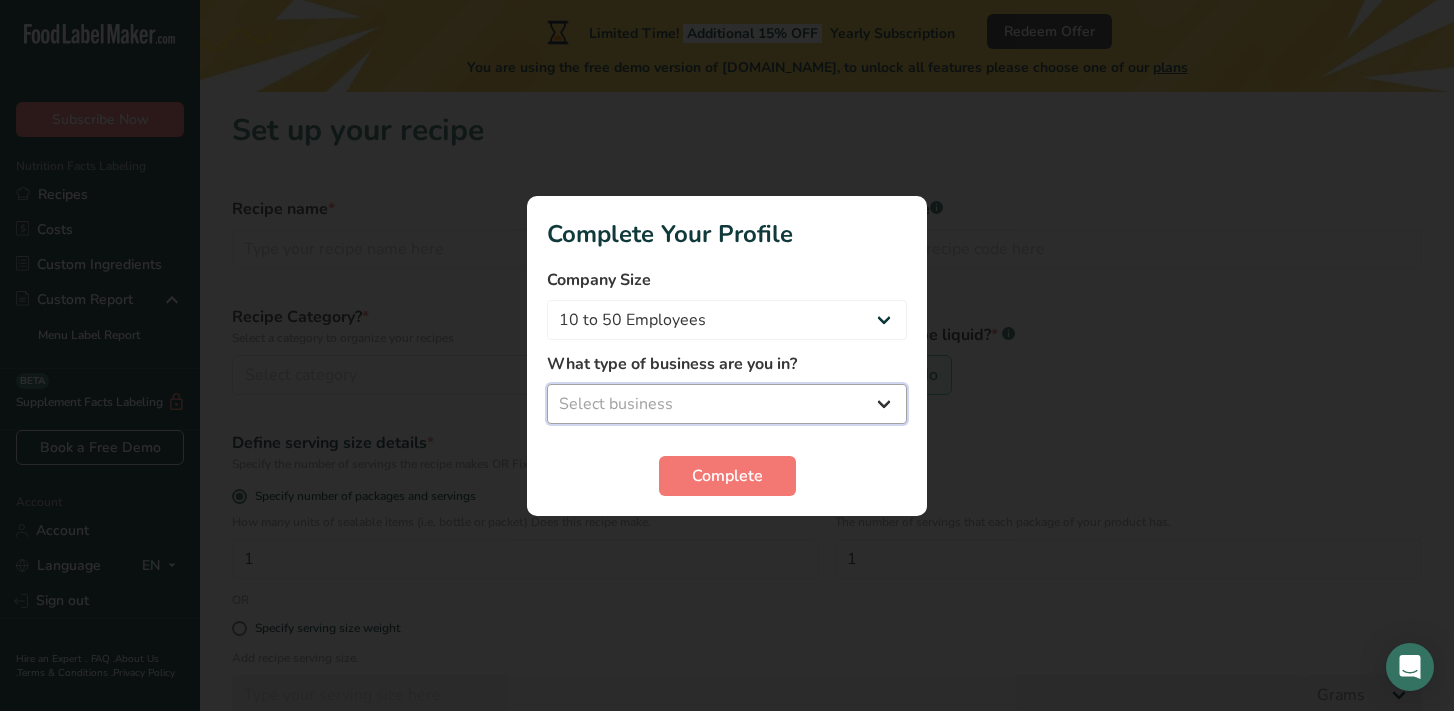 click on "Select business
Packaged Food Manufacturer
Restaurant & Cafe
Bakery
Meal Plans & Catering Company
Nutritionist
Food Blogger
Personal Trainer
Other" at bounding box center (727, 404) 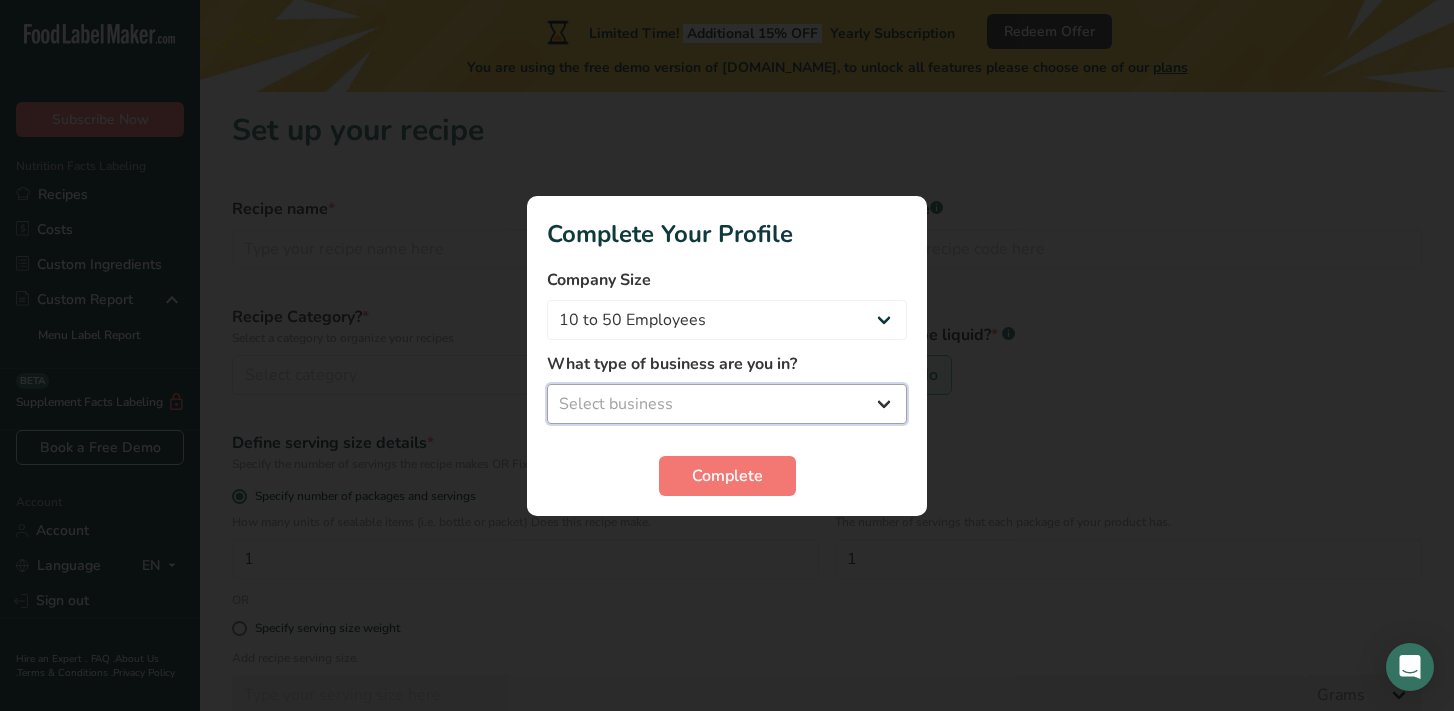 select on "8" 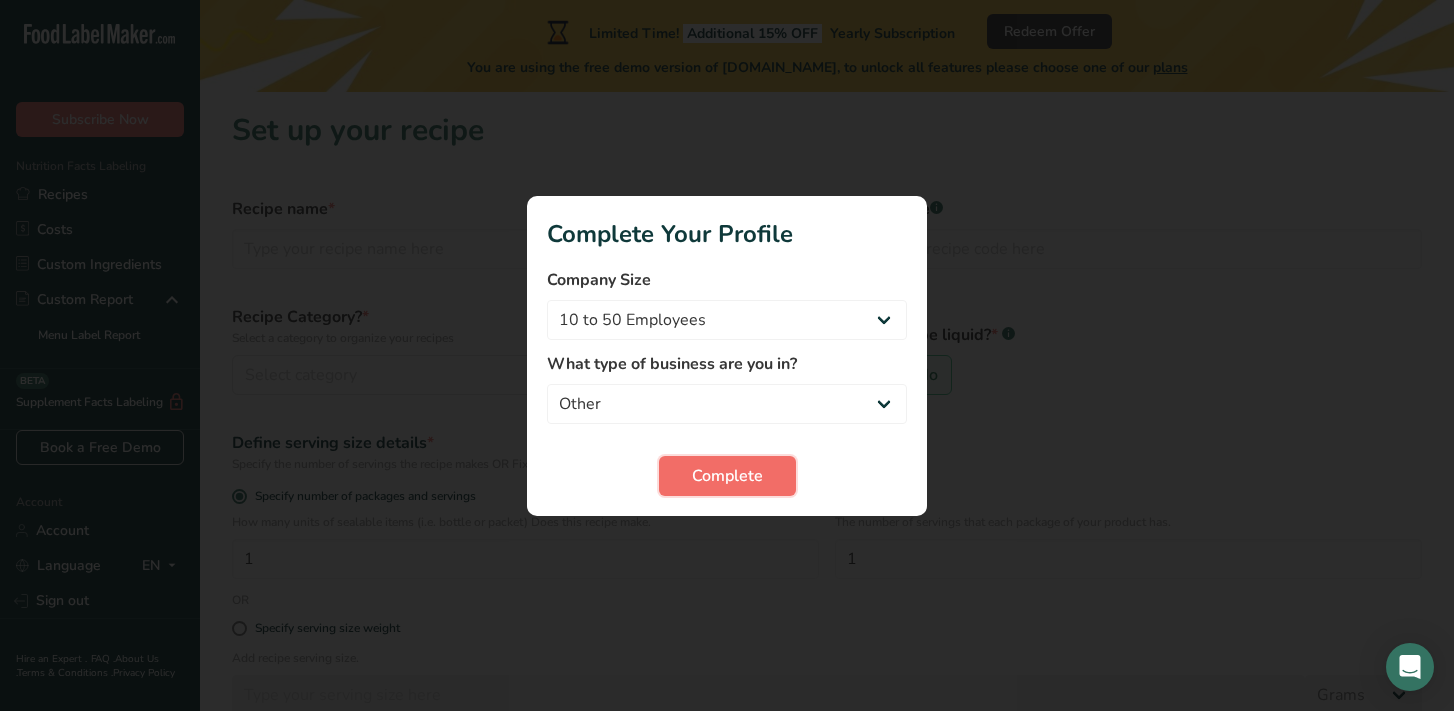 click on "Complete" at bounding box center [727, 476] 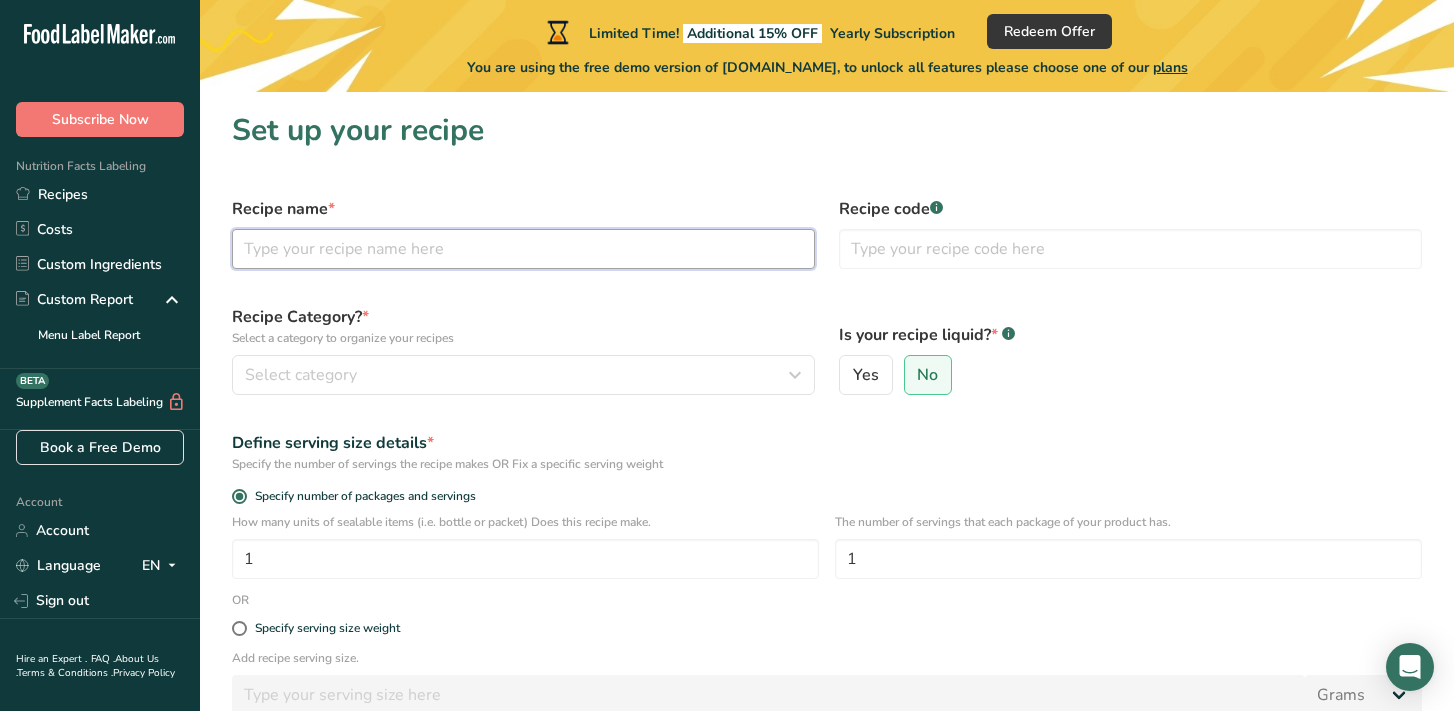 click at bounding box center (523, 249) 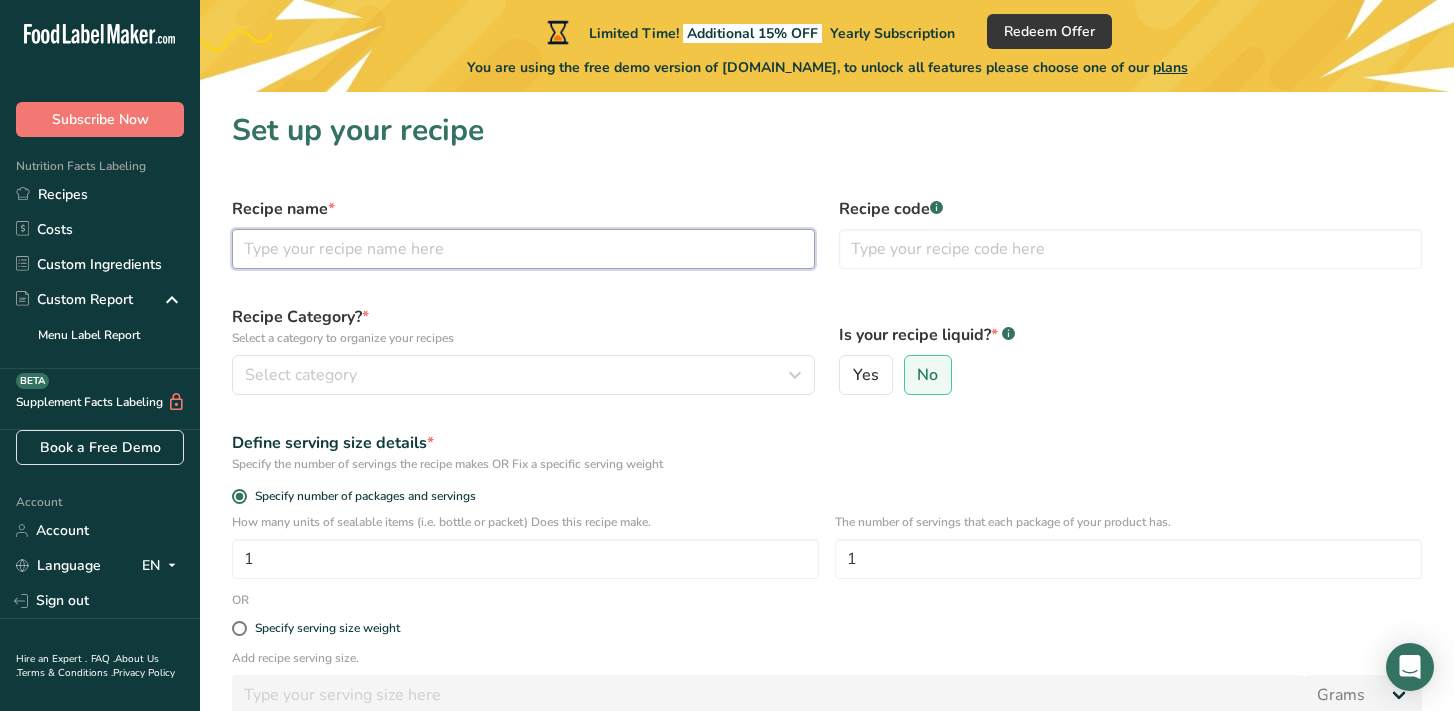 type on "C" 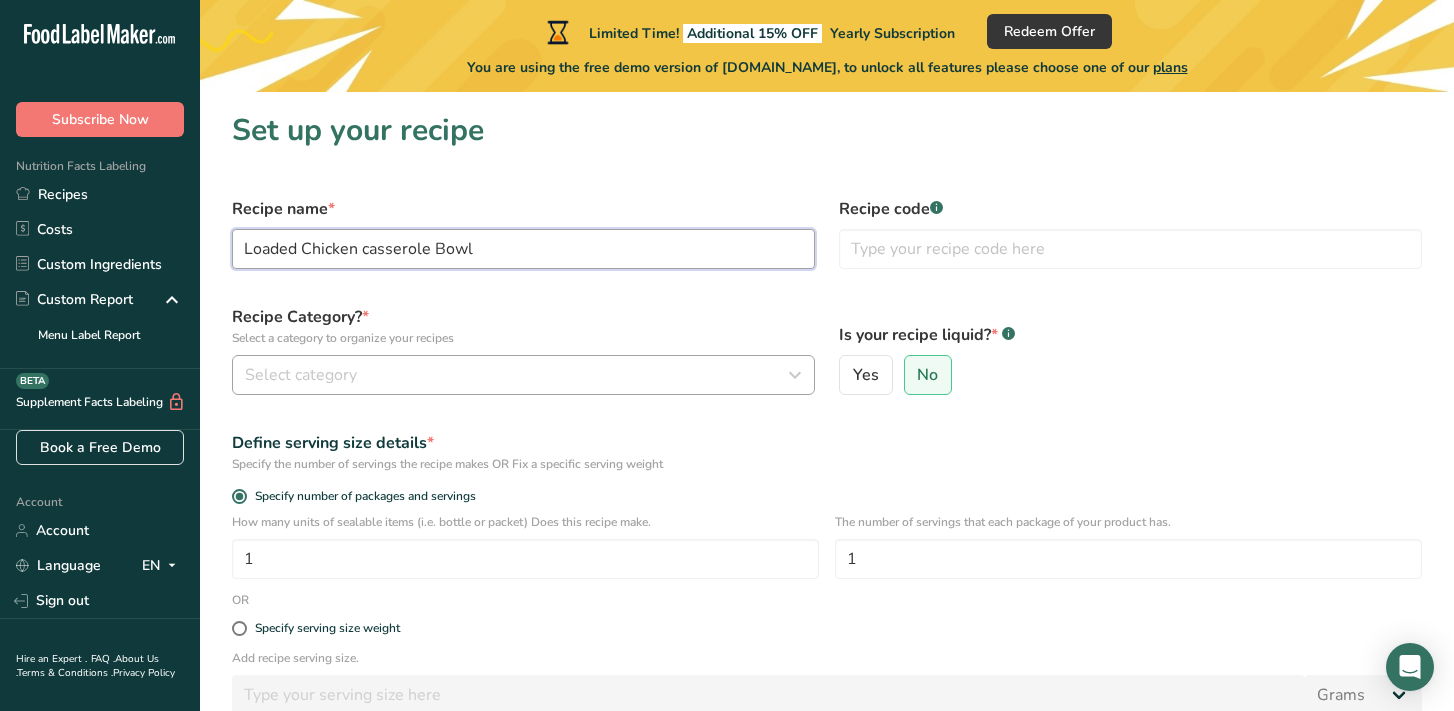 type on "Loaded Chicken casserole Bowl" 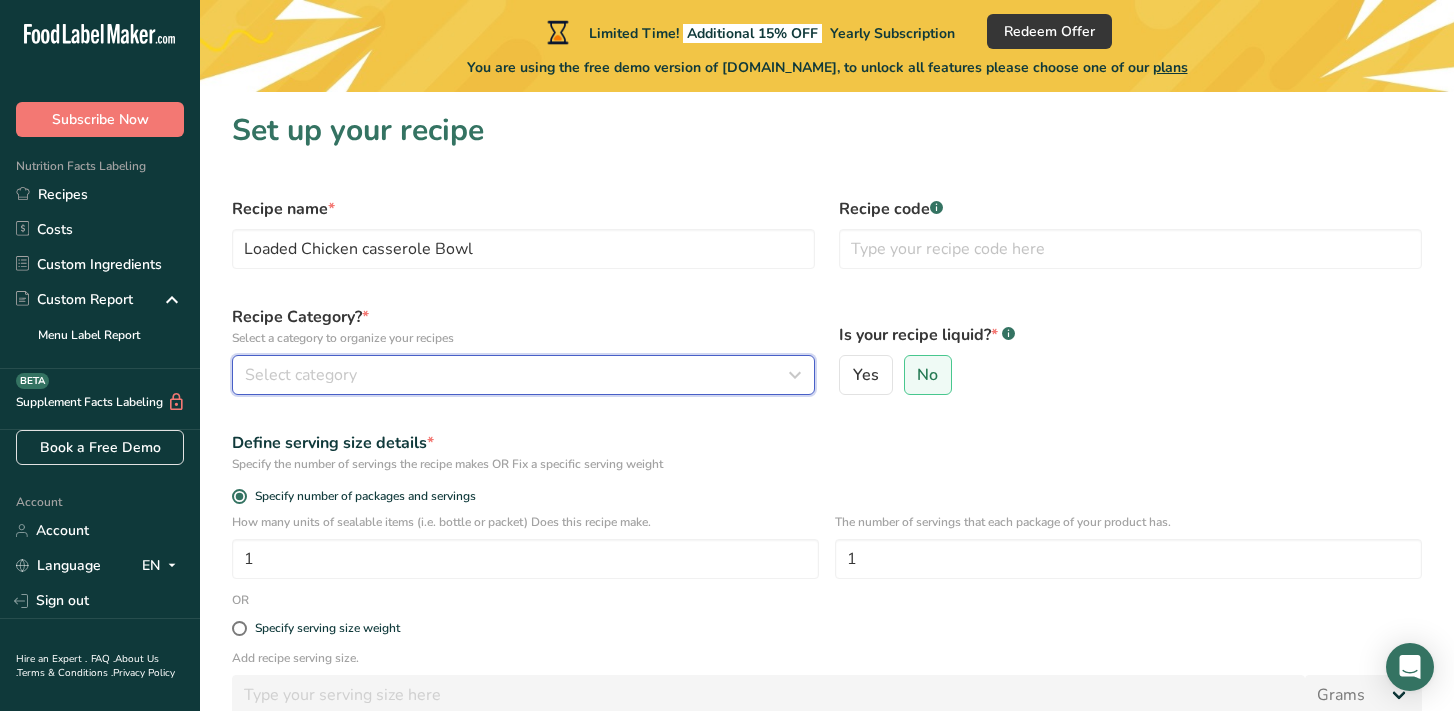 click on "Select category" at bounding box center [517, 375] 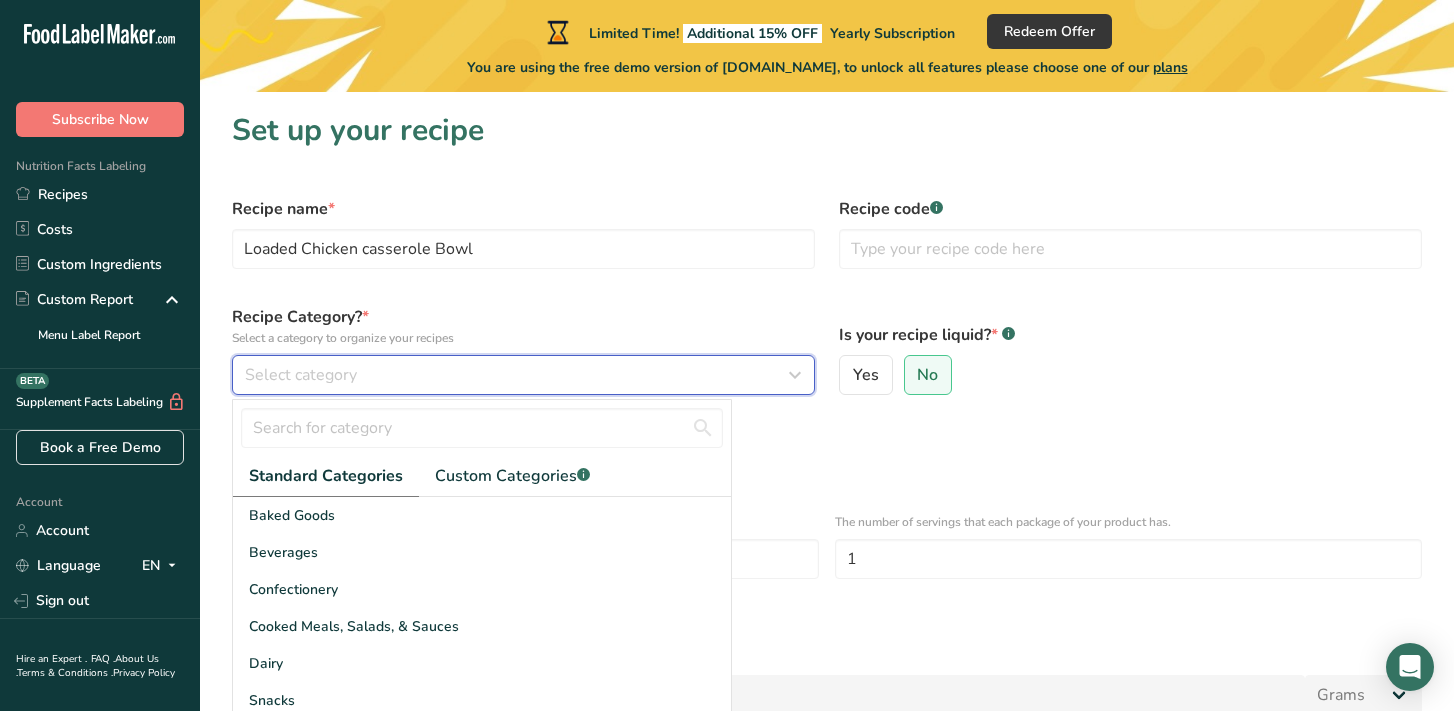 type 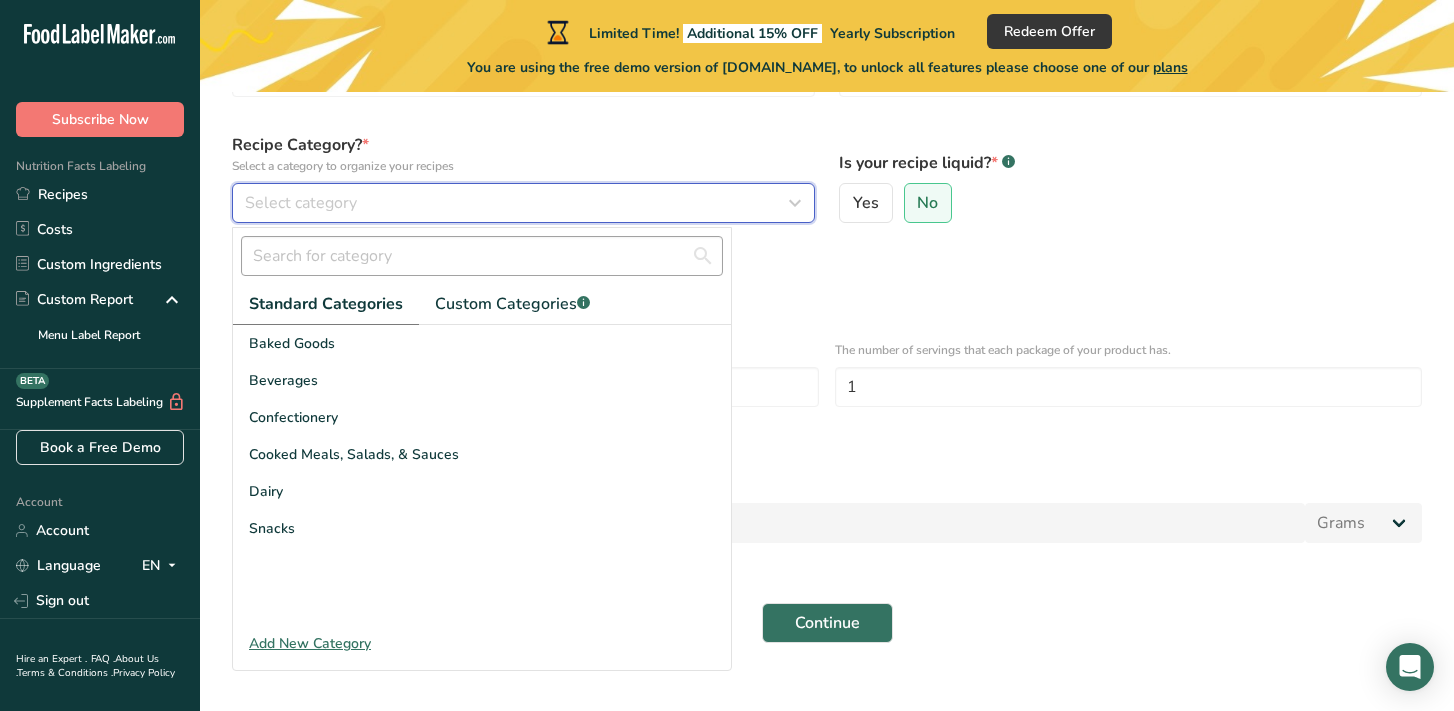 scroll, scrollTop: 169, scrollLeft: 0, axis: vertical 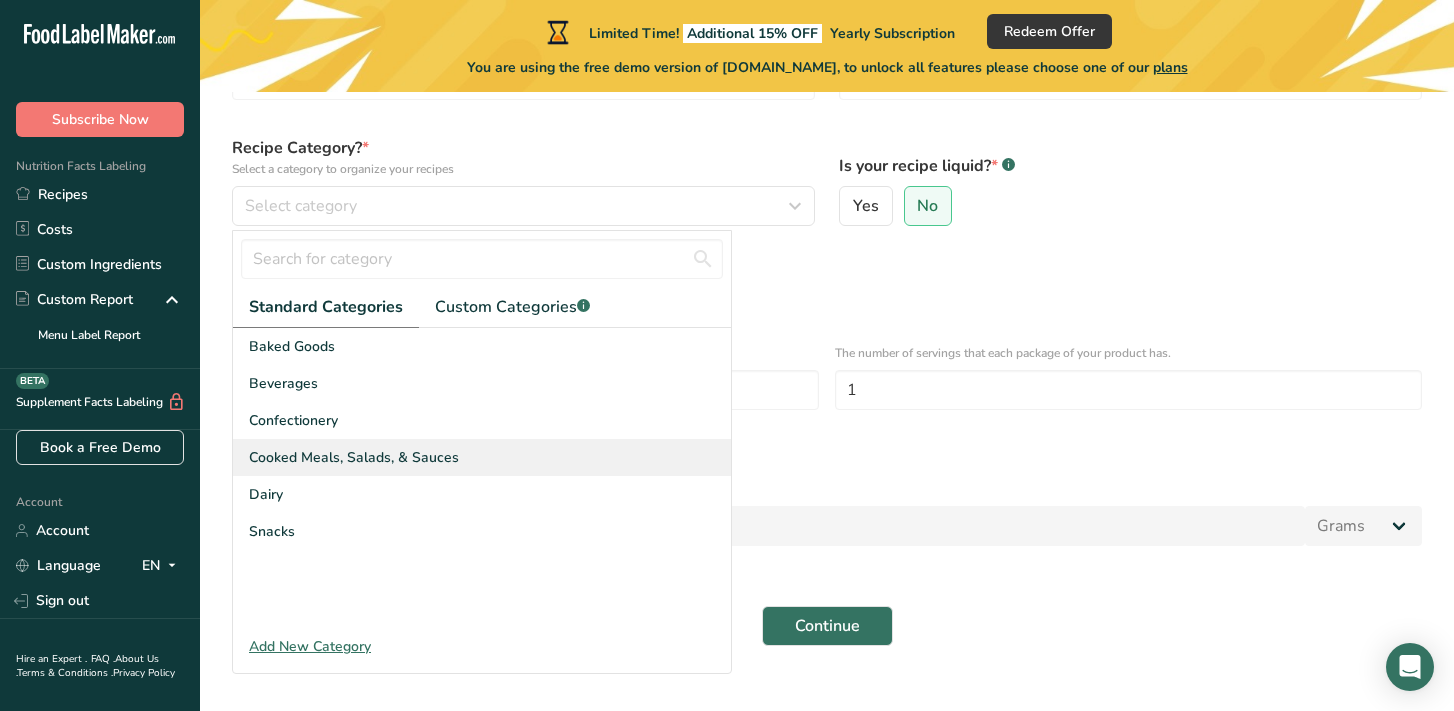 click on "Cooked Meals, Salads, & Sauces" at bounding box center (354, 457) 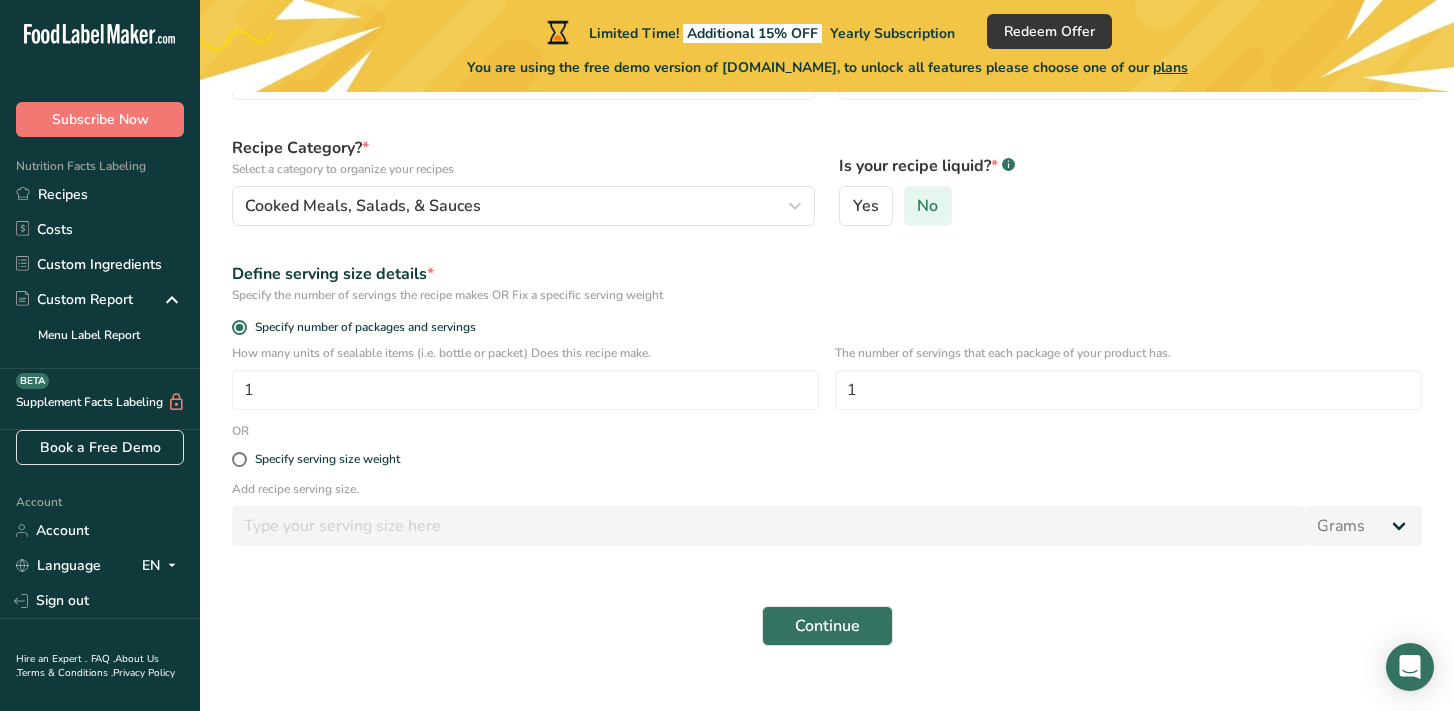 drag, startPoint x: 880, startPoint y: 211, endPoint x: 938, endPoint y: 207, distance: 58.137768 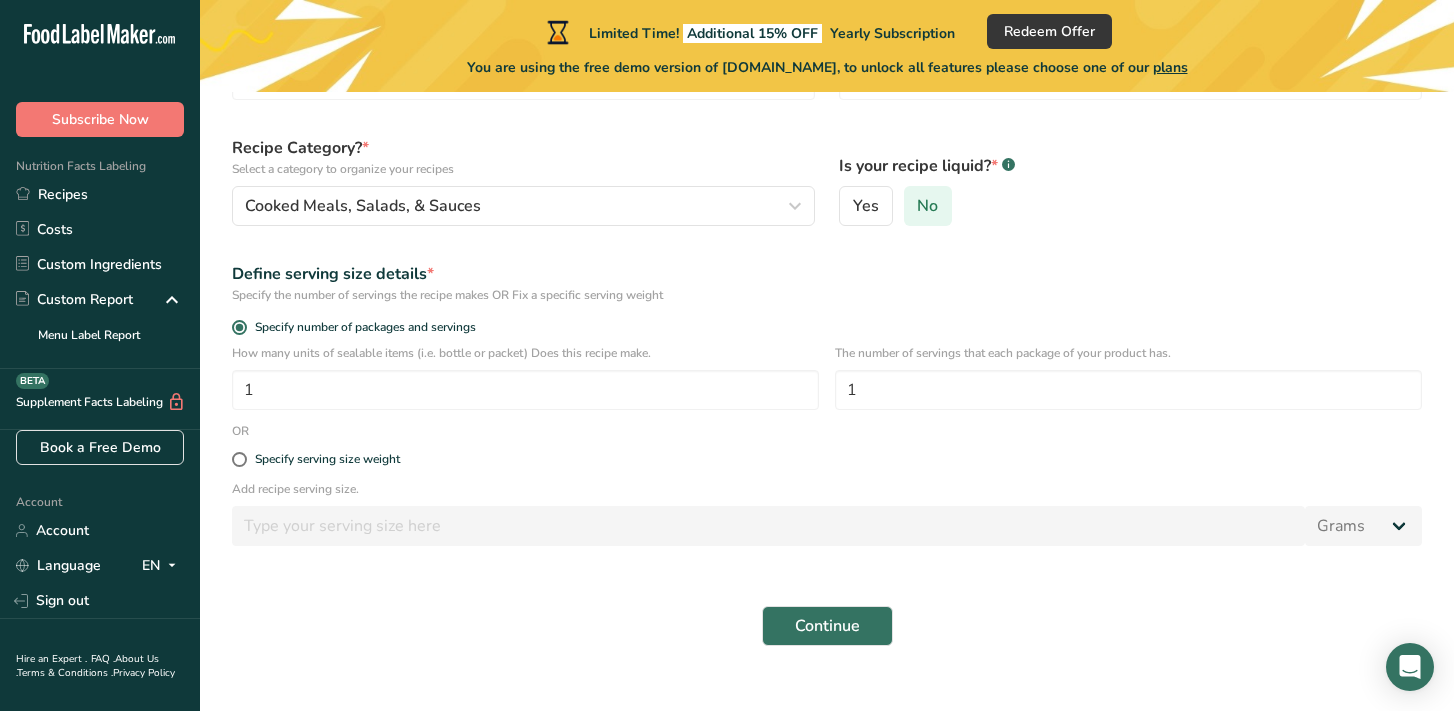 click on "Yes   No" at bounding box center (1130, 206) 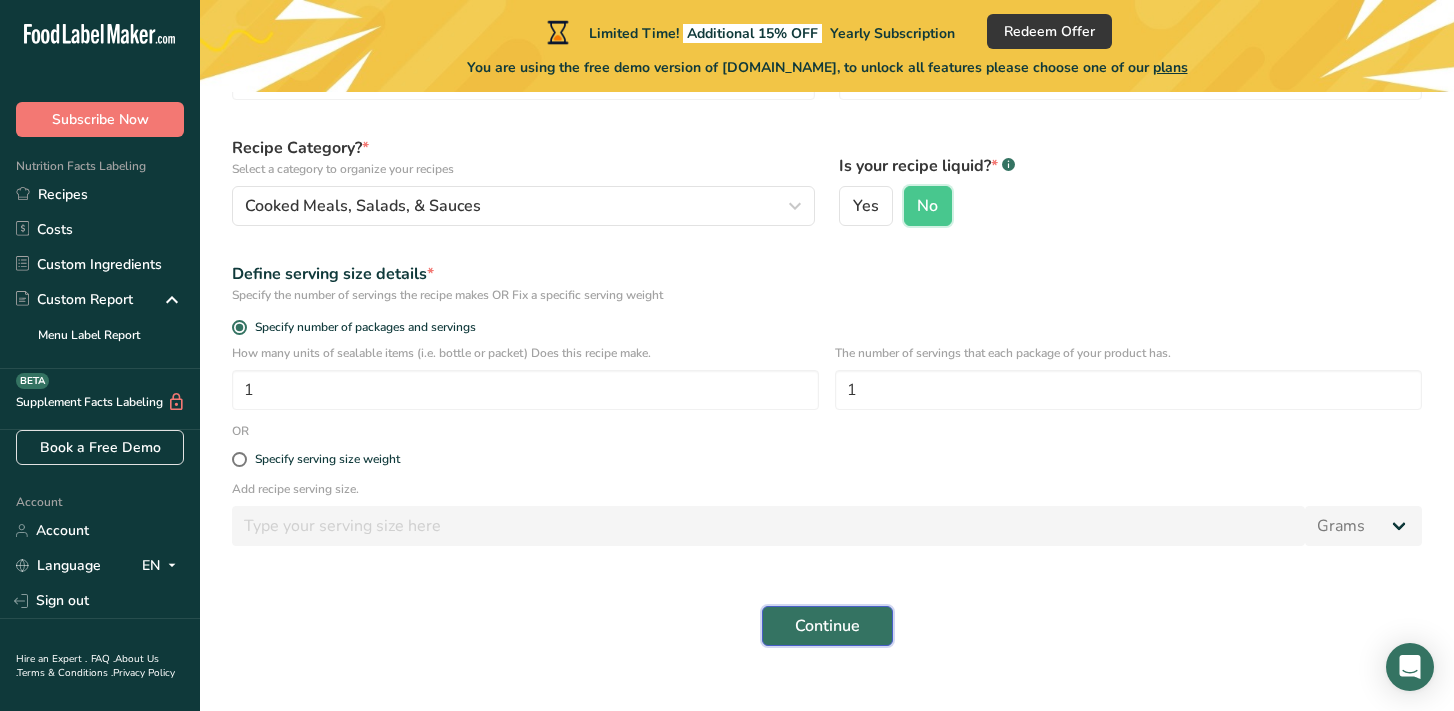 click on "Continue" at bounding box center (827, 626) 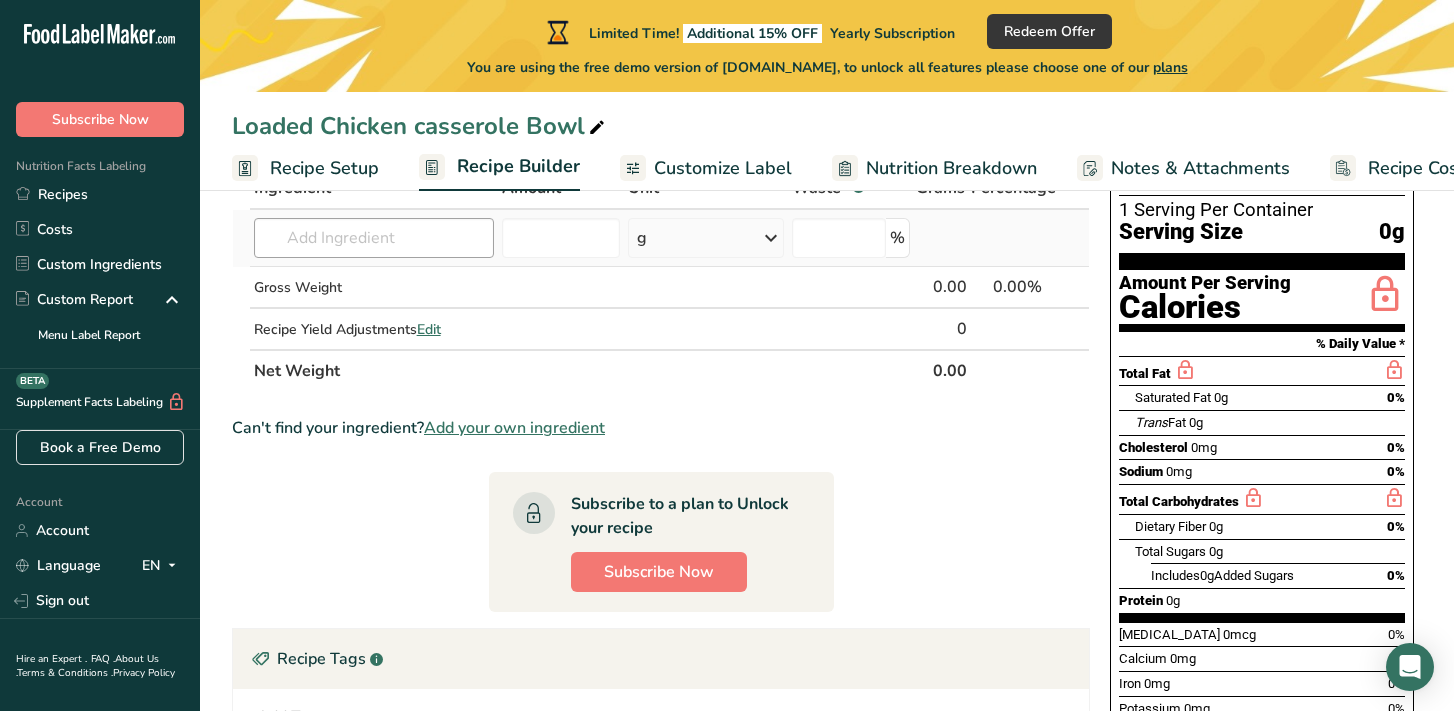 scroll, scrollTop: 92, scrollLeft: 0, axis: vertical 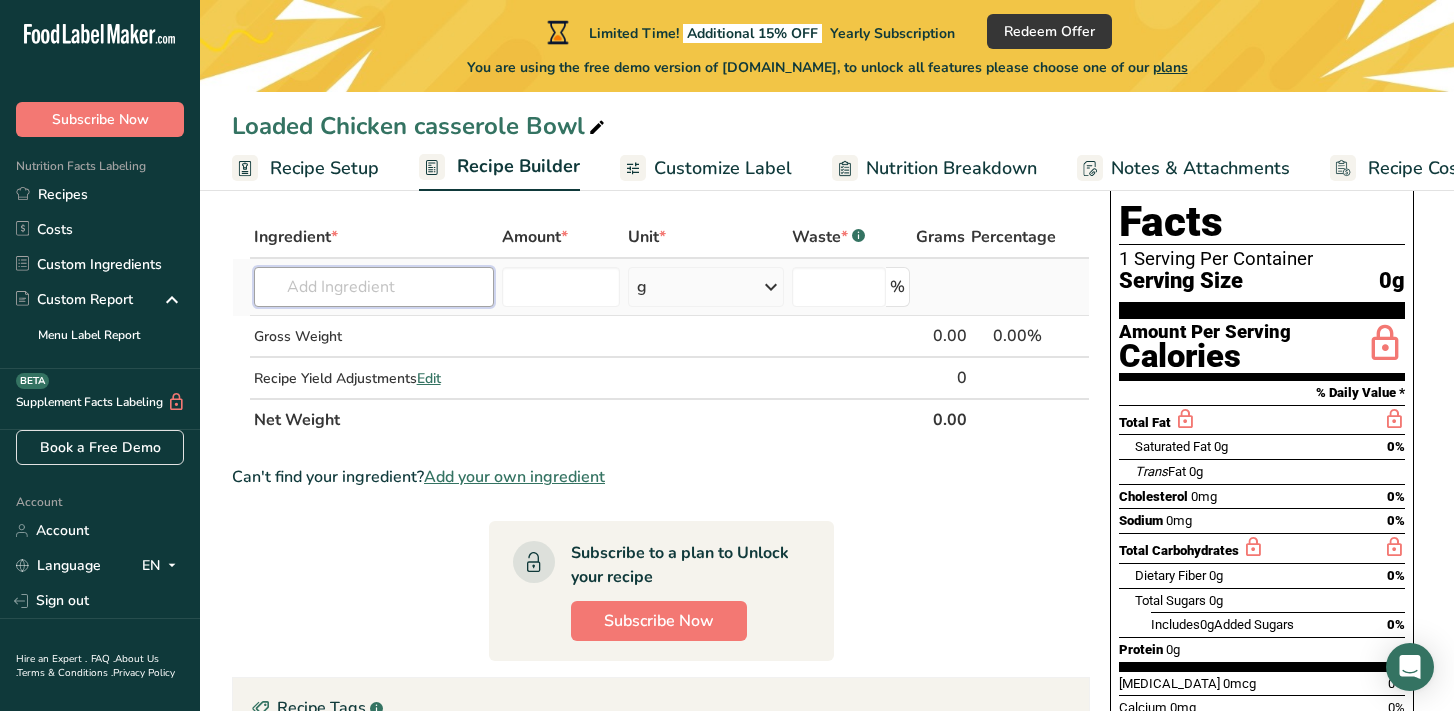 click at bounding box center (374, 287) 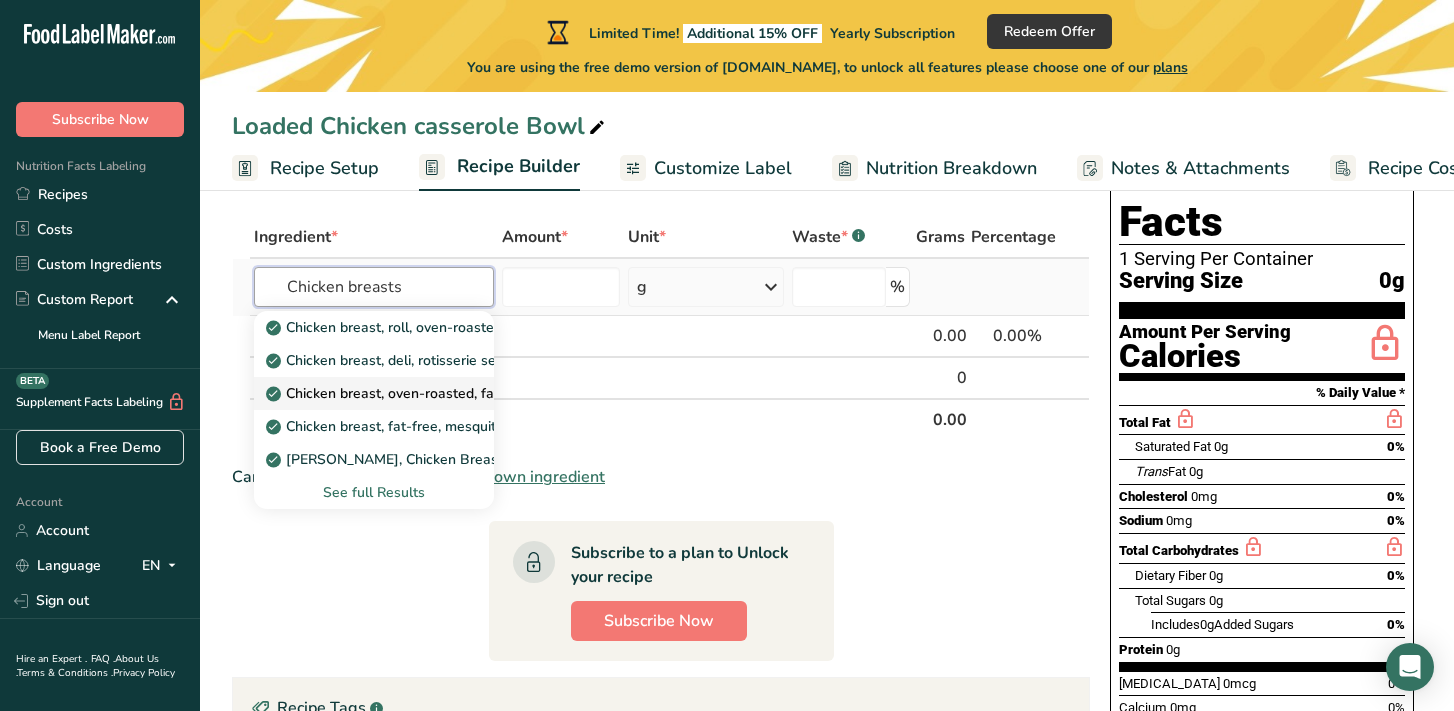 type on "Chicken breasts" 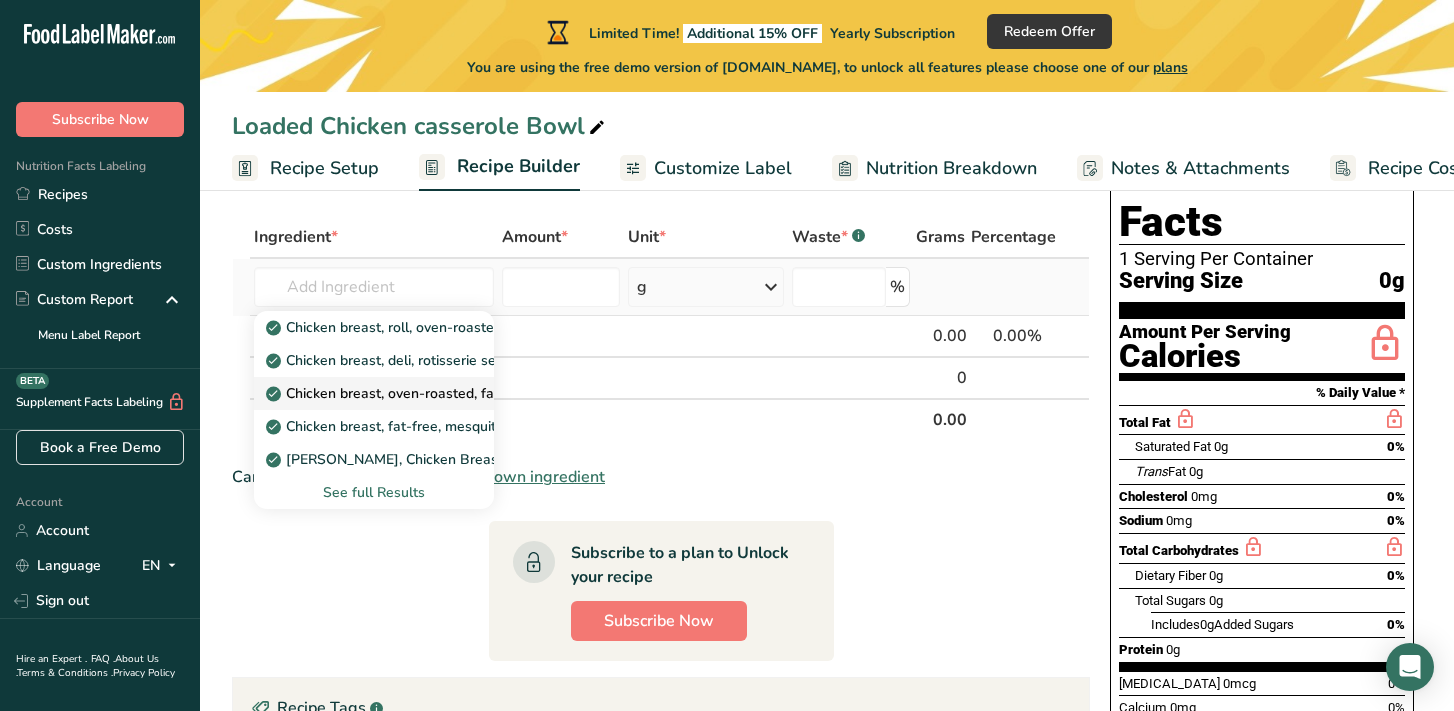click on "Chicken breast, oven-roasted, fat-free, sliced" at bounding box center (422, 393) 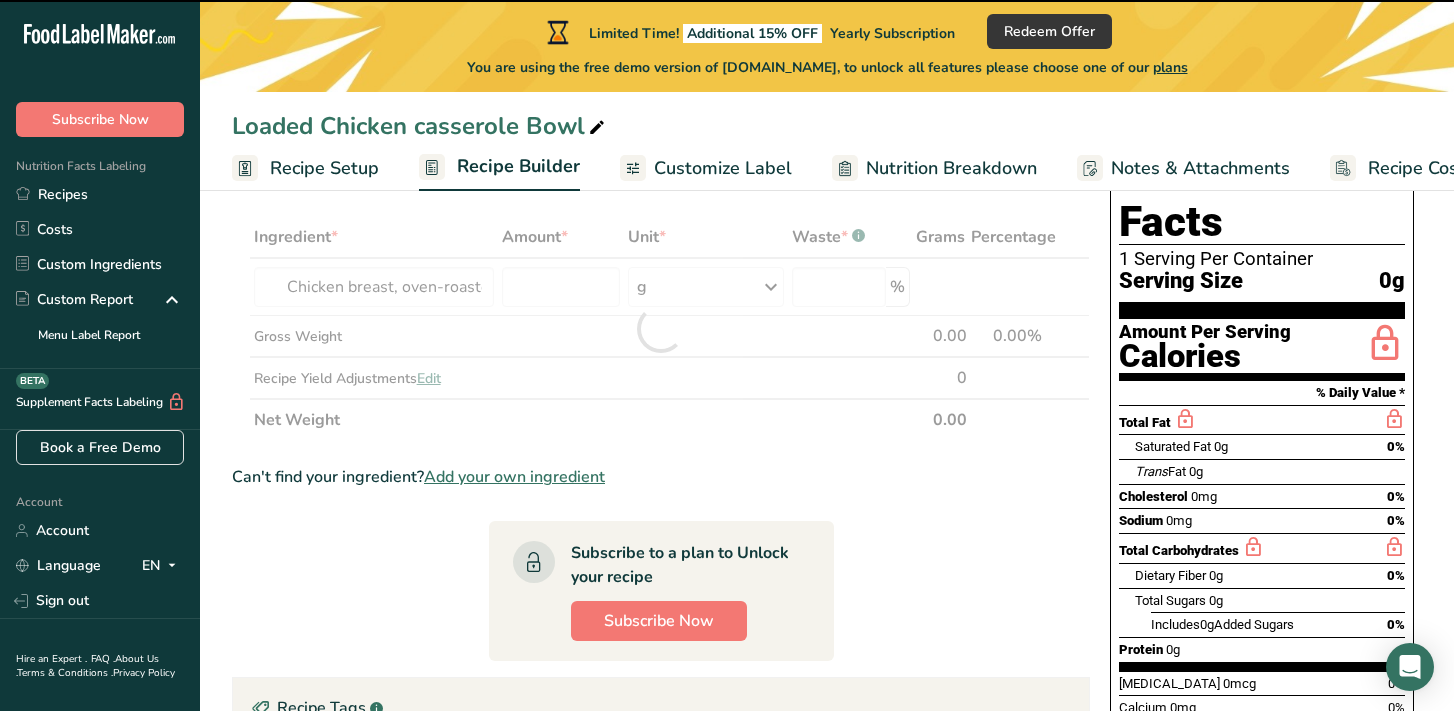type on "0" 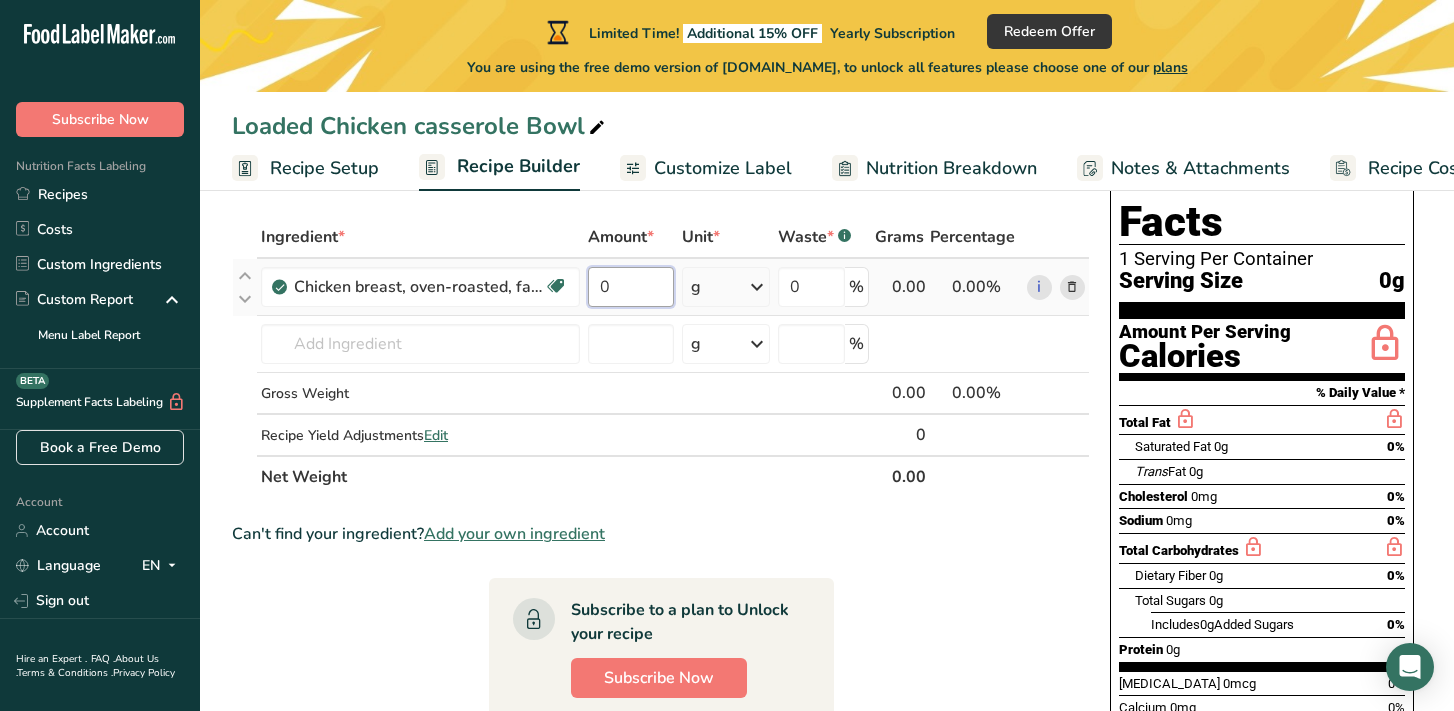 drag, startPoint x: 627, startPoint y: 291, endPoint x: 583, endPoint y: 278, distance: 45.88028 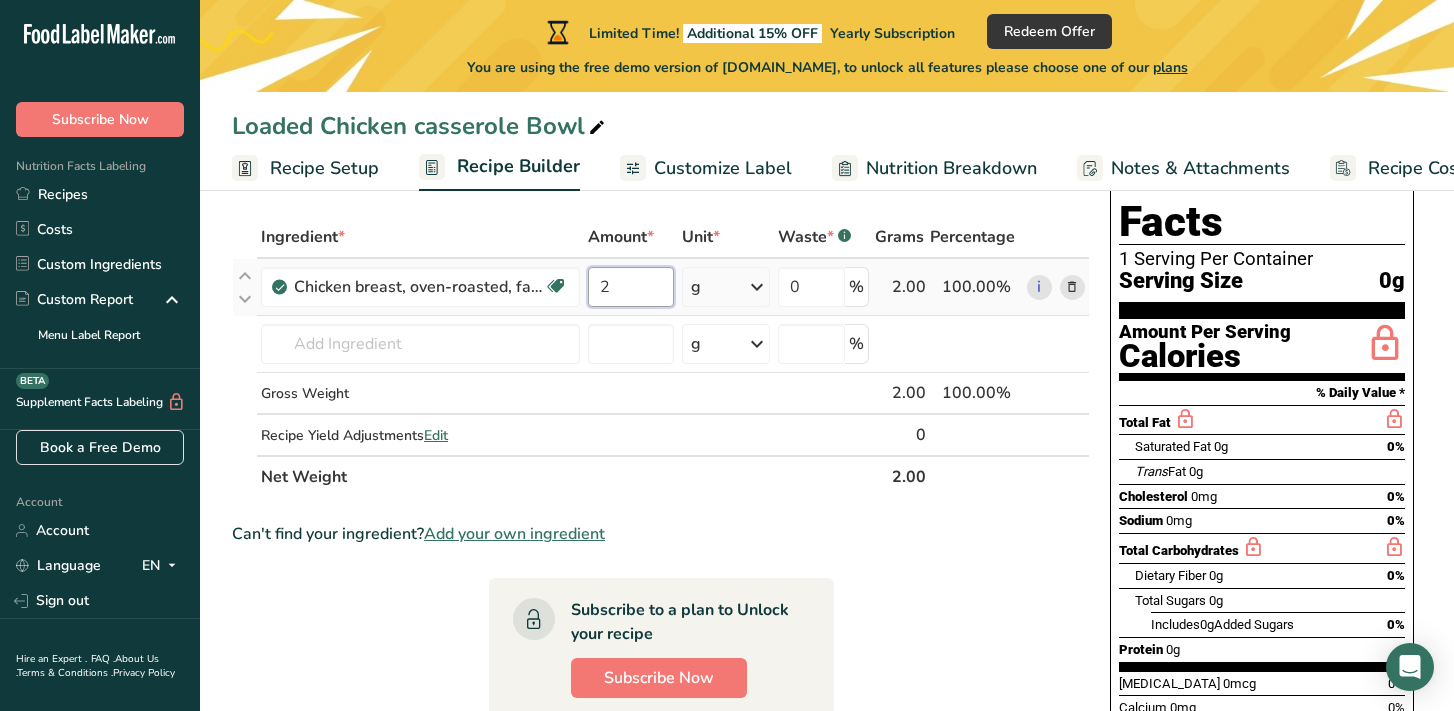 type on "2" 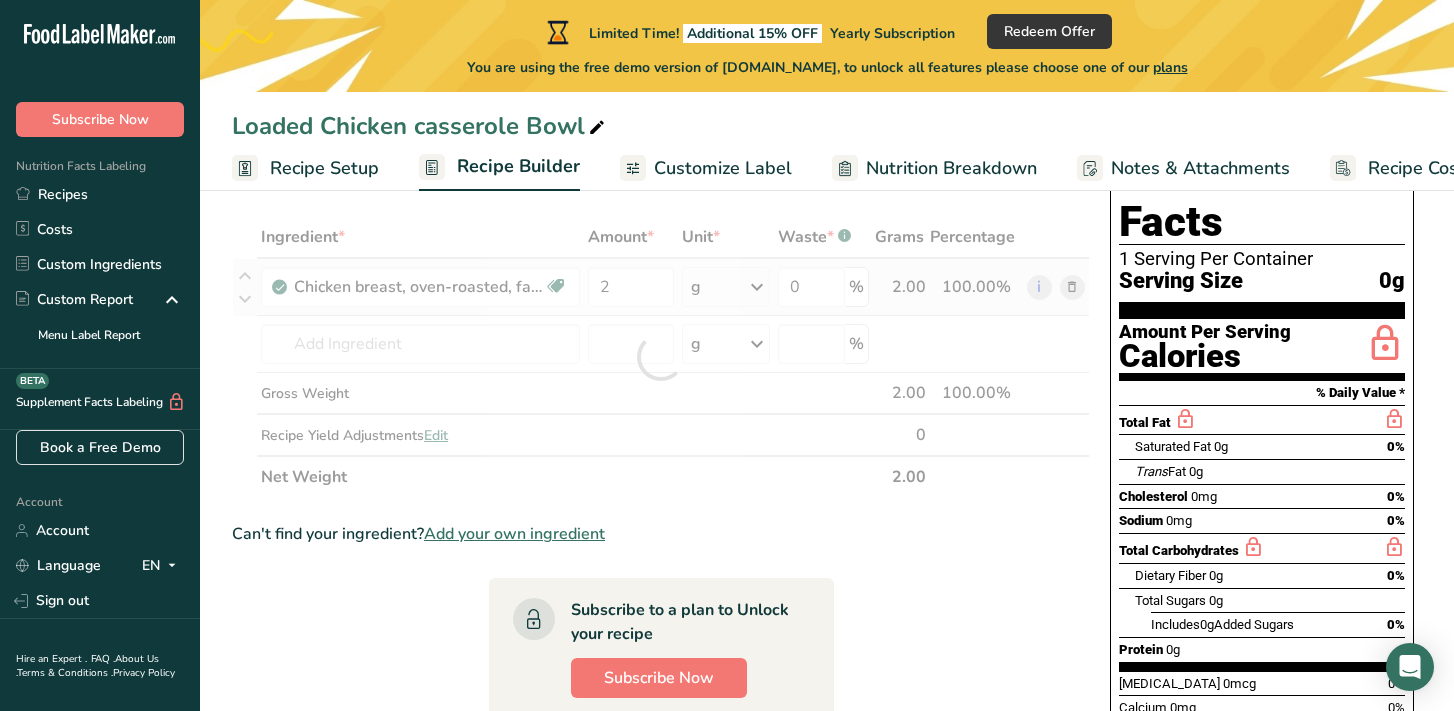 click on "Ingredient *
Amount *
Unit *
Waste *   .a-a{fill:#347362;}.b-a{fill:#fff;}          Grams
Percentage
Chicken breast, oven-roasted, fat-free, sliced
Dairy free
Gluten free
Soy free
2
g
Portions
1 Chicken Breast 1 oz Portions
Weight Units
g
kg
mg
See more
Volume Units
l
Volume units require a density conversion. If you know your ingredient's density enter it below. Otherwise, click on "RIA" our AI Regulatory bot - she will be able to help you
lb/ft3
g/cm3
Confirm
mL
lb/ft3
fl oz" at bounding box center [661, 357] 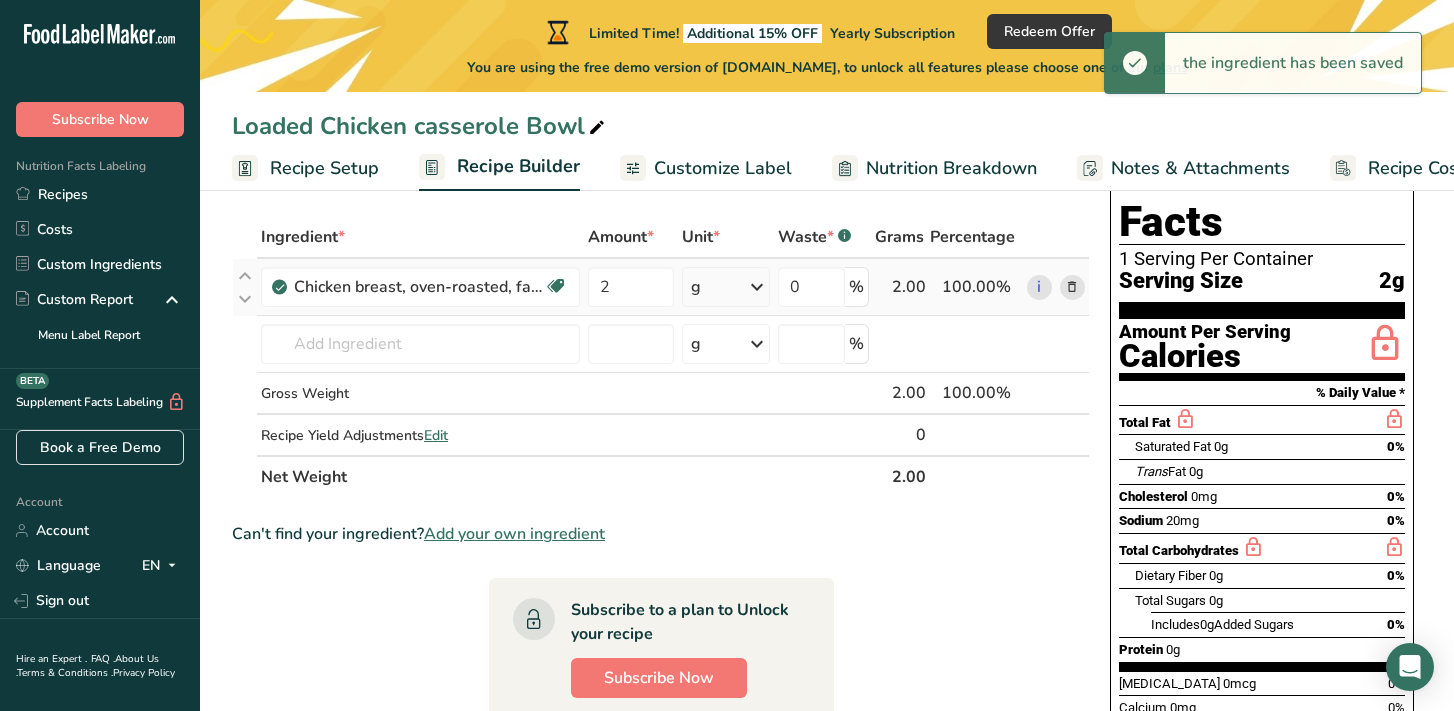 click on "g" at bounding box center [726, 287] 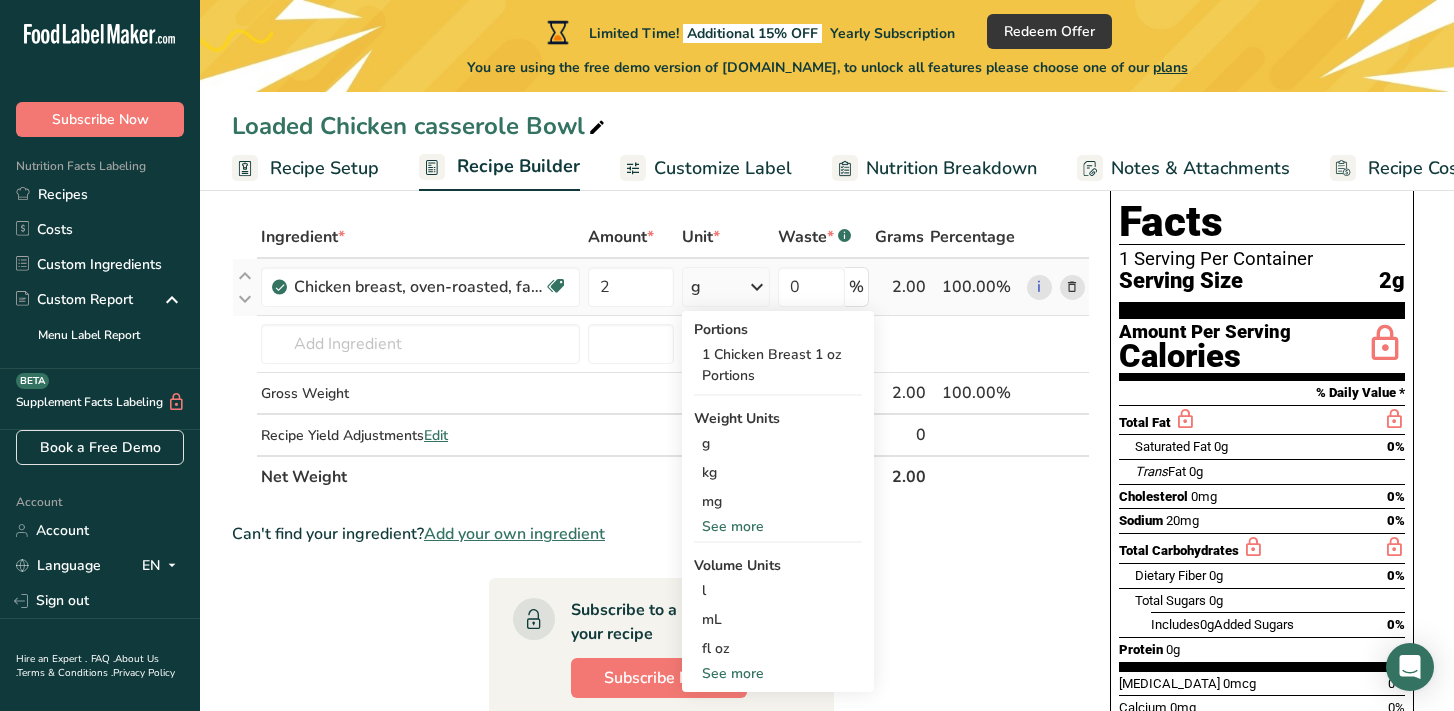 click on "See more" at bounding box center [778, 673] 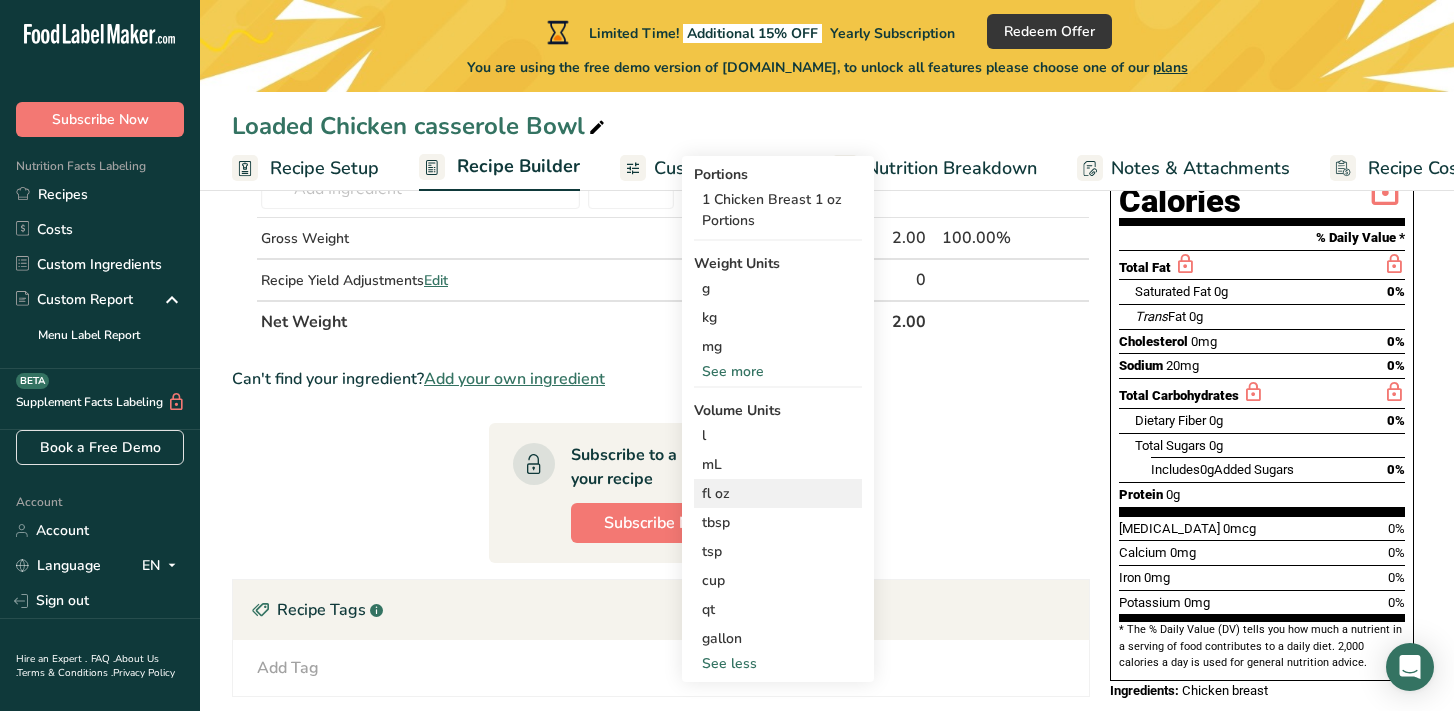 scroll, scrollTop: 253, scrollLeft: 0, axis: vertical 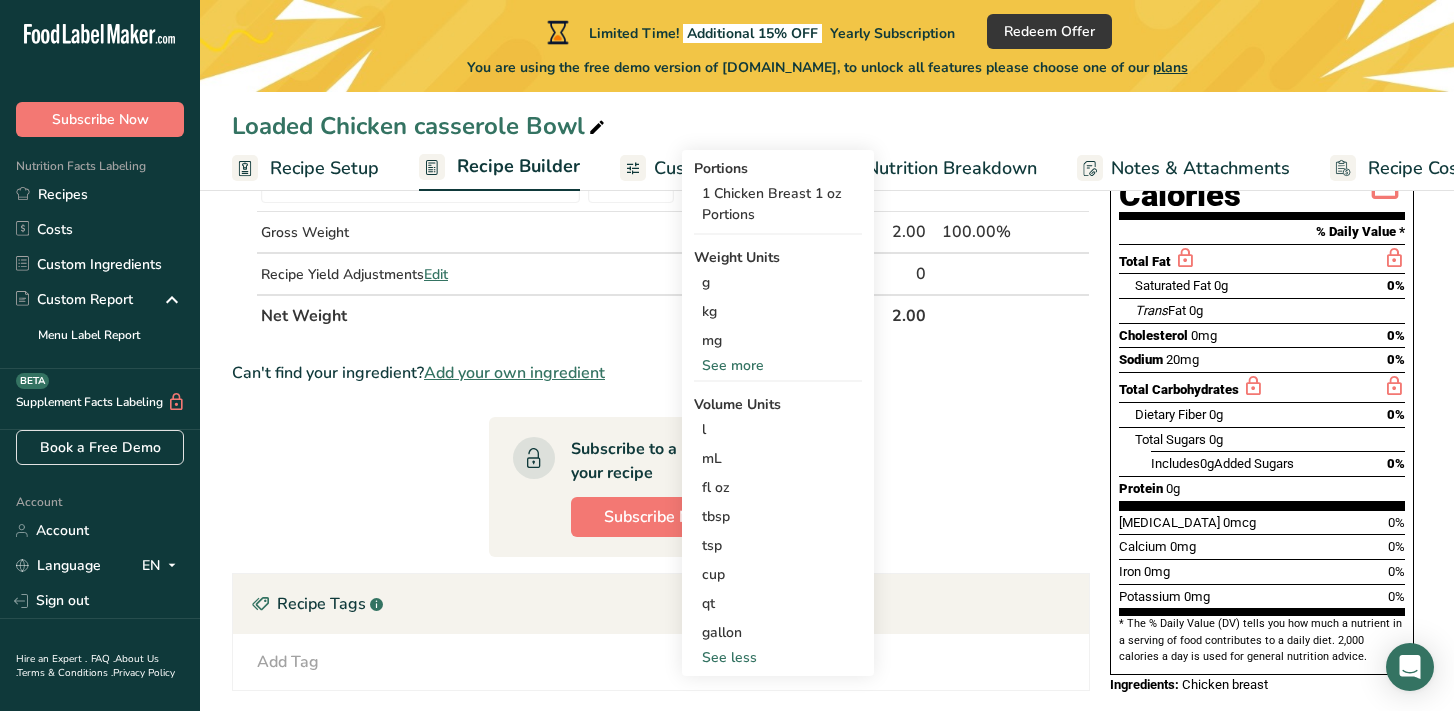 click on "See more" at bounding box center (778, 365) 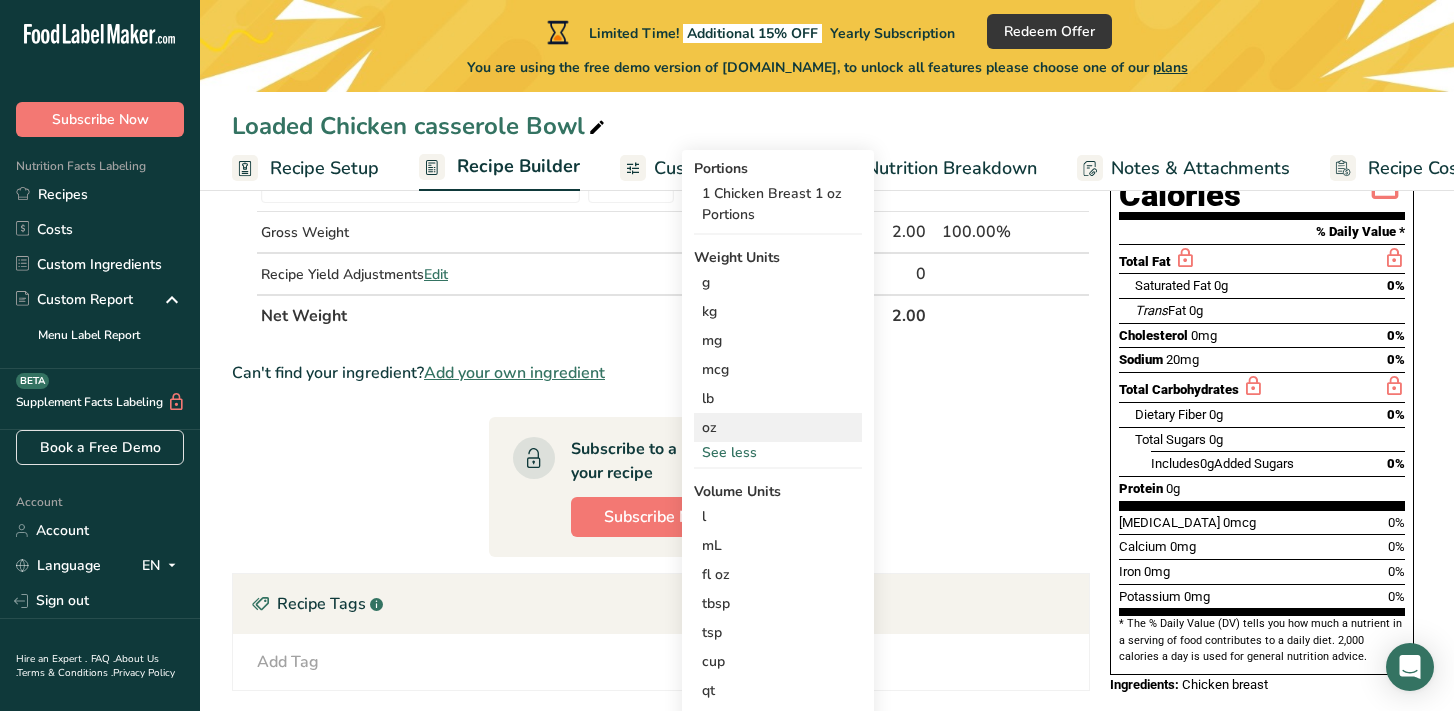 click on "oz" at bounding box center (778, 427) 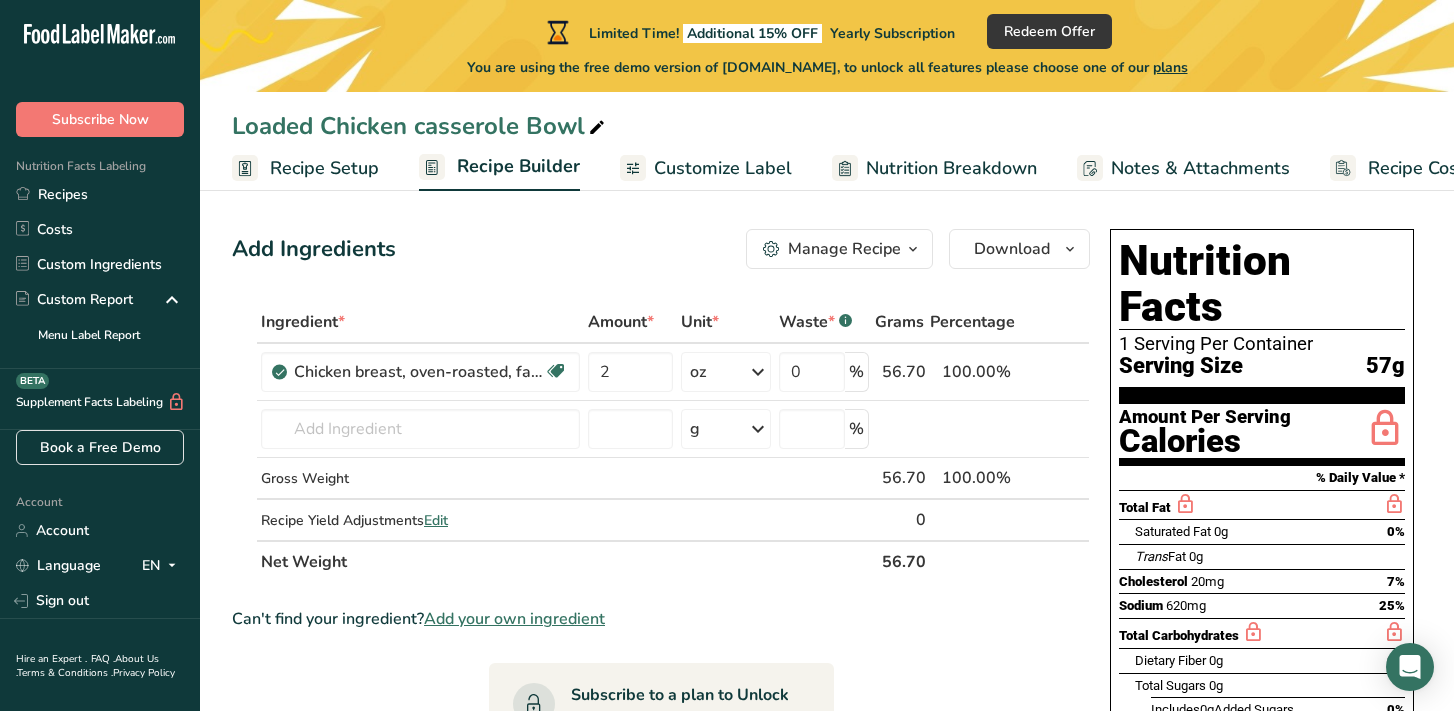 scroll, scrollTop: 14, scrollLeft: 0, axis: vertical 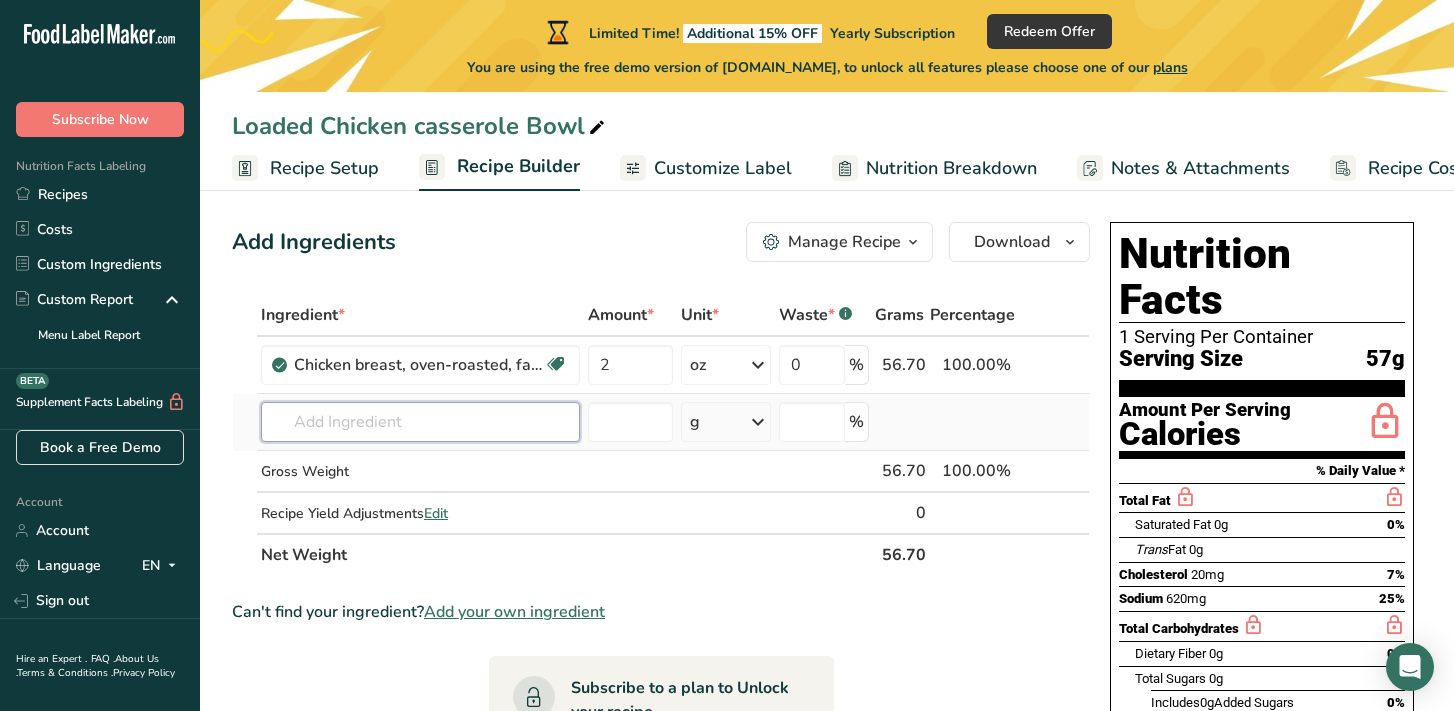 click at bounding box center [420, 422] 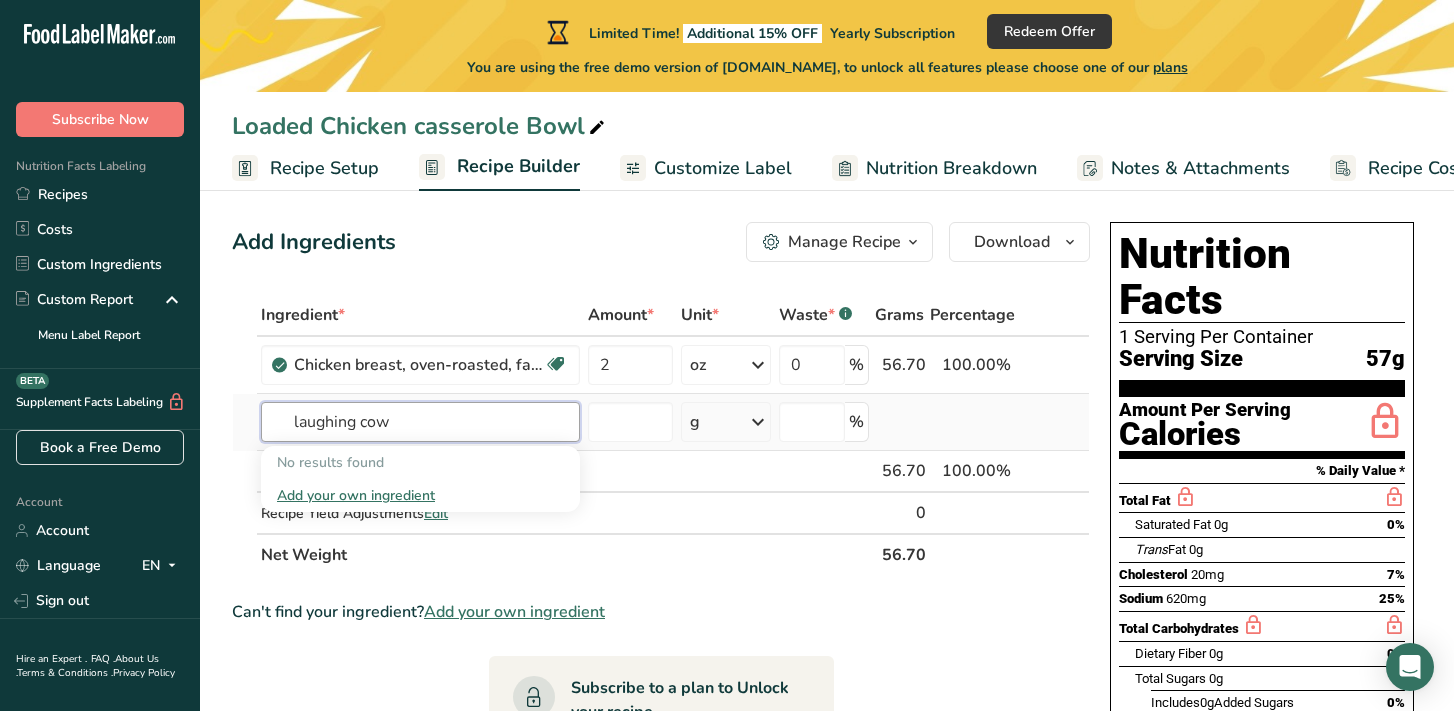 type on "laughing cow" 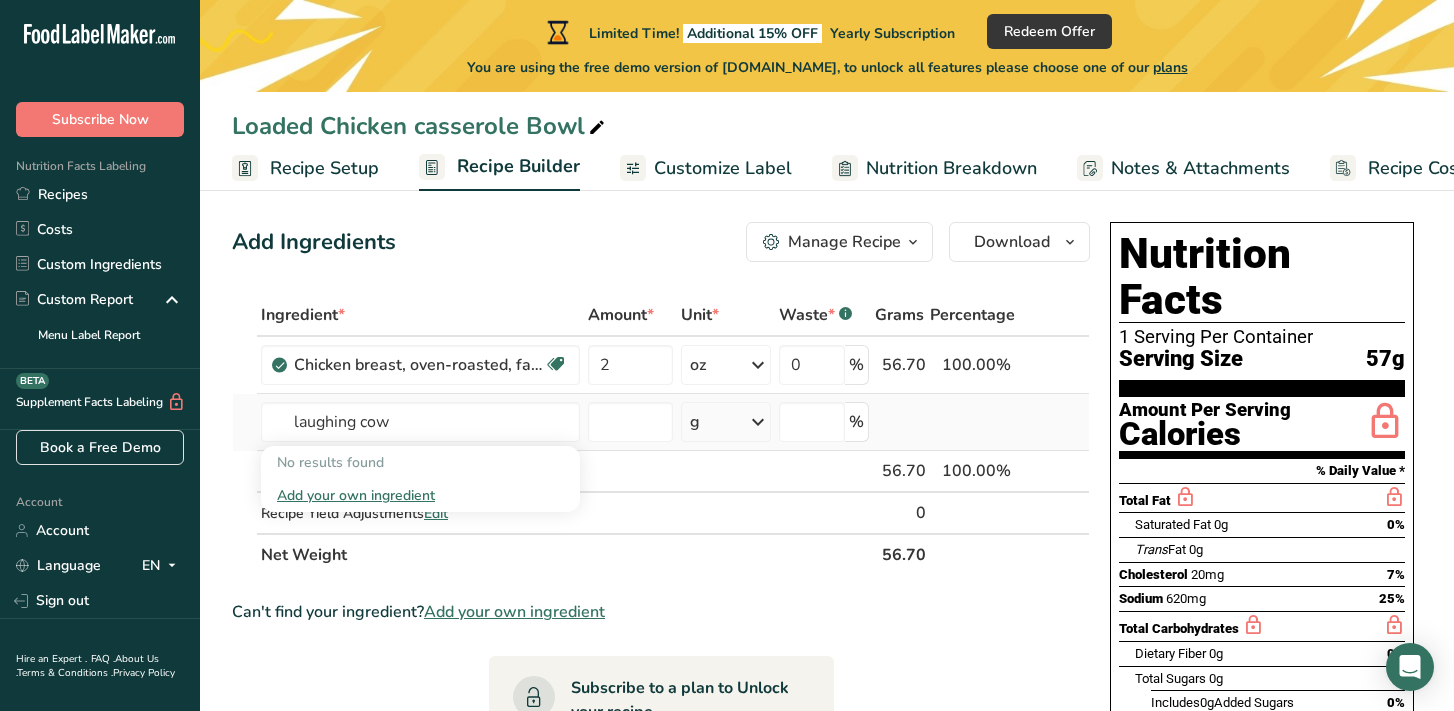 type 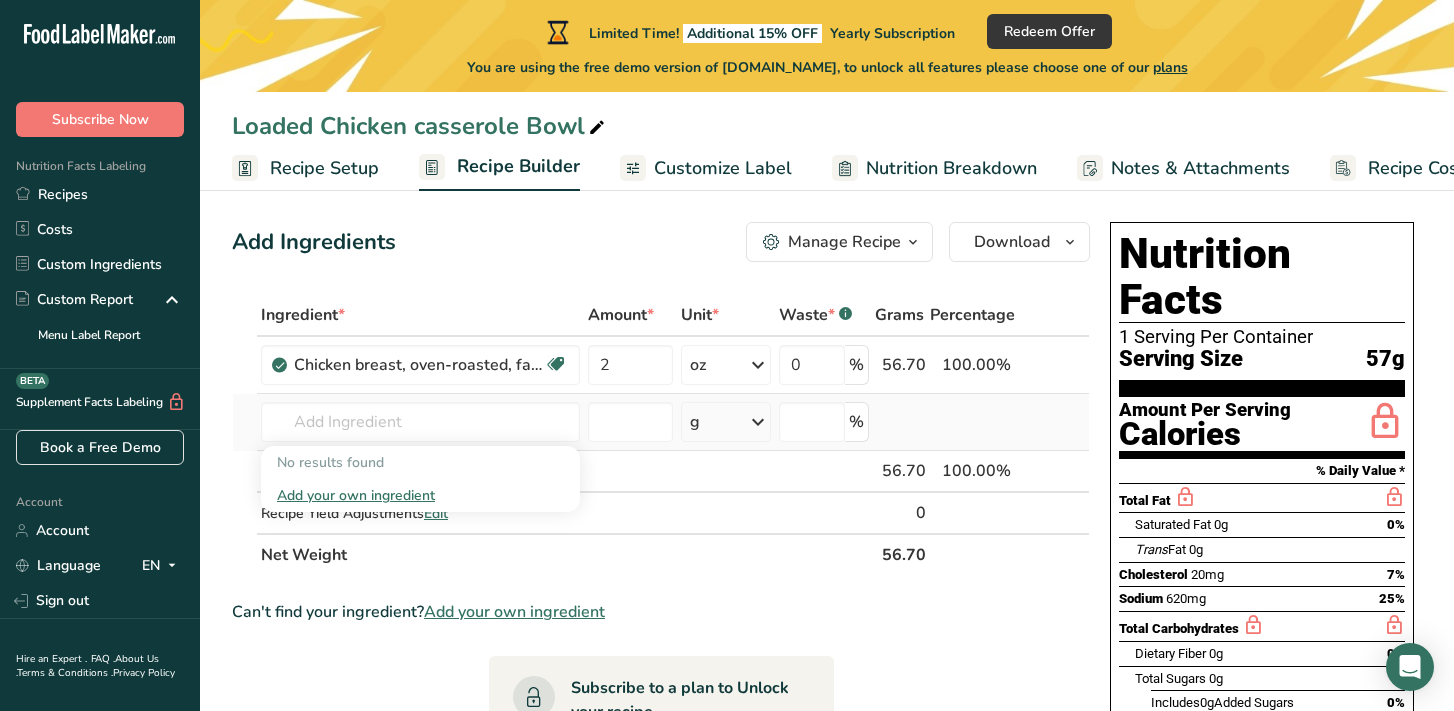 click on "Add your own ingredient" at bounding box center [420, 495] 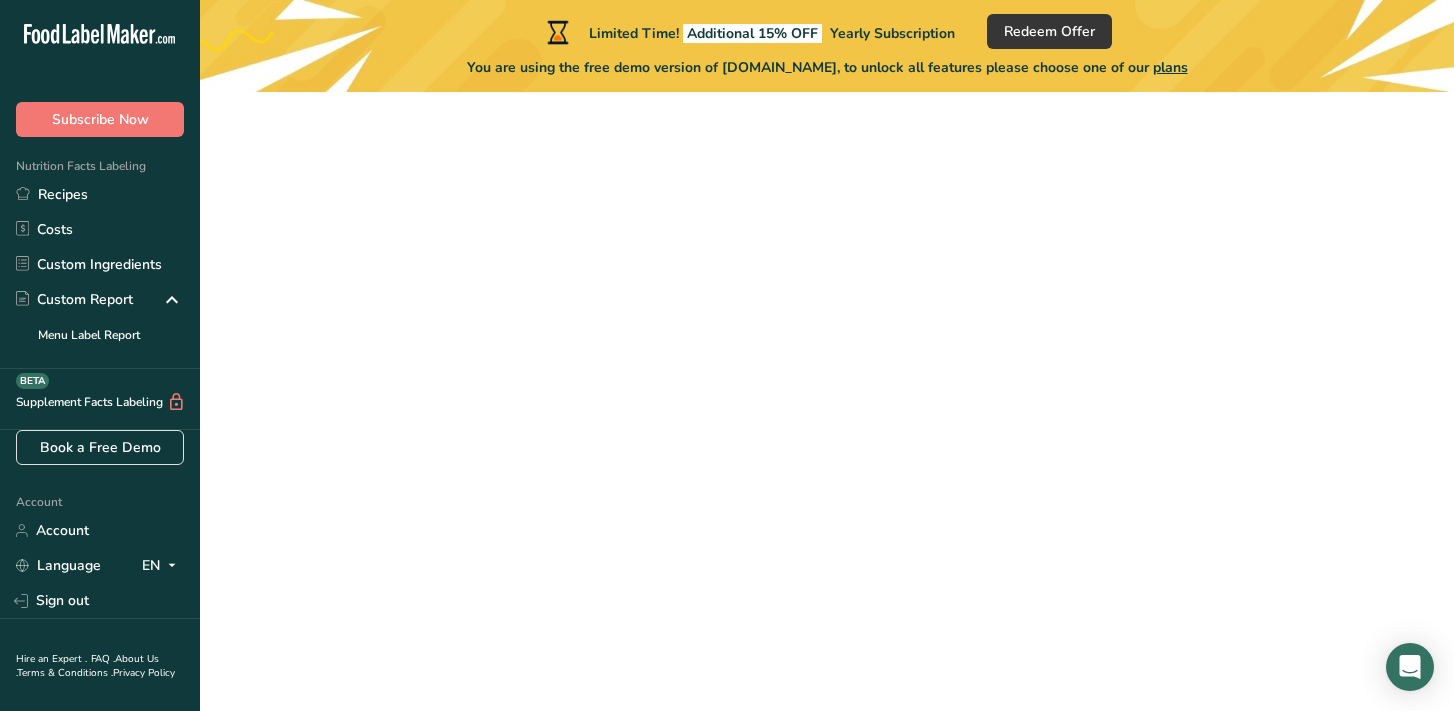 scroll, scrollTop: 0, scrollLeft: 0, axis: both 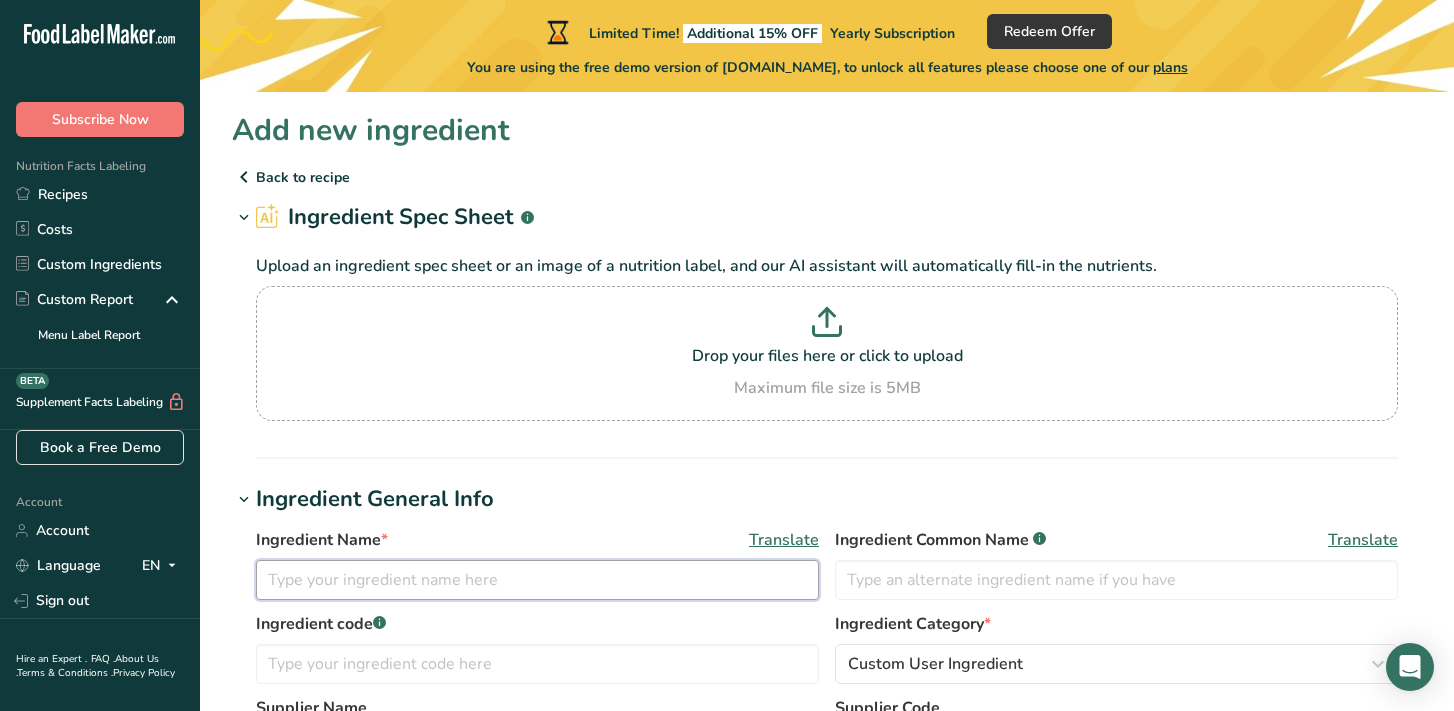 click at bounding box center [537, 580] 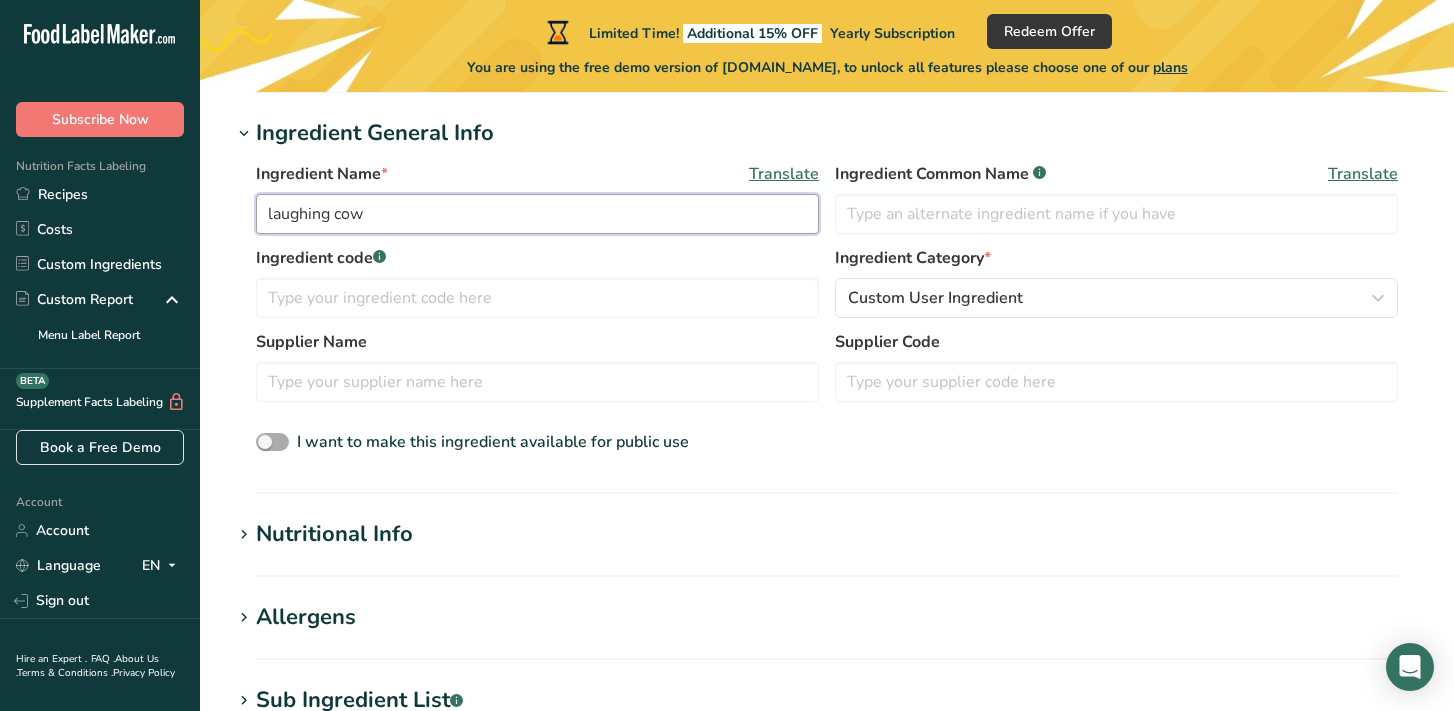scroll, scrollTop: 360, scrollLeft: 0, axis: vertical 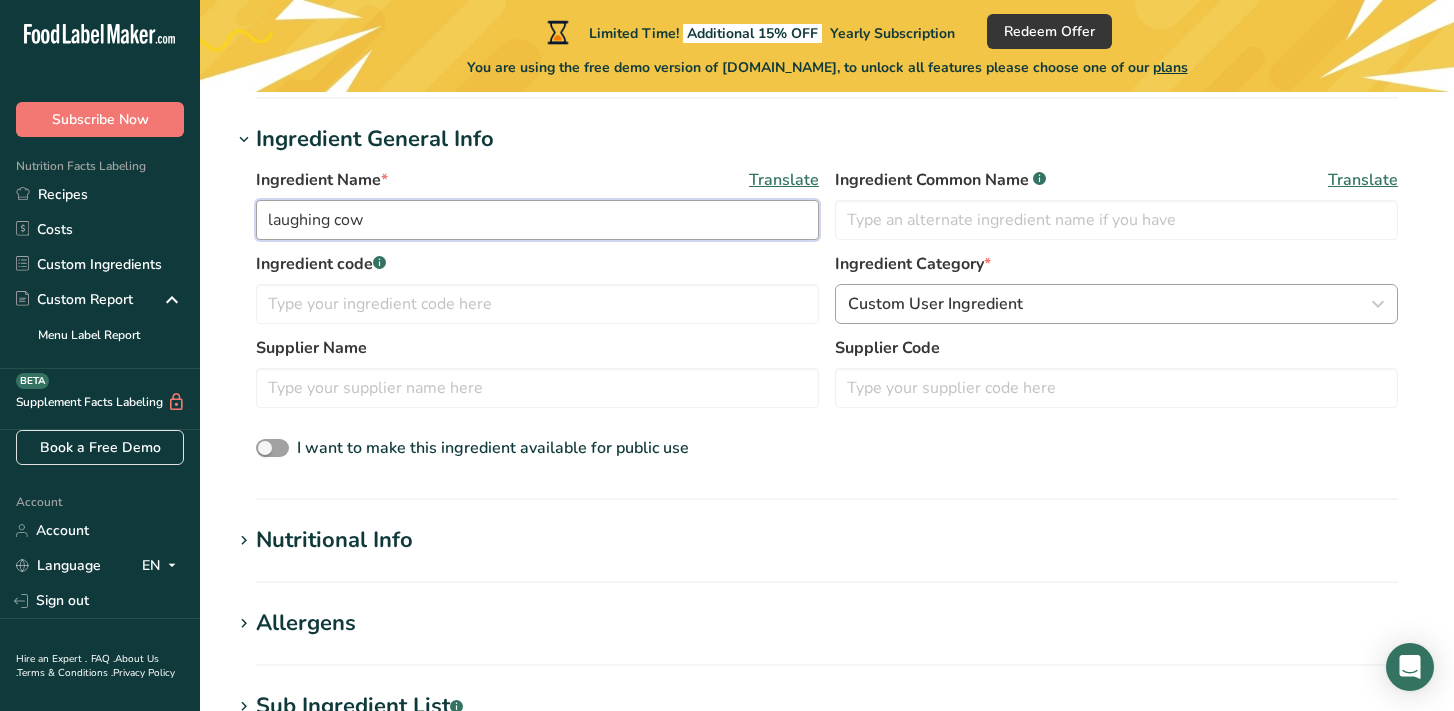 type on "laughing cow" 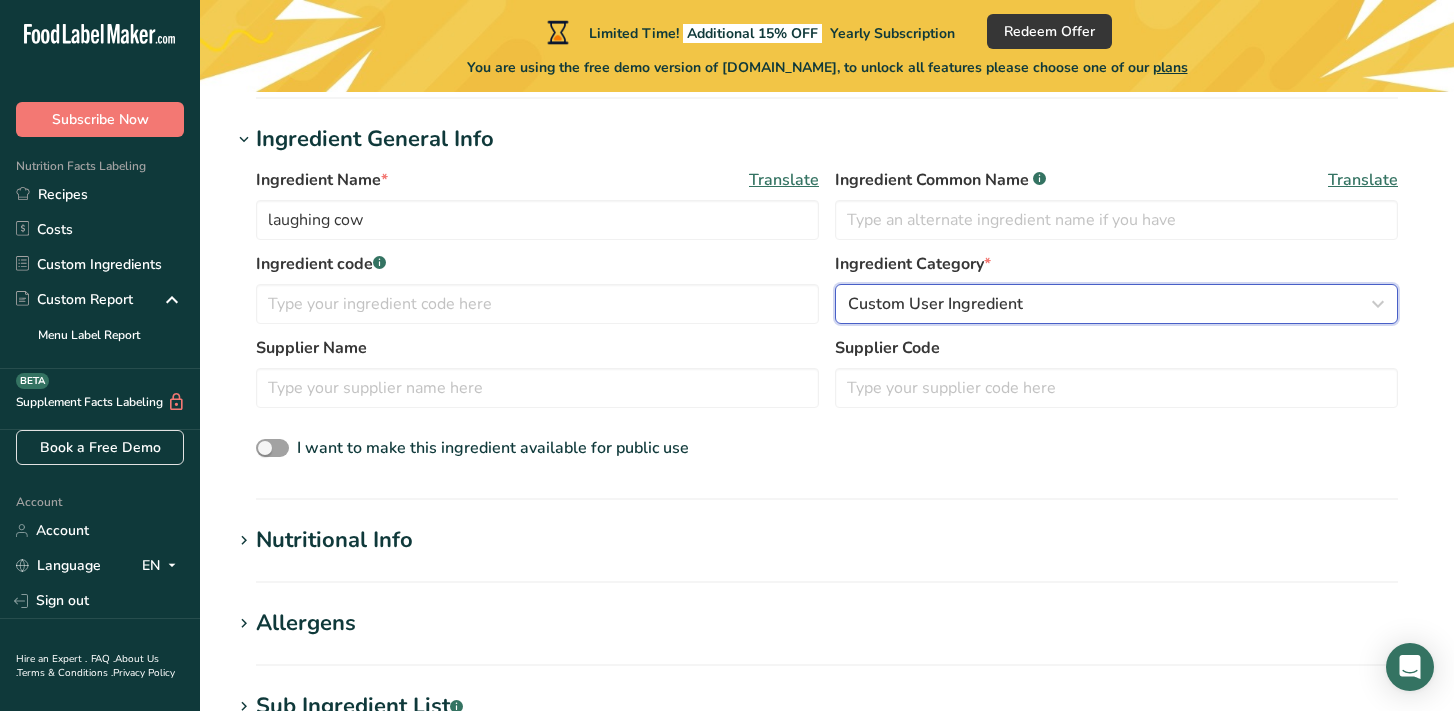 click on "Custom User Ingredient" at bounding box center [935, 304] 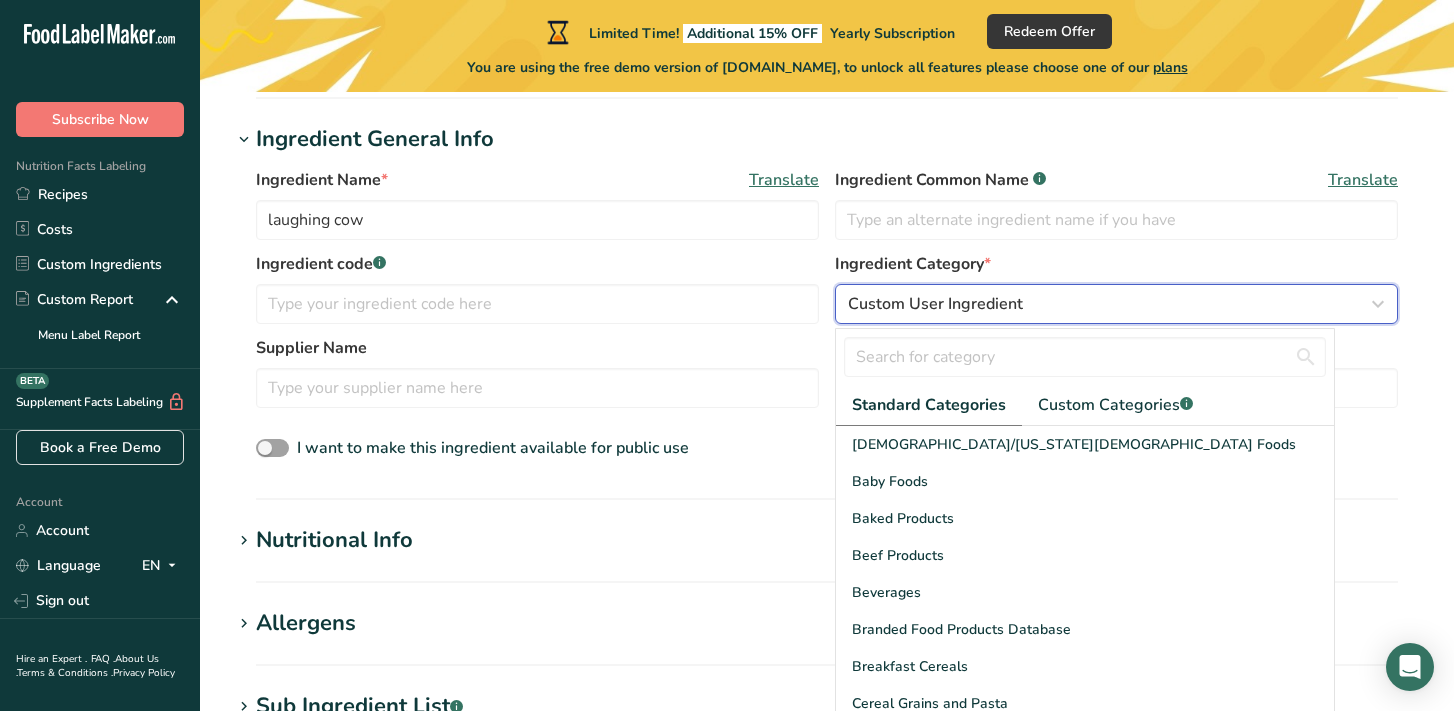 click on "Custom User Ingredient" at bounding box center [935, 304] 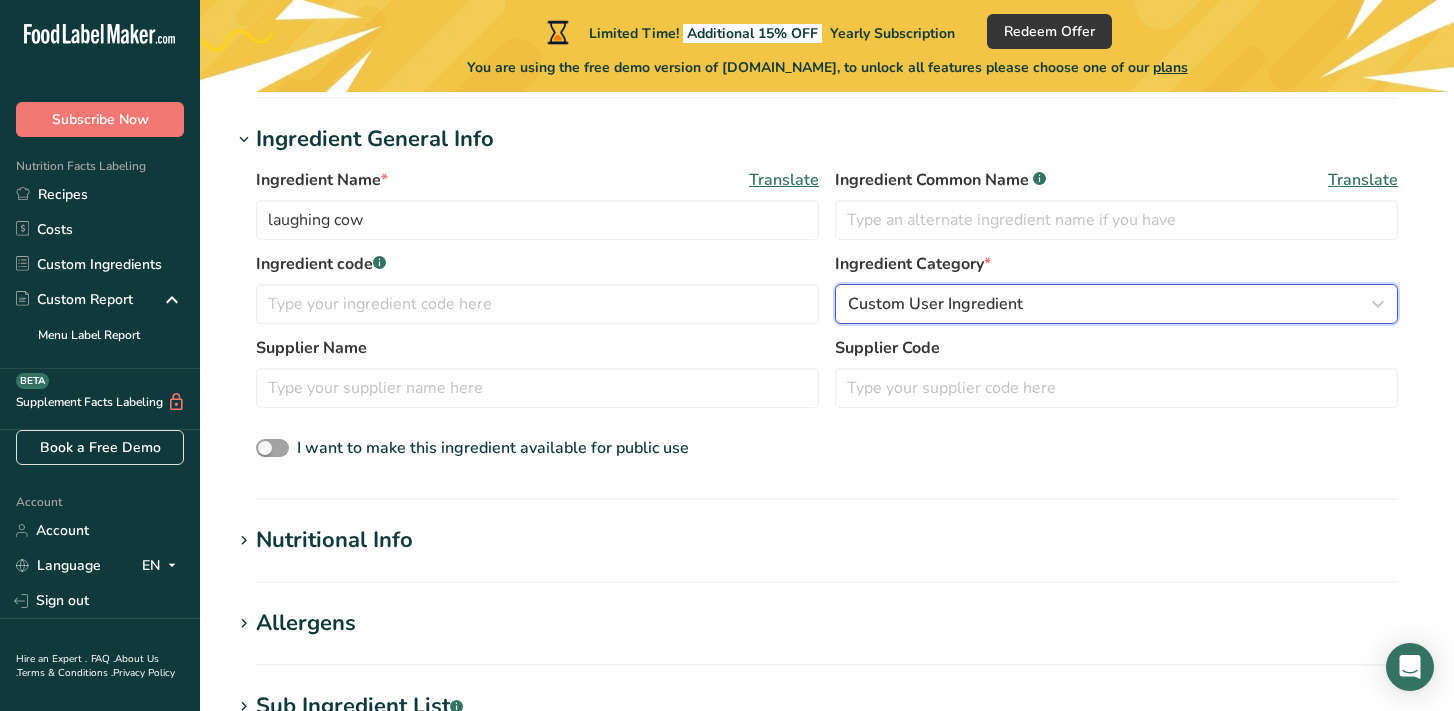 click on "Custom User Ingredient" at bounding box center (935, 304) 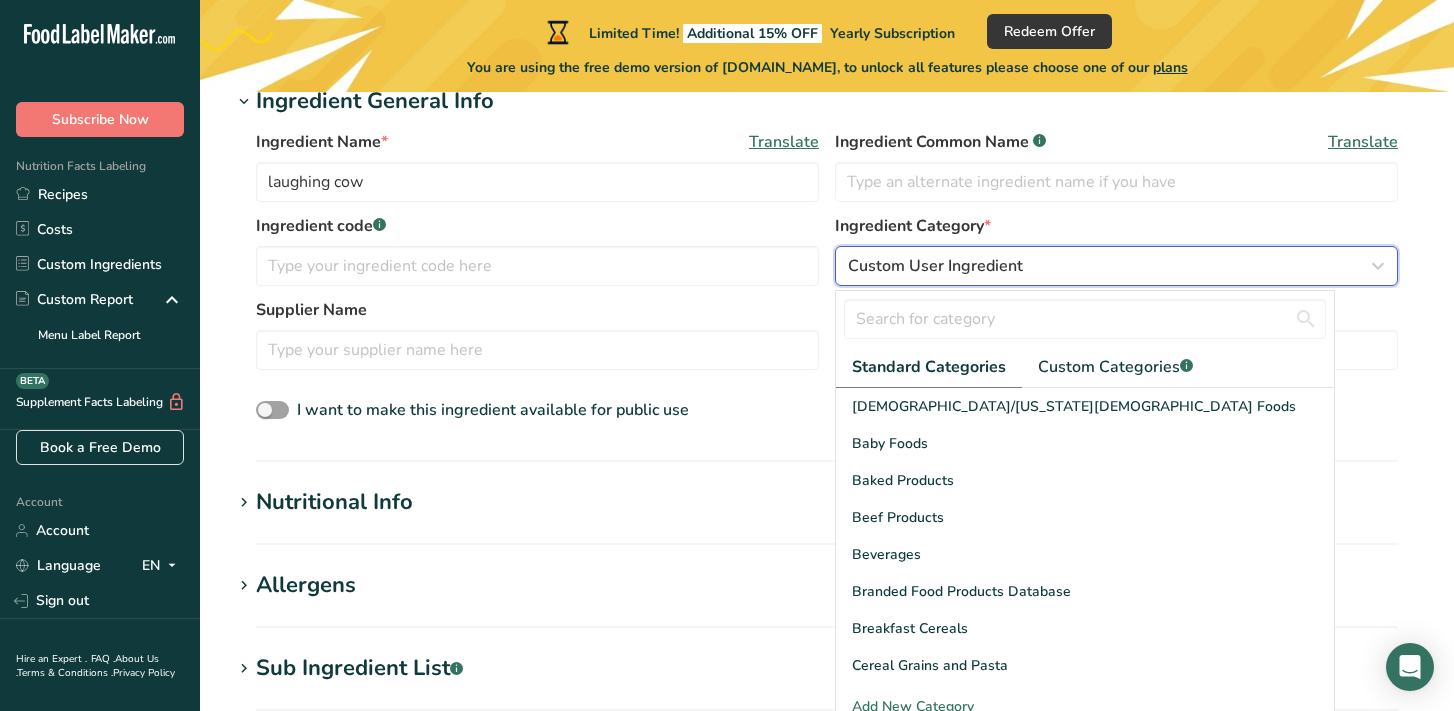 scroll, scrollTop: 395, scrollLeft: 0, axis: vertical 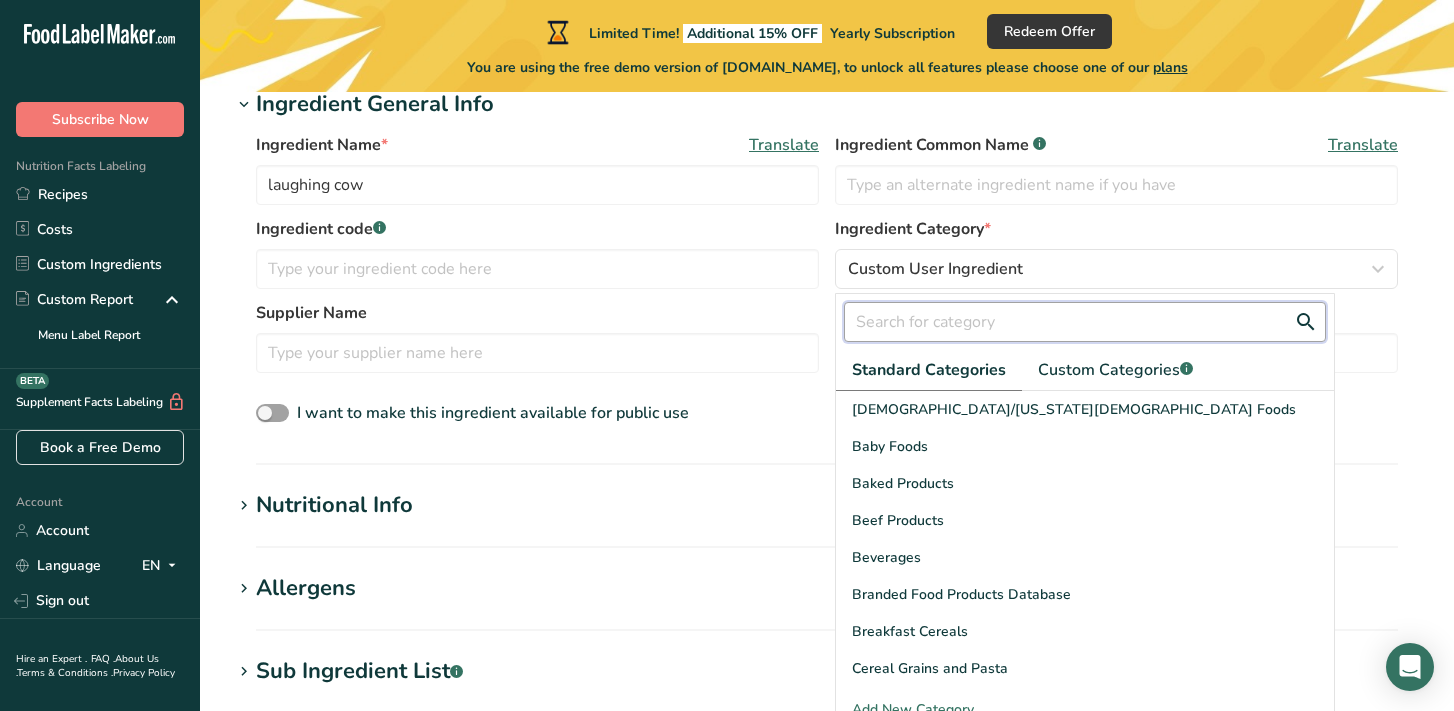 click at bounding box center (1085, 322) 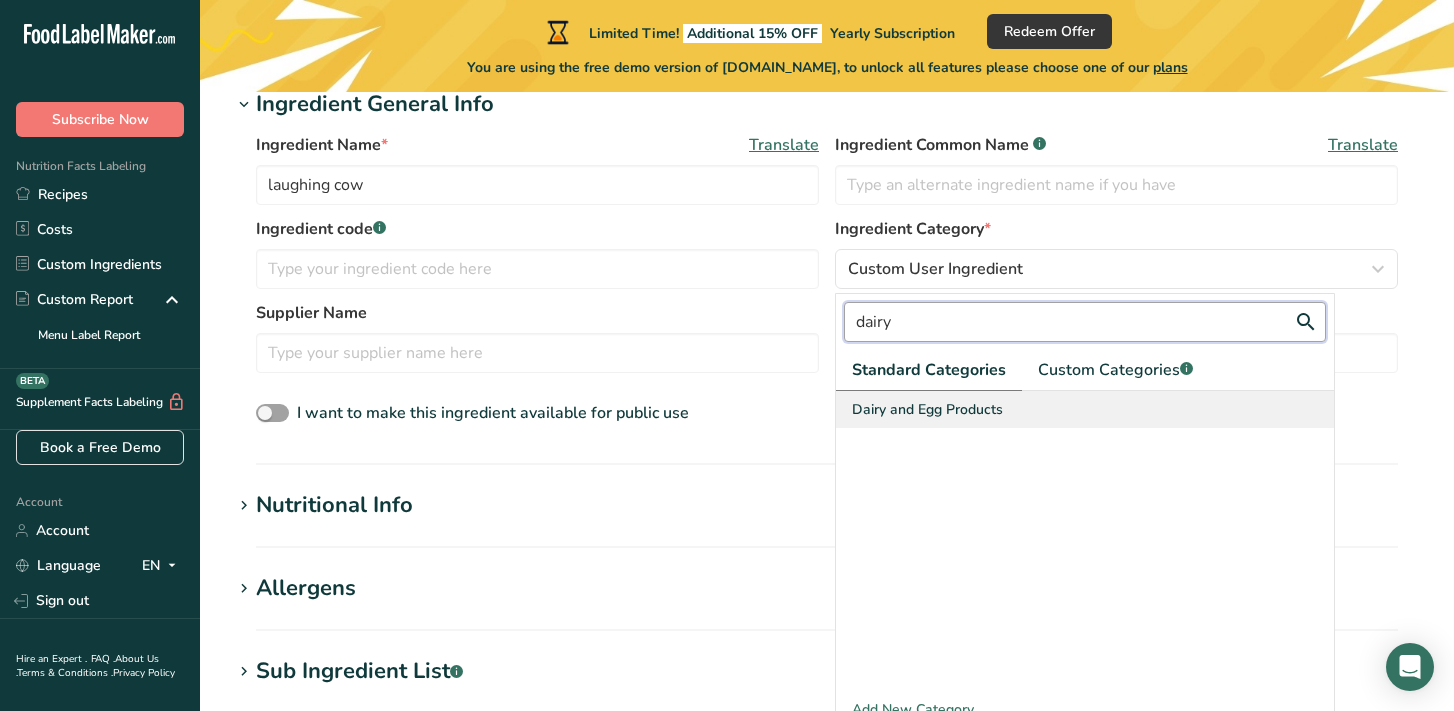 type on "dairy" 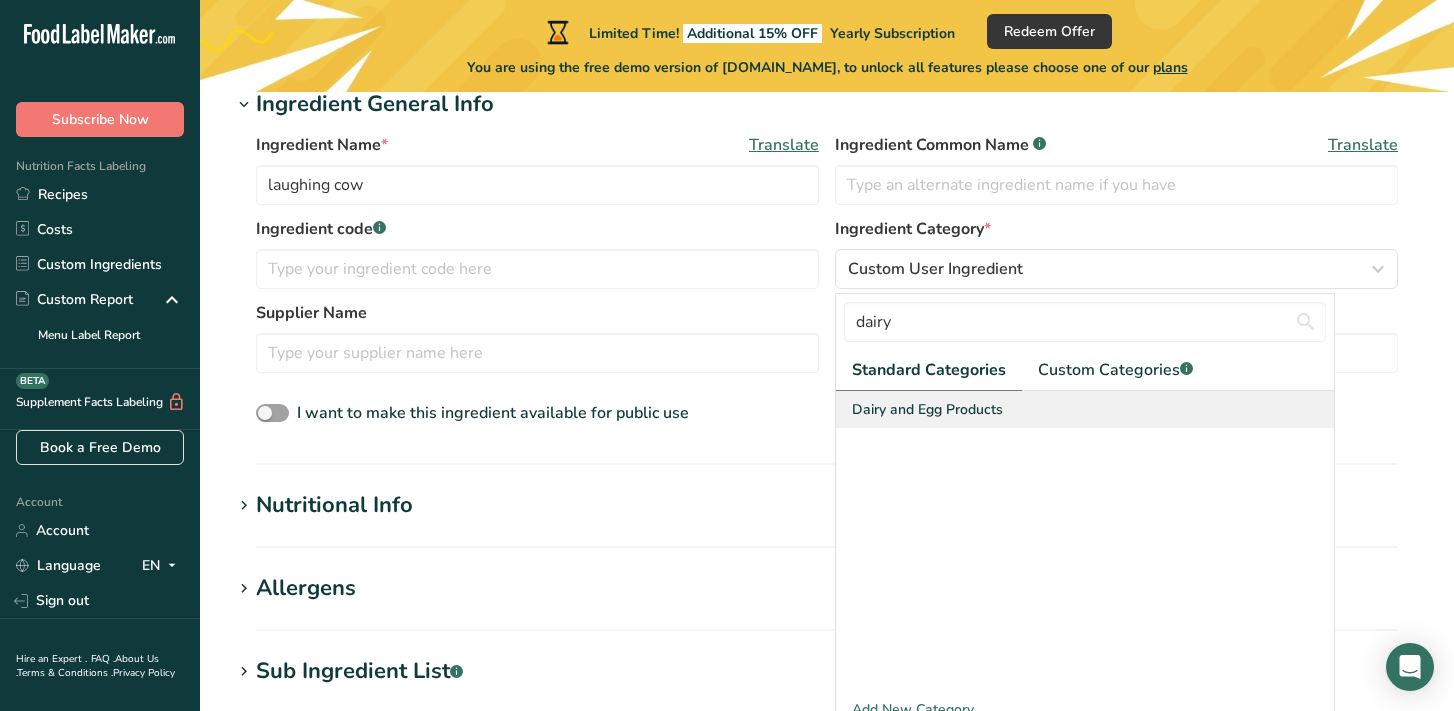click on "Dairy and Egg Products" at bounding box center (927, 409) 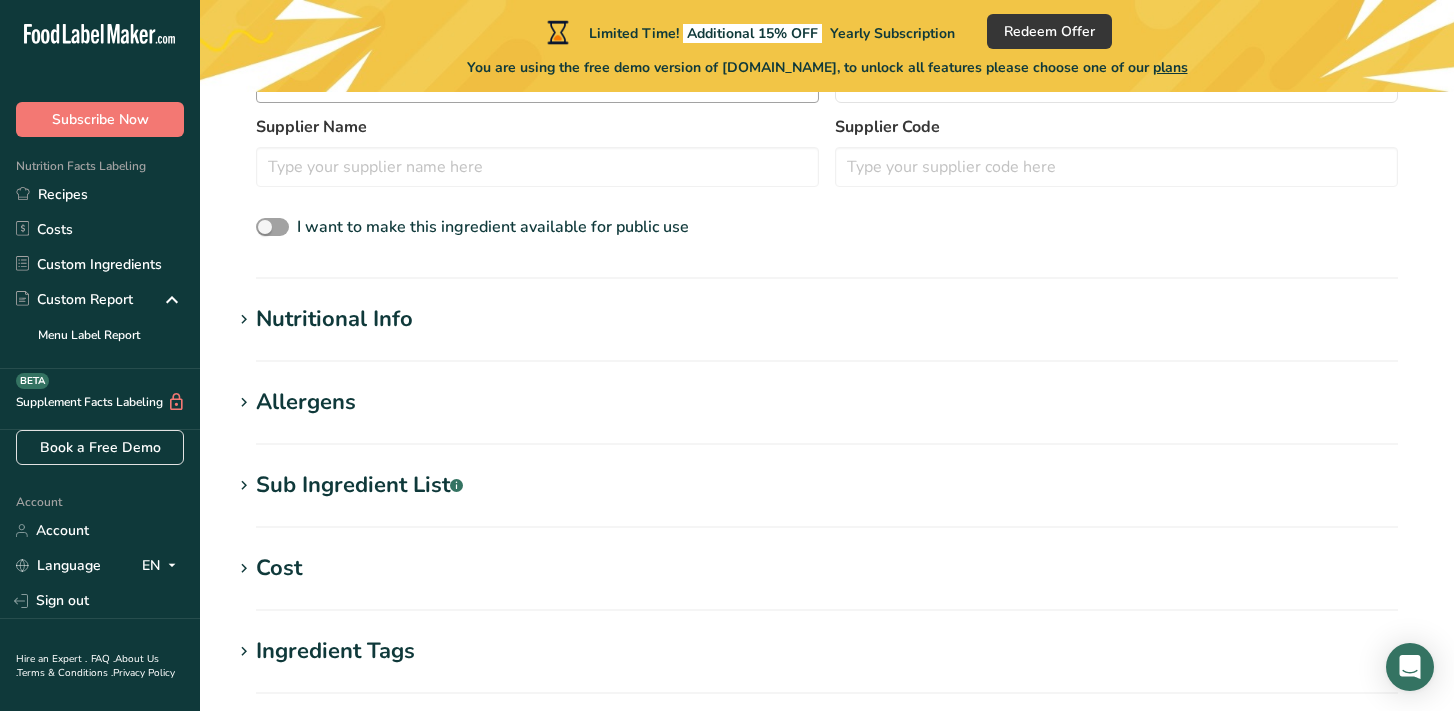 scroll, scrollTop: 601, scrollLeft: 0, axis: vertical 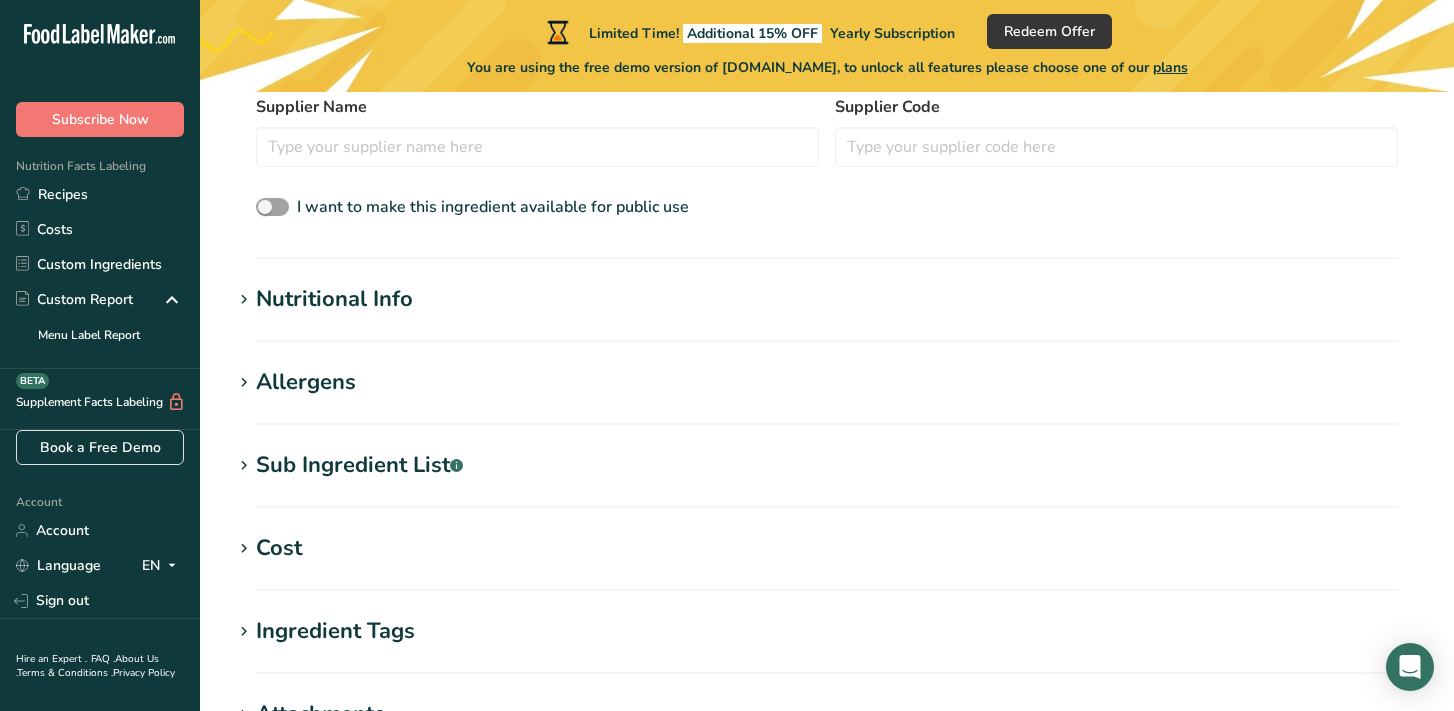 click on "Nutritional Info" at bounding box center [334, 299] 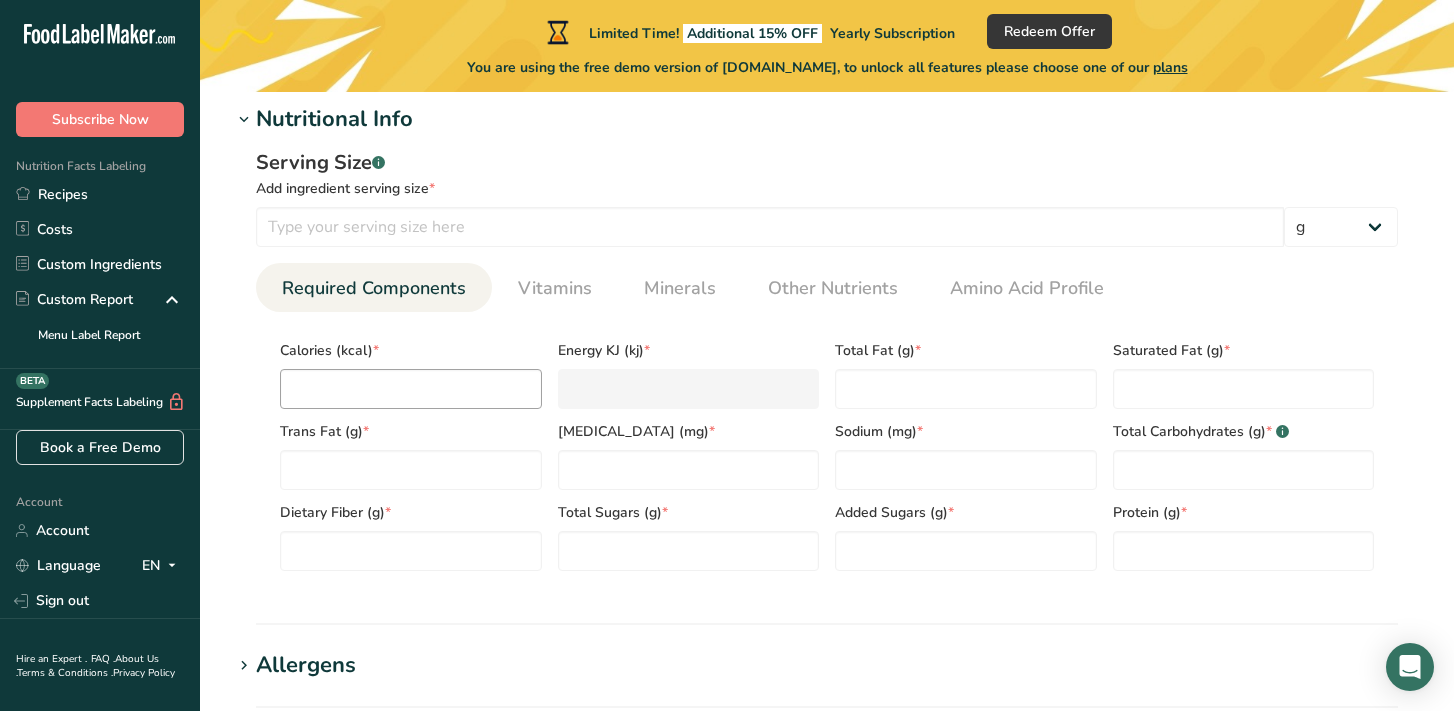 scroll, scrollTop: 782, scrollLeft: 0, axis: vertical 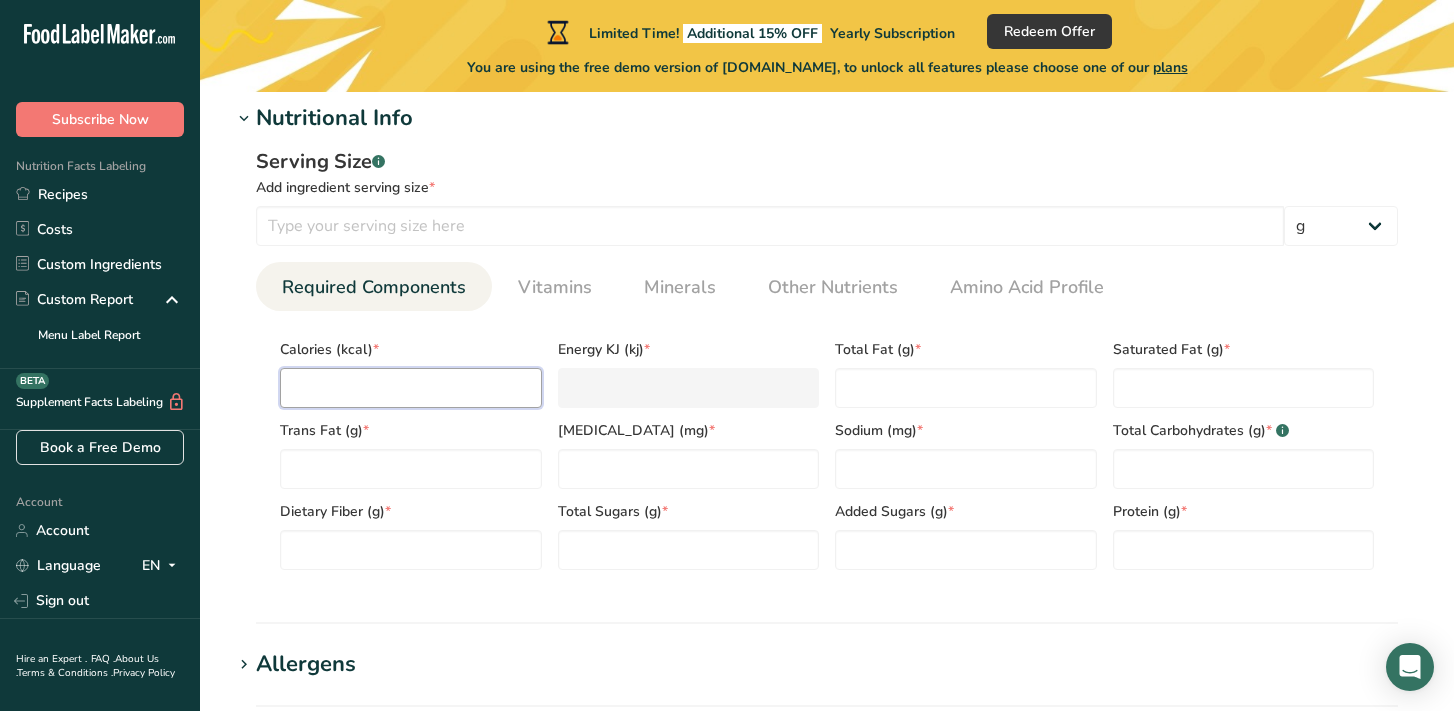 click at bounding box center [411, 388] 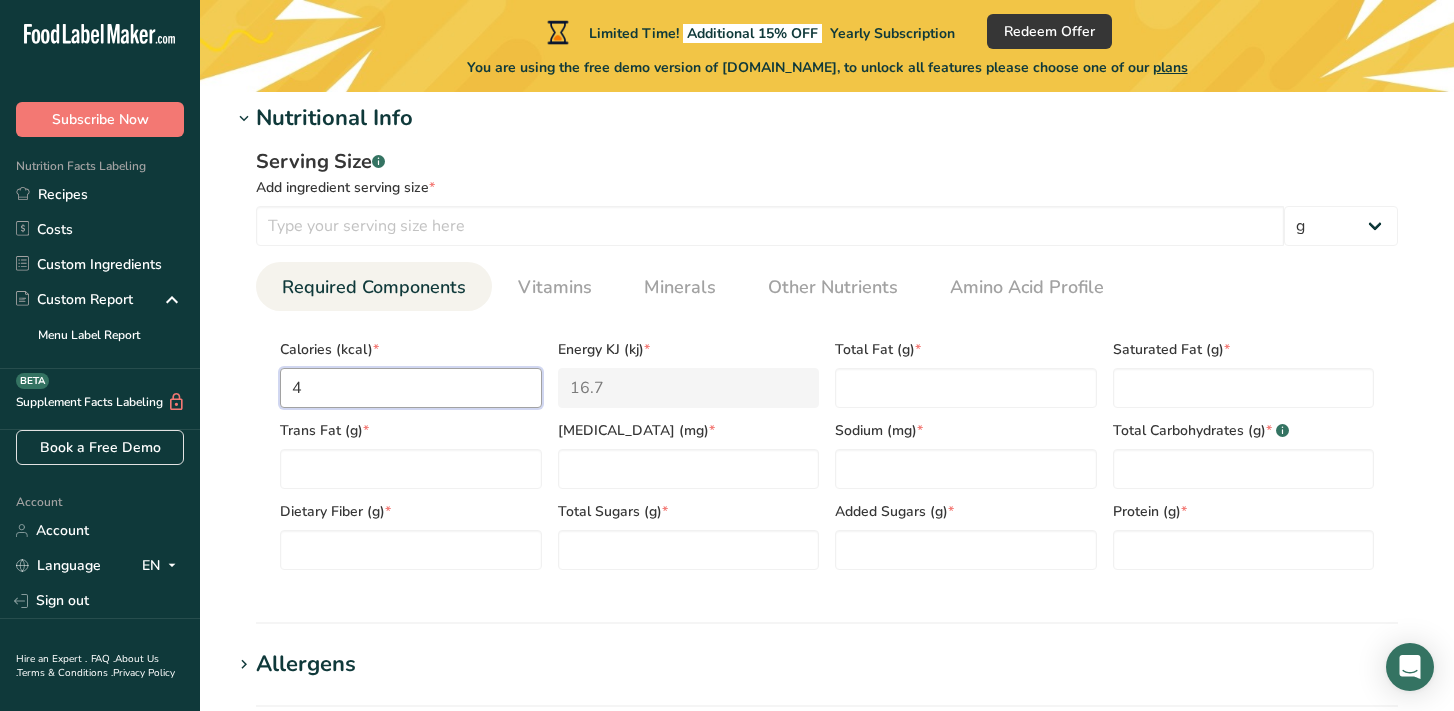 type on "45" 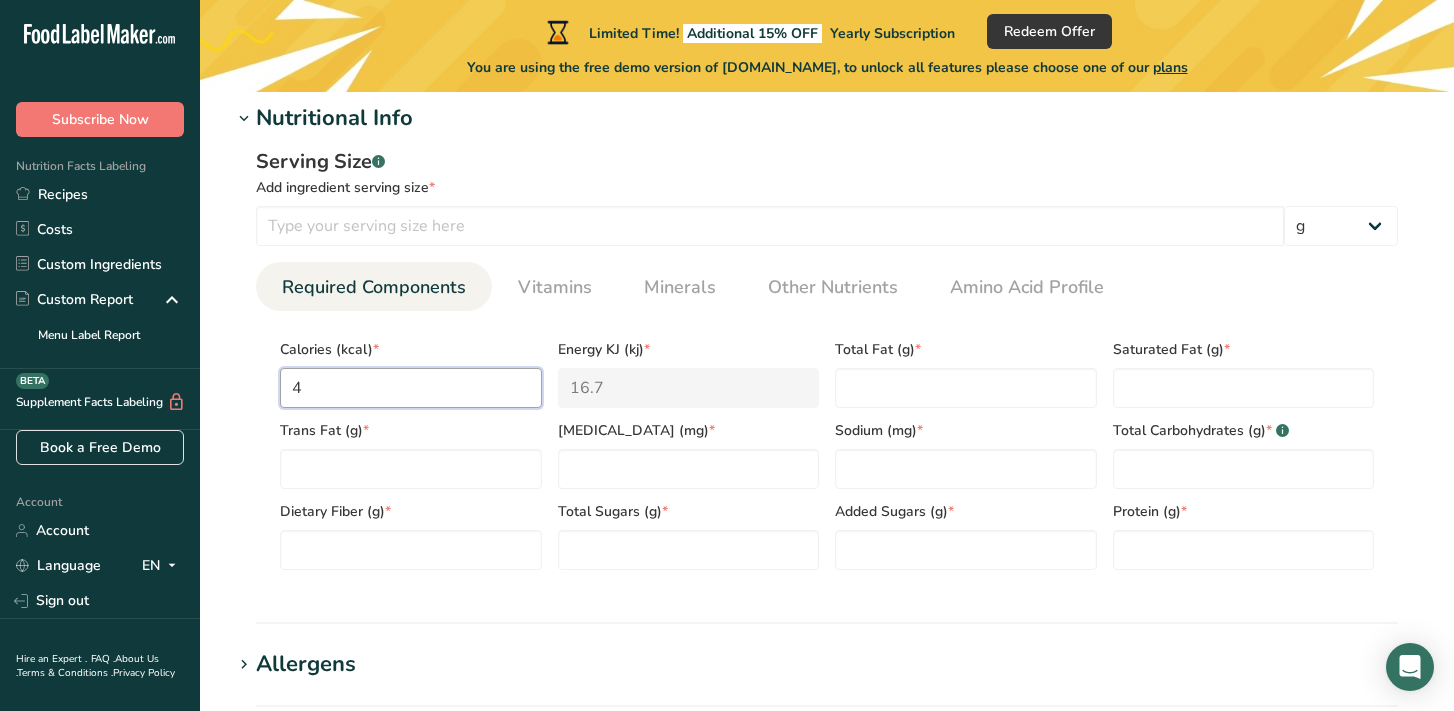 type on "188.3" 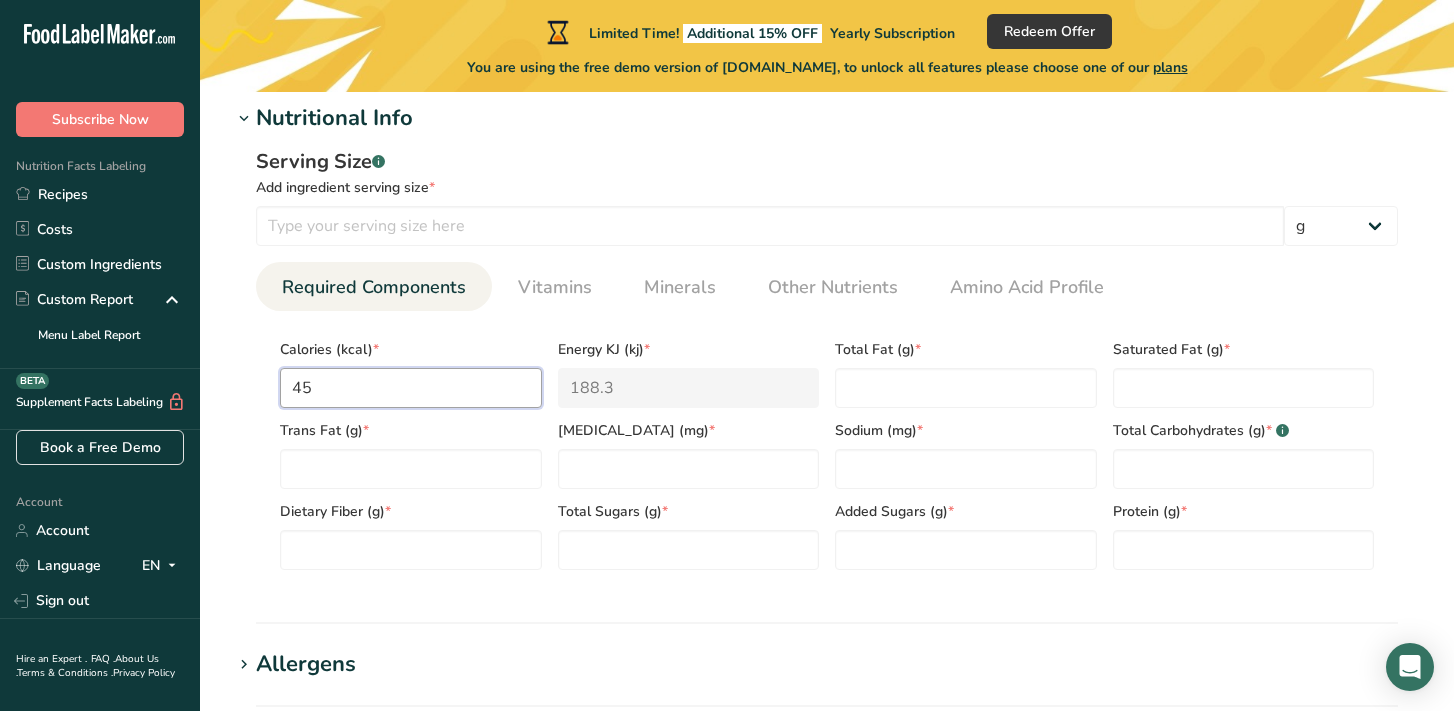 type on "45" 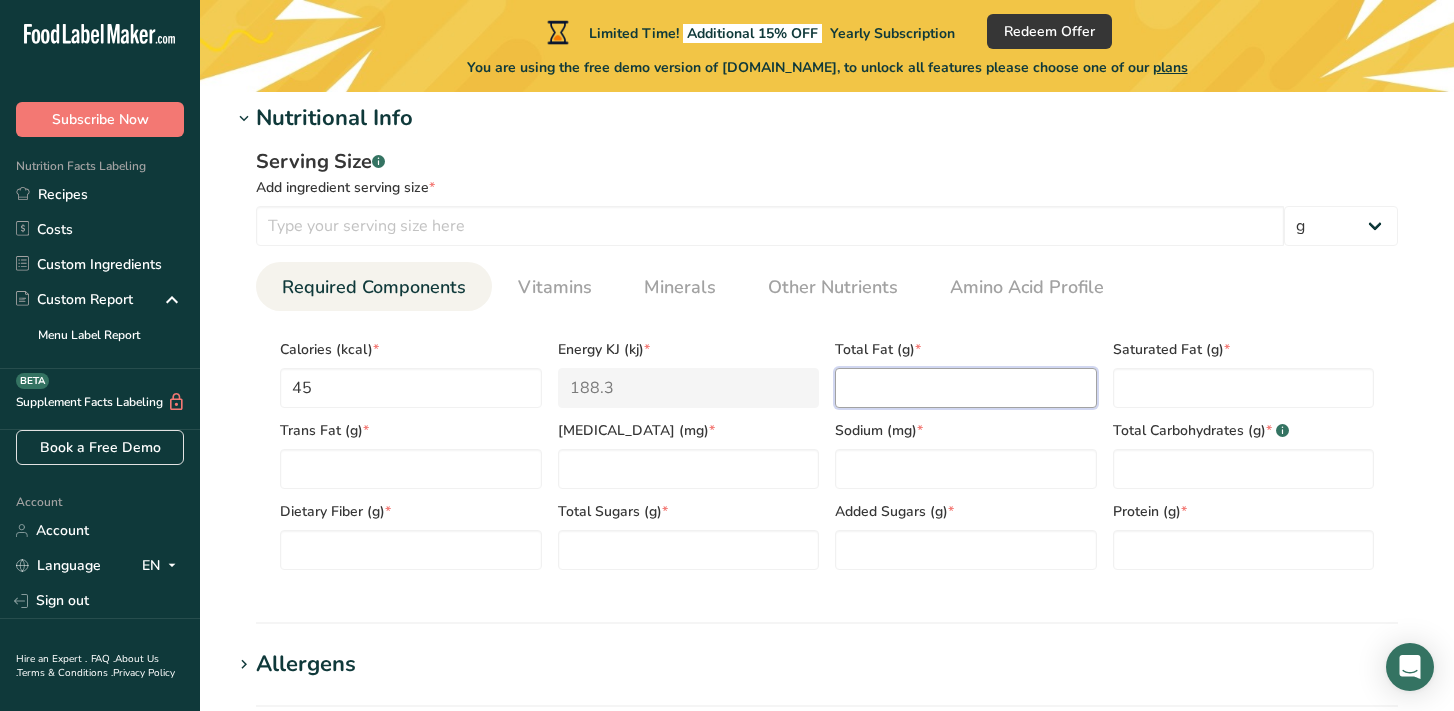 click at bounding box center [966, 388] 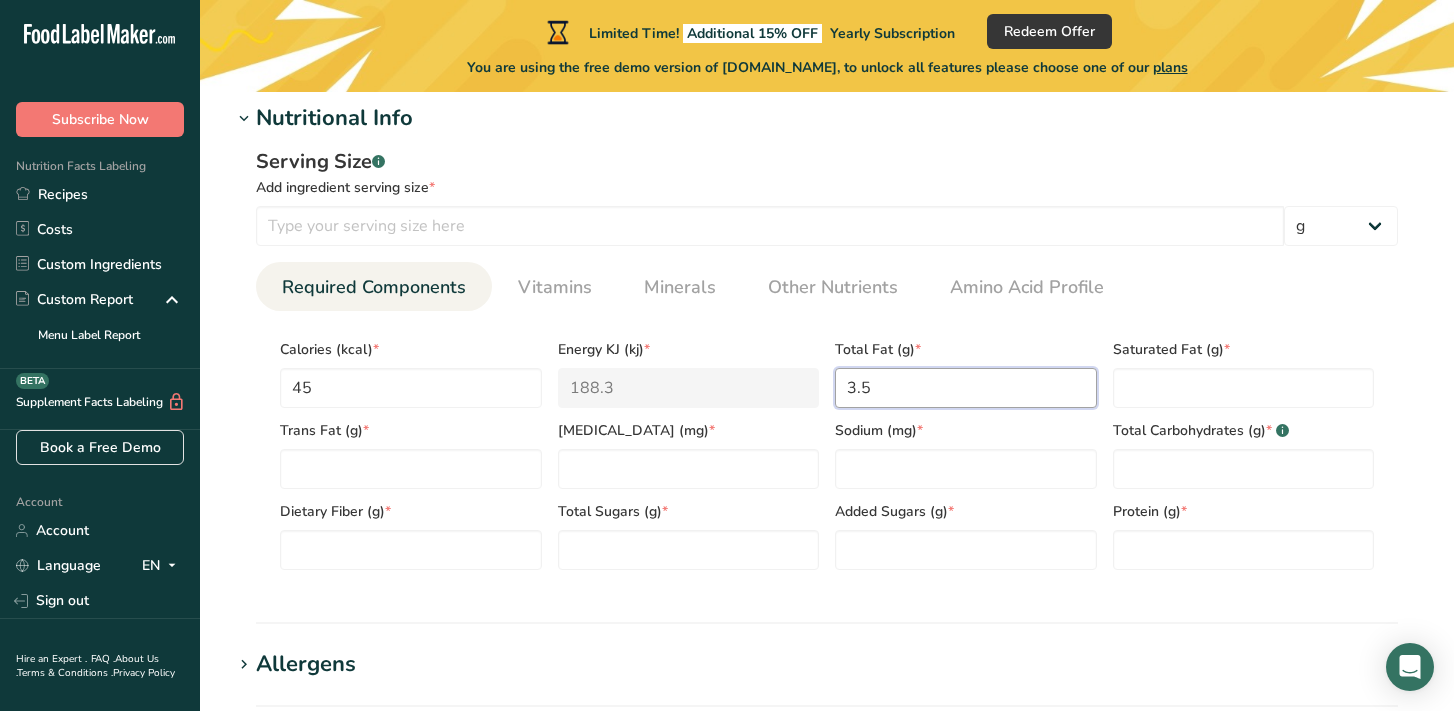 type on "3.5" 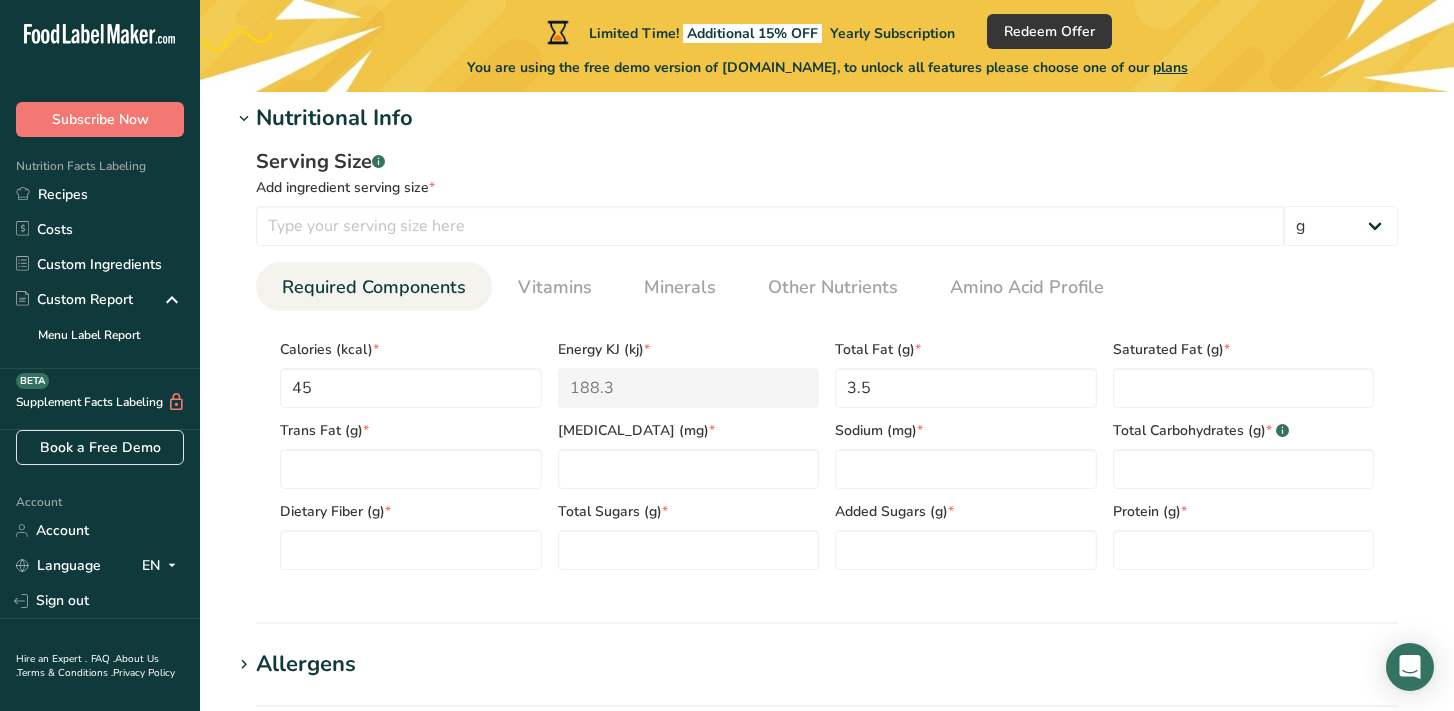 click on "Saturated Fat
(g) *" at bounding box center (1244, 367) 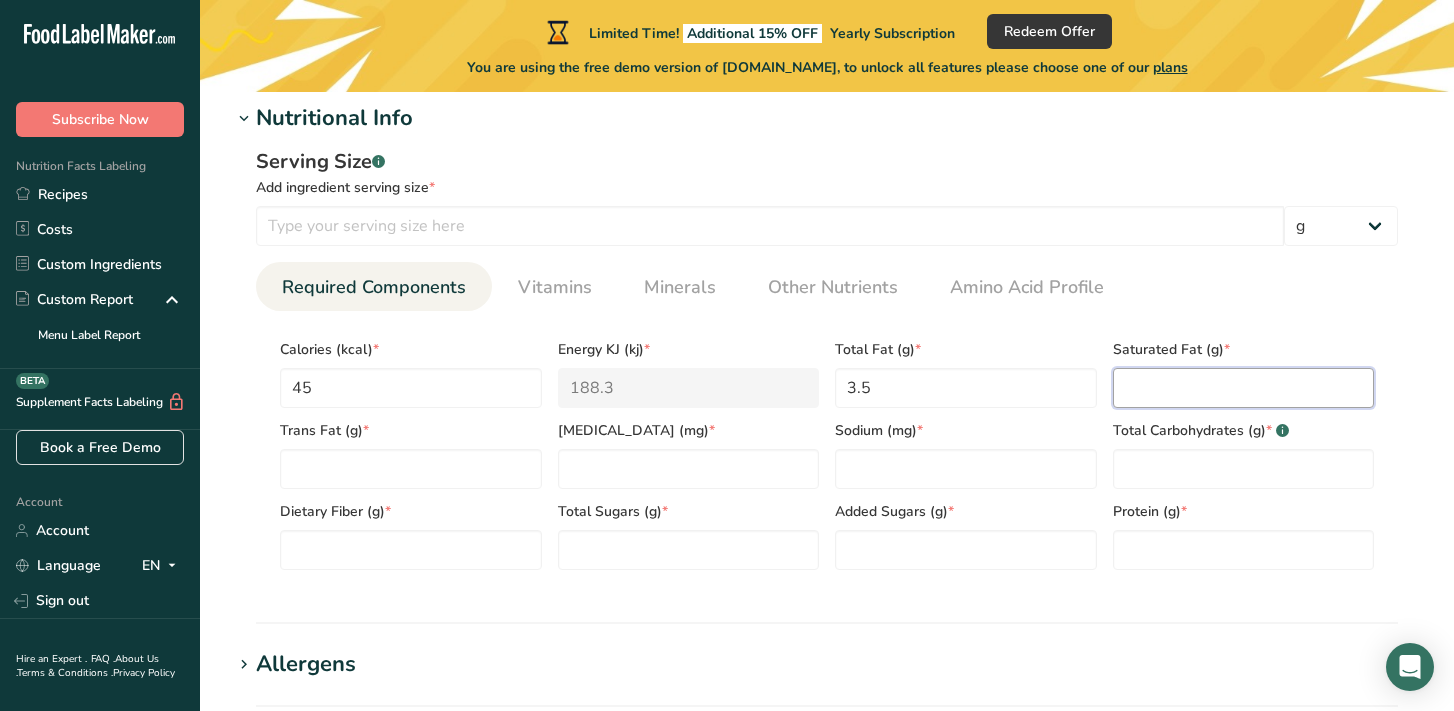click at bounding box center [1244, 388] 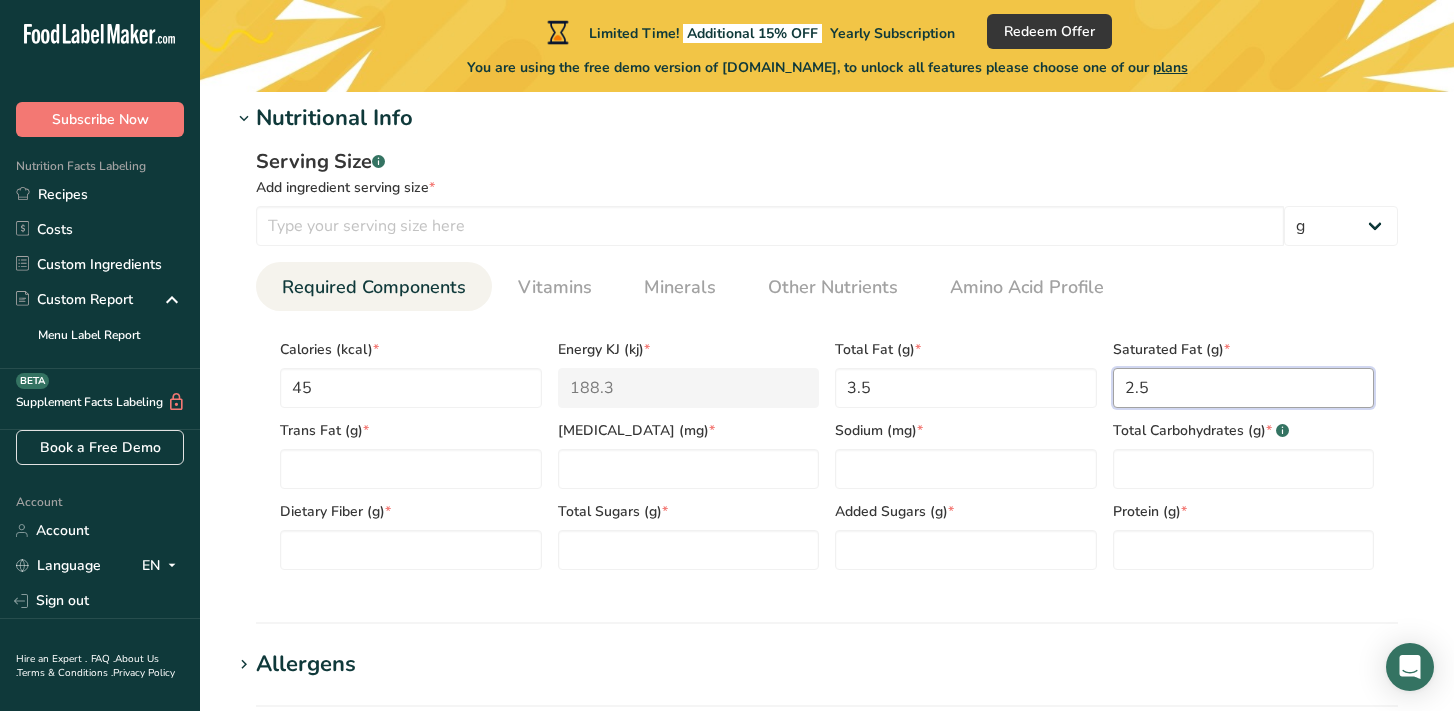 type on "2.5" 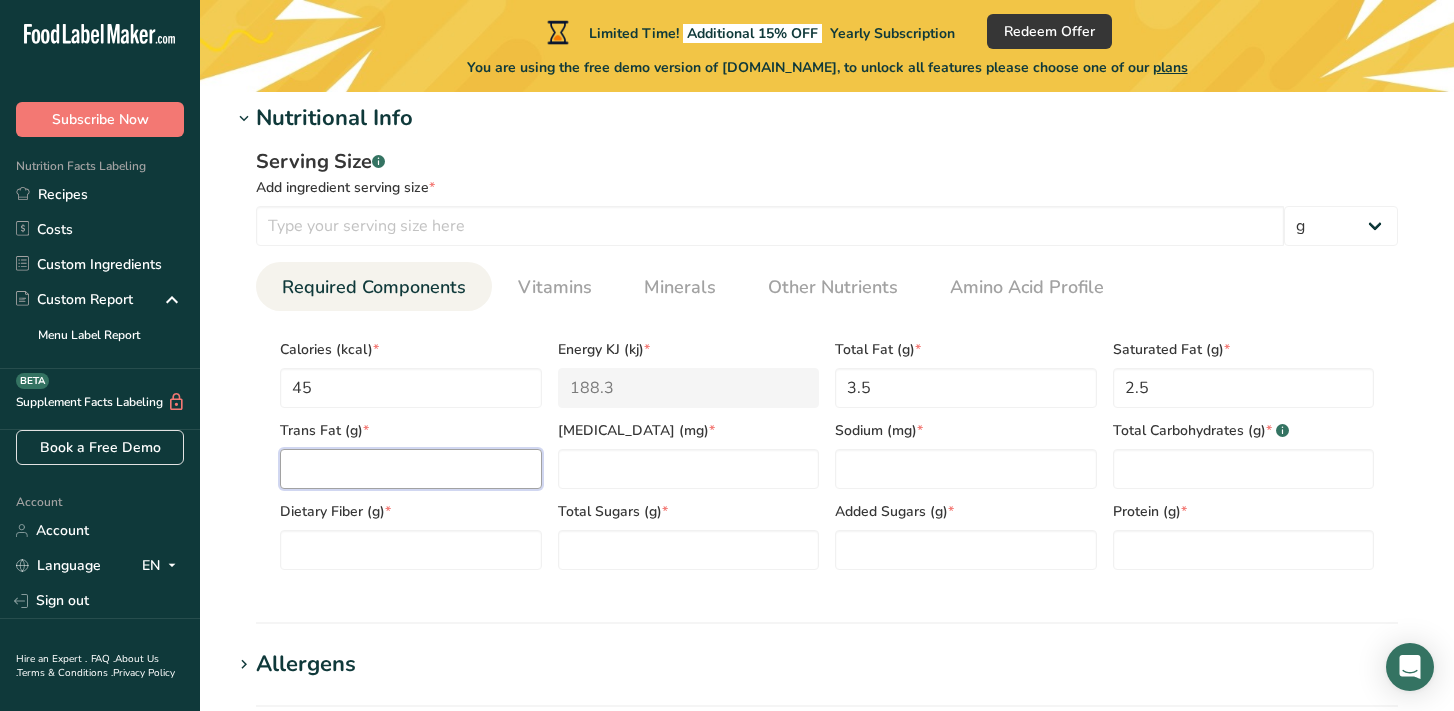 click at bounding box center (411, 469) 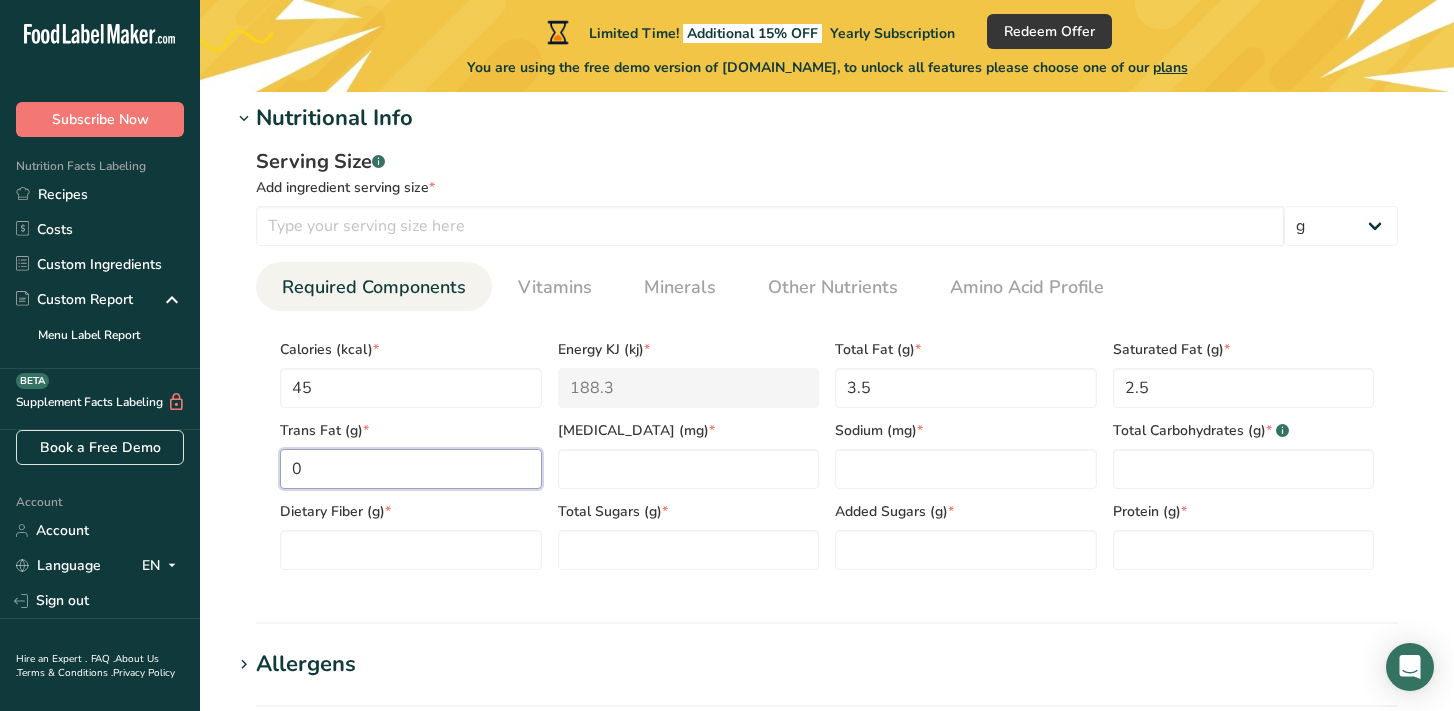 type on "0" 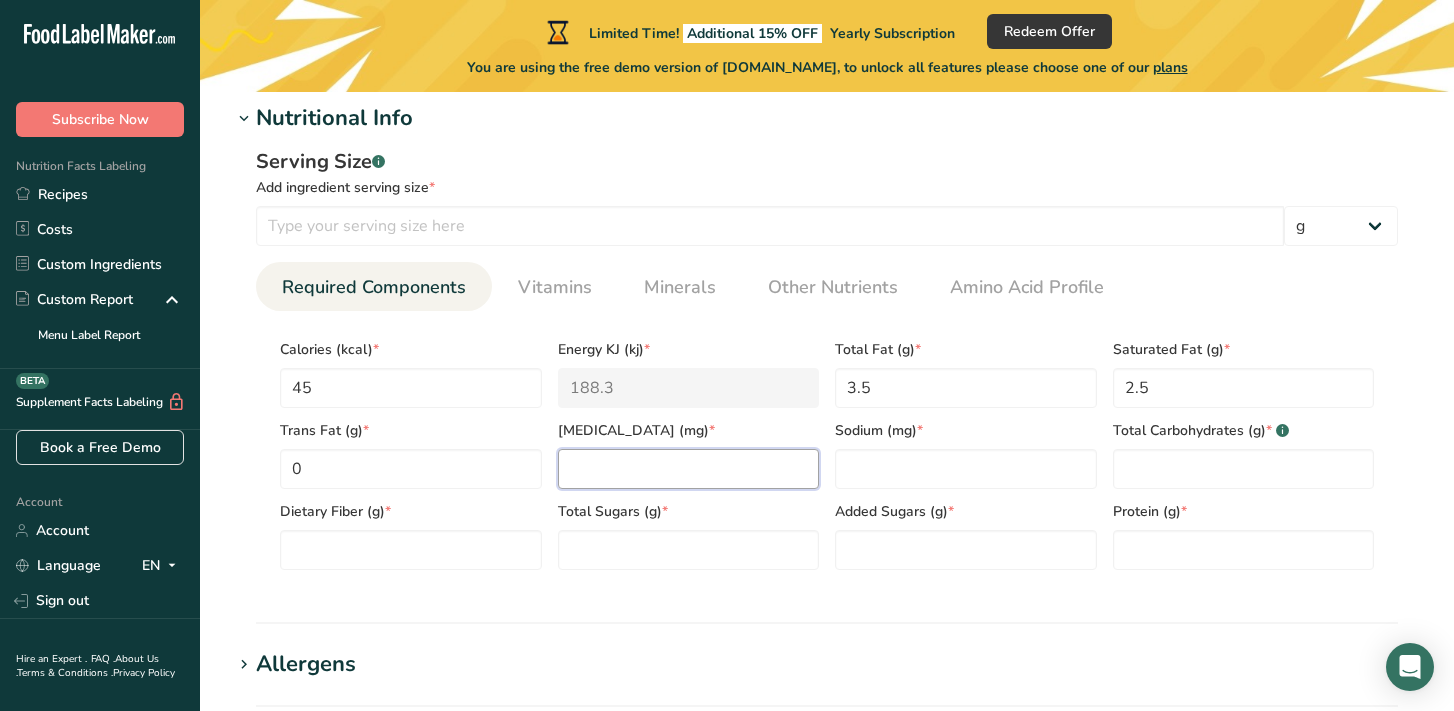 click at bounding box center [689, 469] 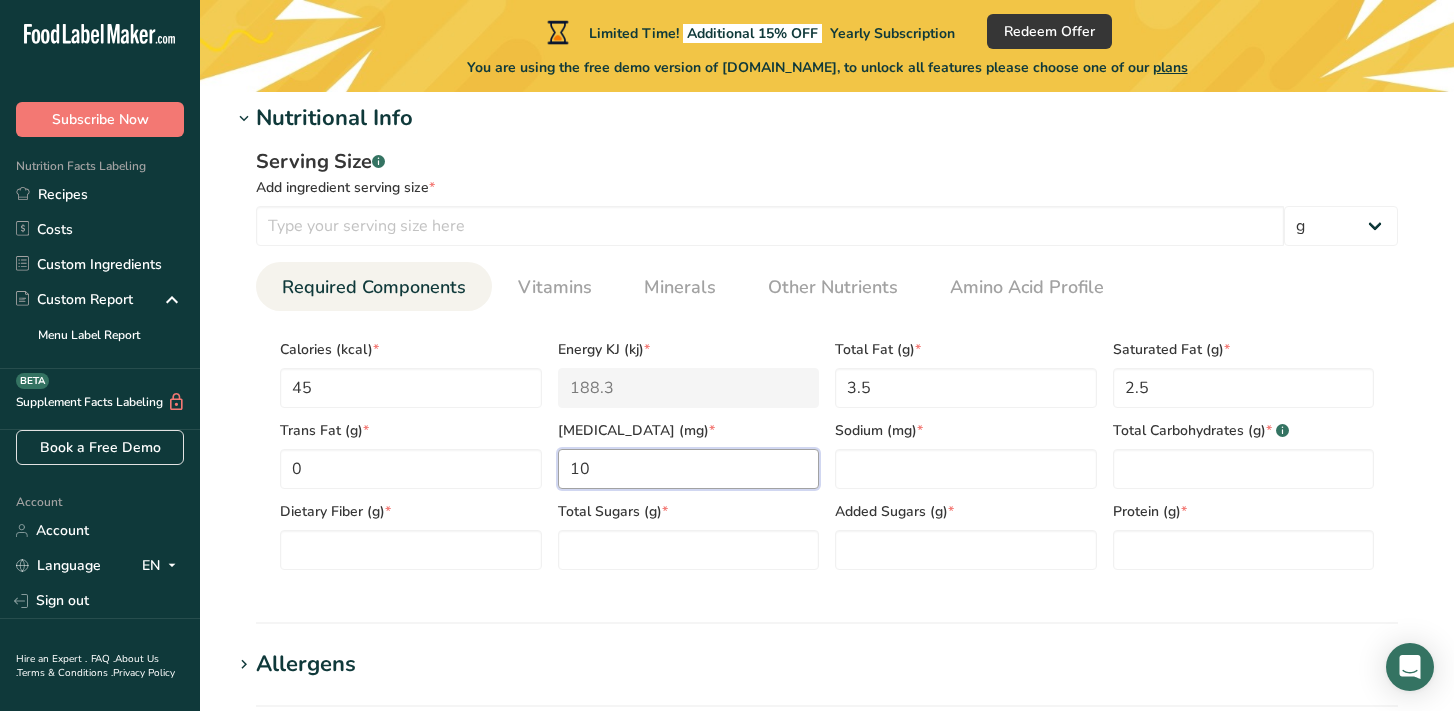 type on "10" 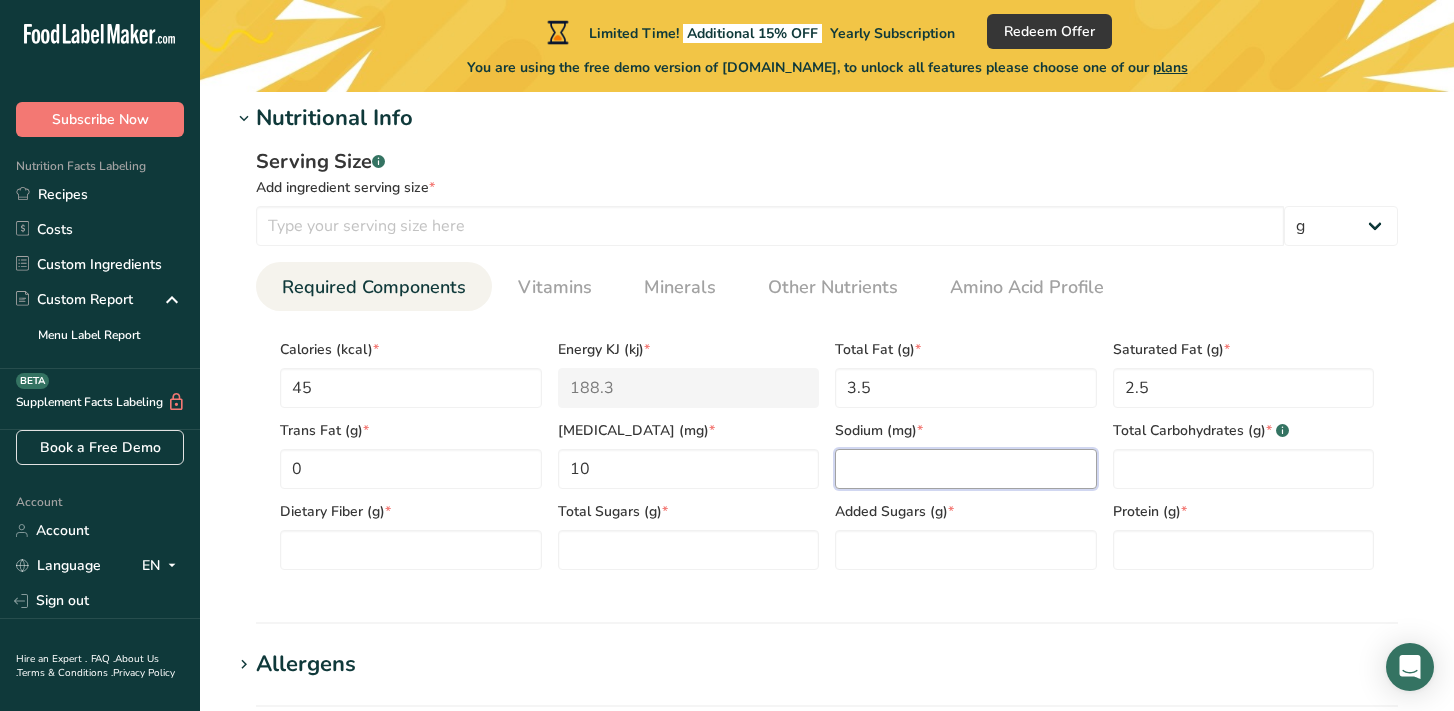 click at bounding box center [966, 469] 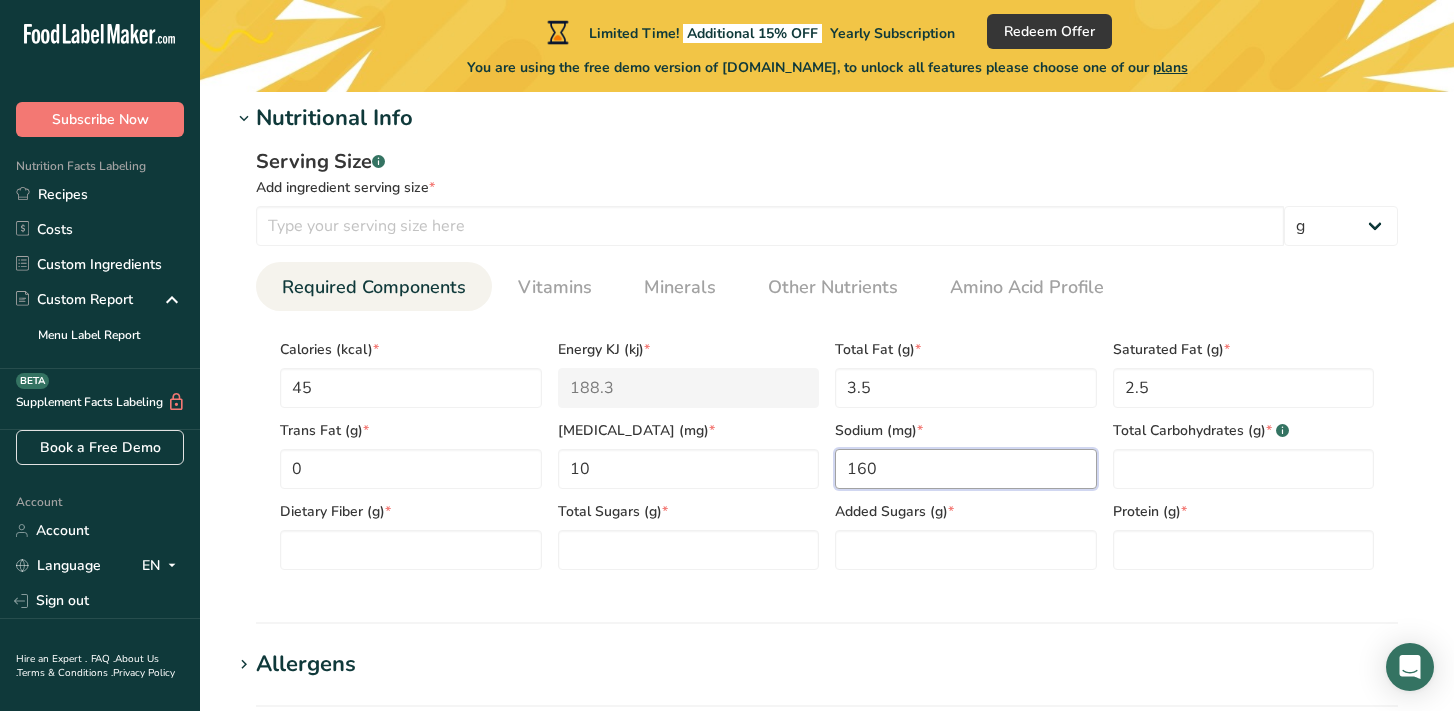 type on "160" 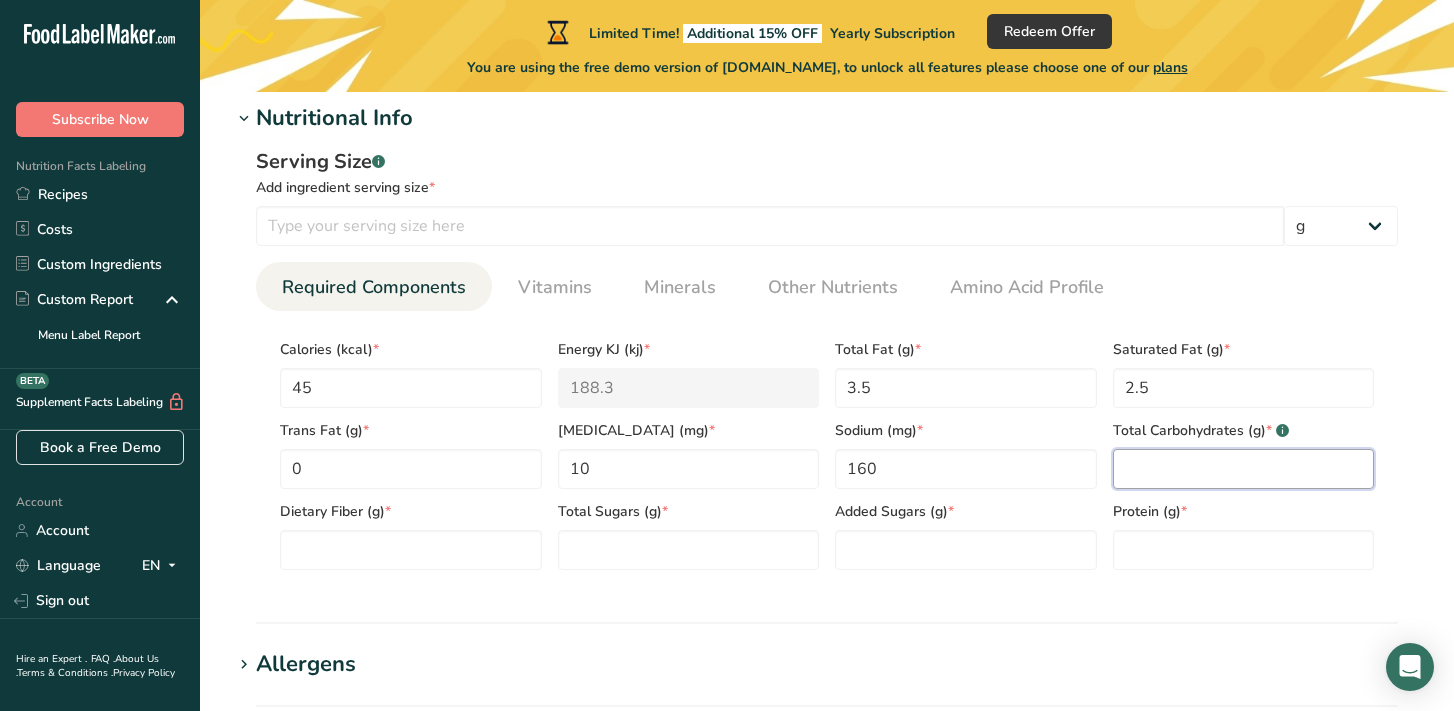 click at bounding box center [1244, 469] 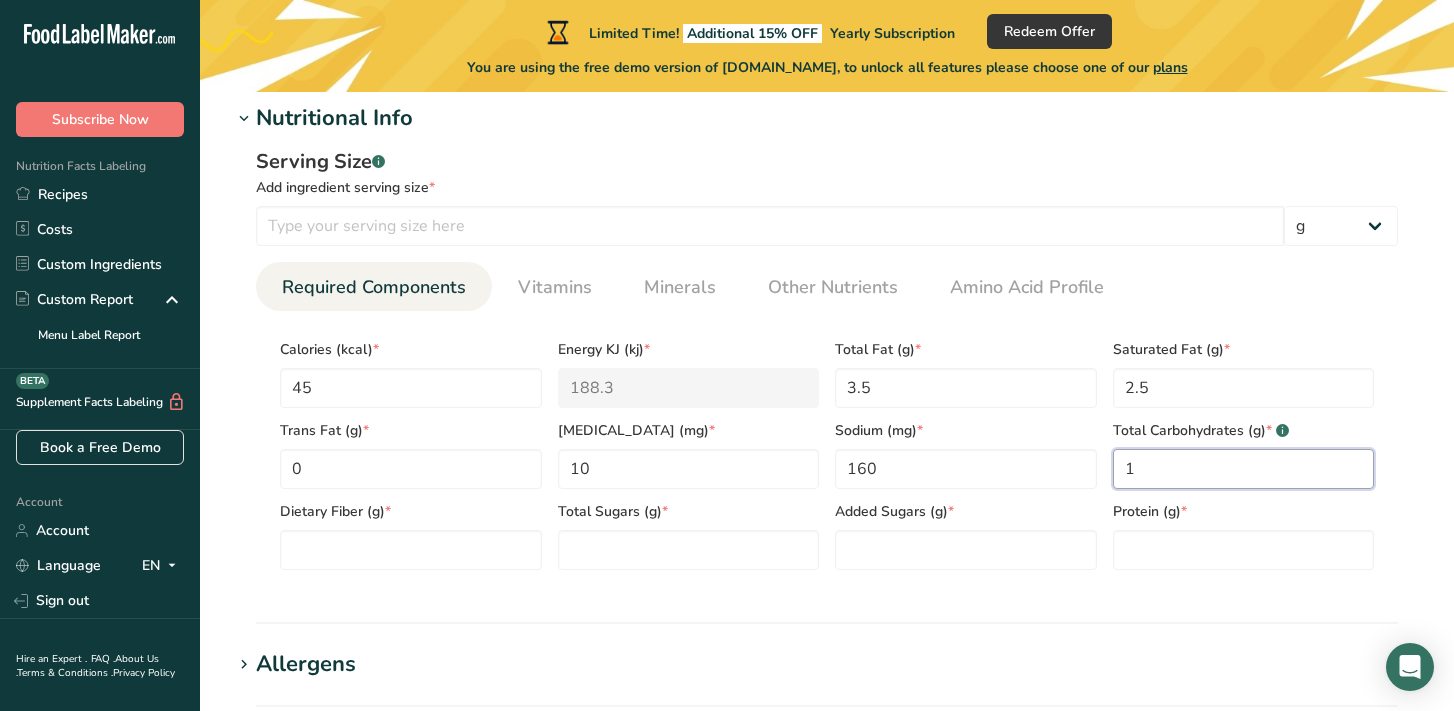 type on "1" 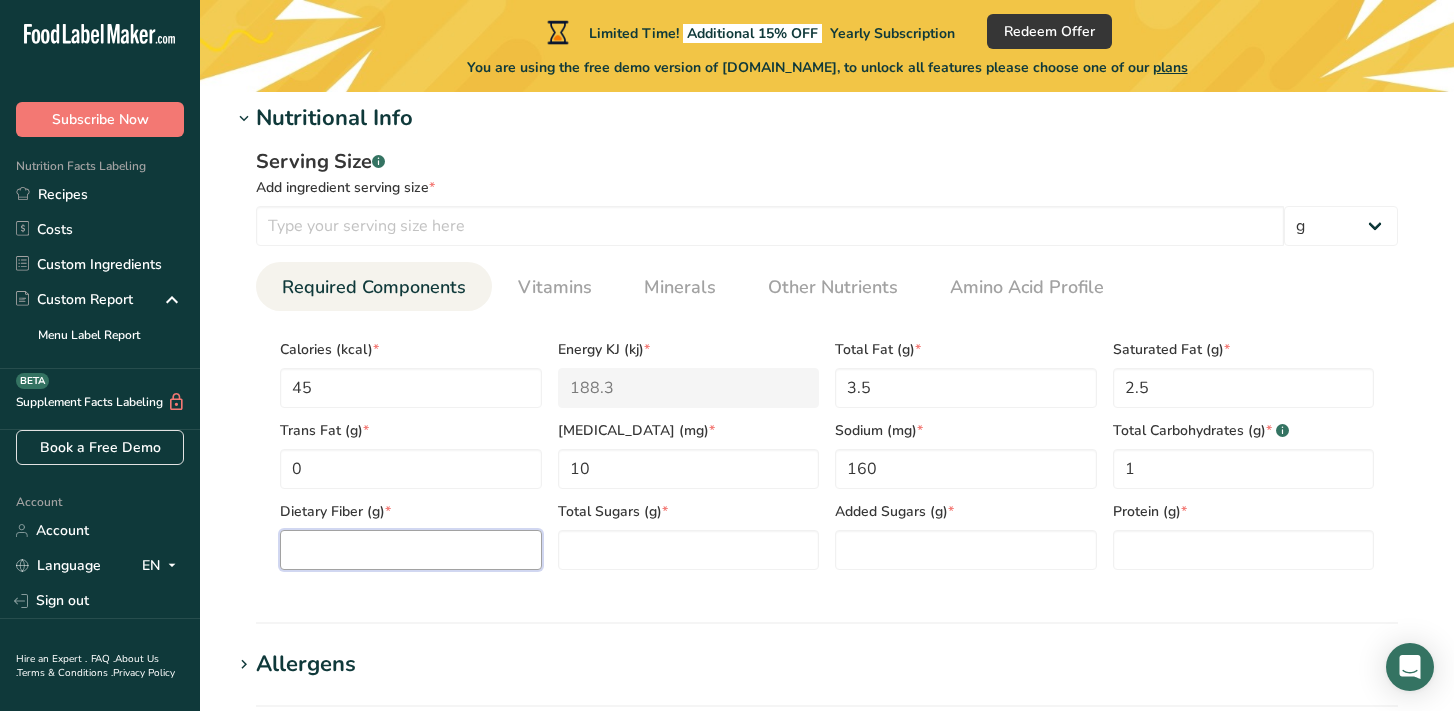 click at bounding box center [411, 550] 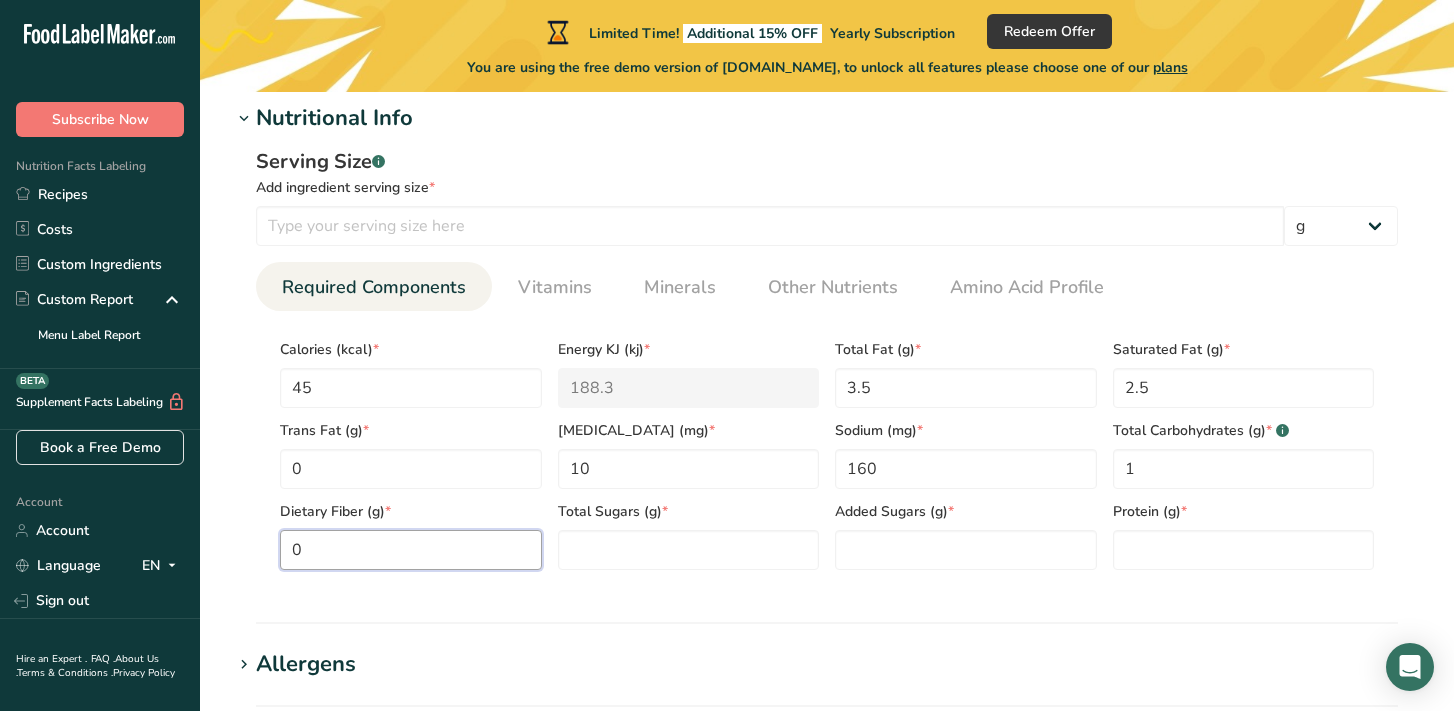 type on "0" 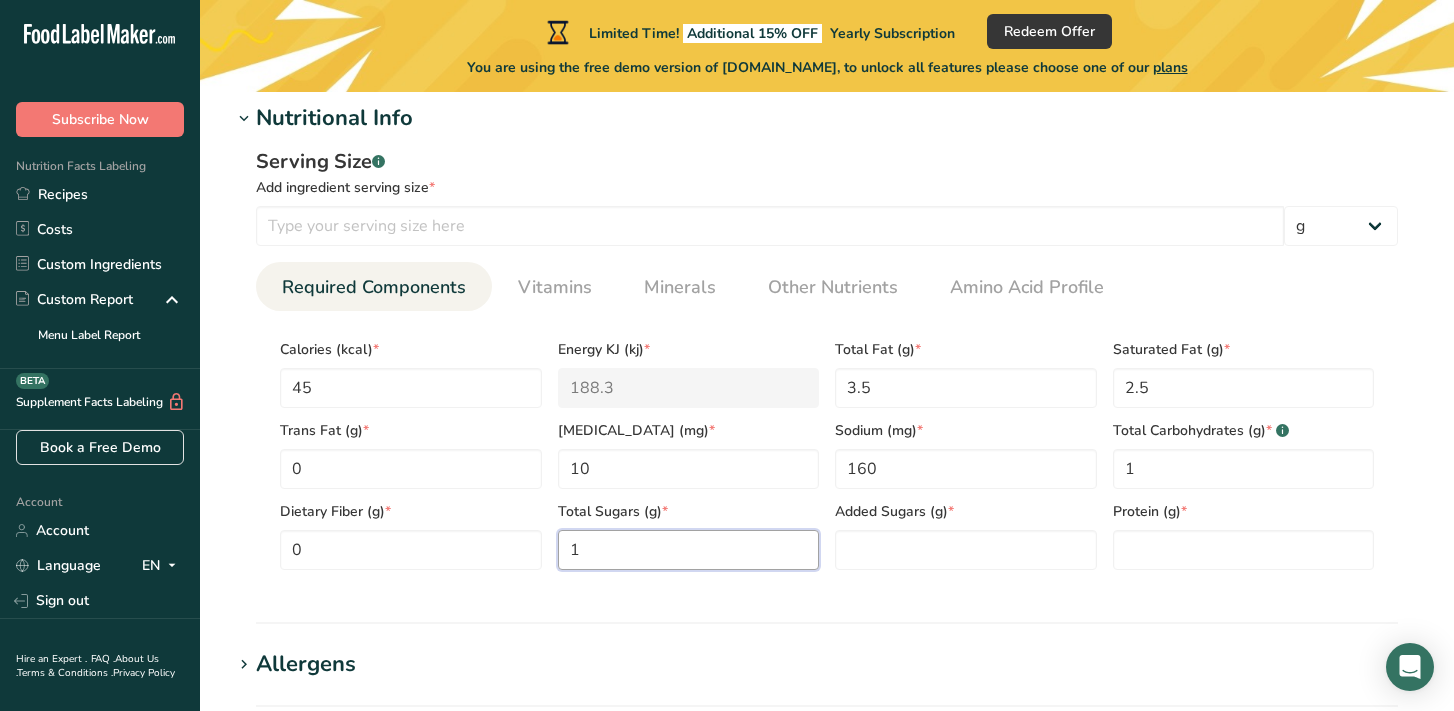 type on "1" 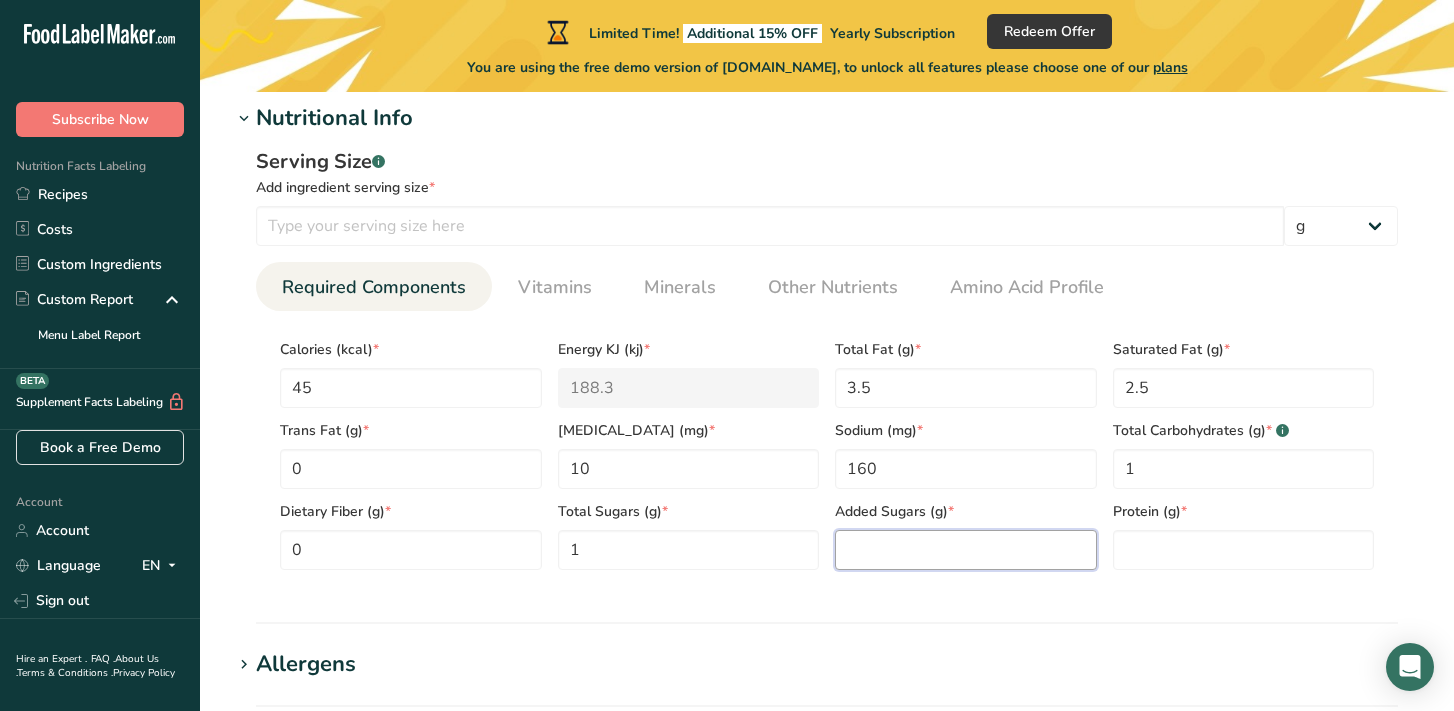 click at bounding box center [966, 550] 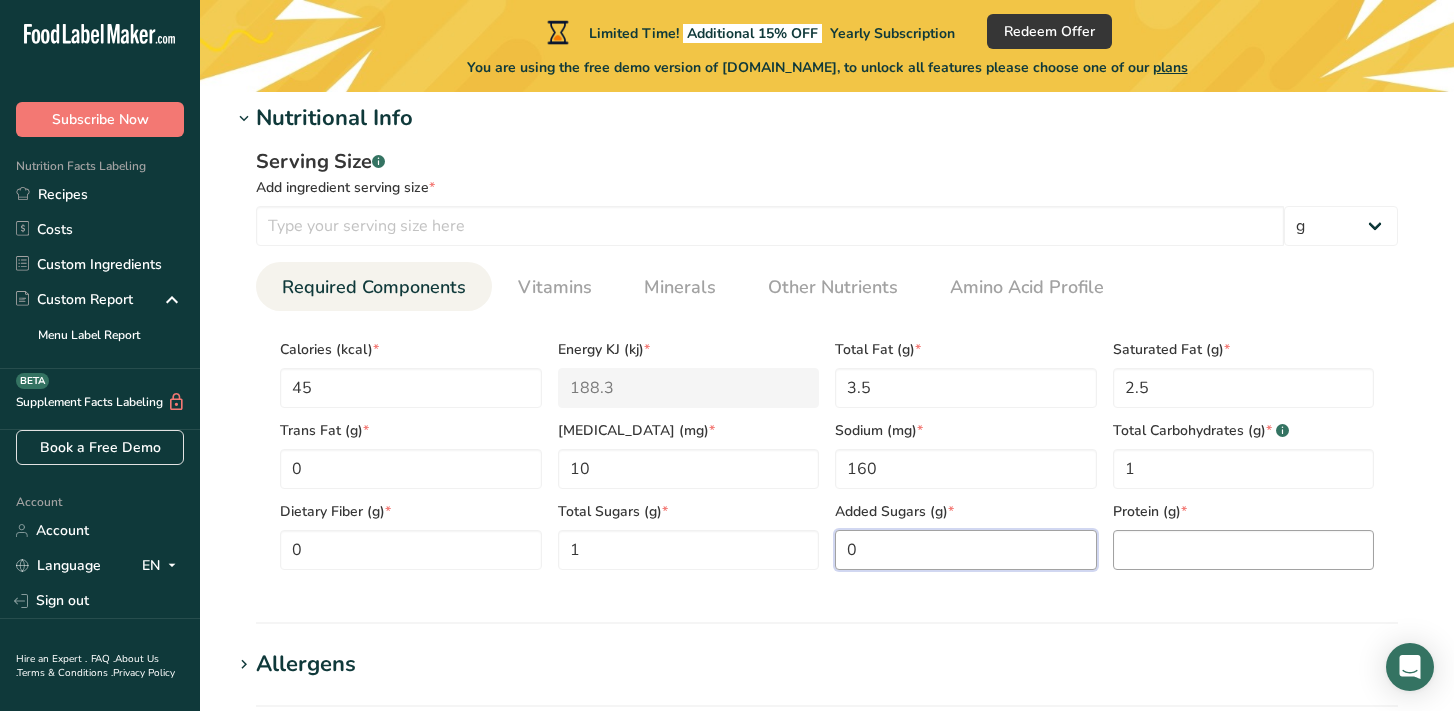 type on "0" 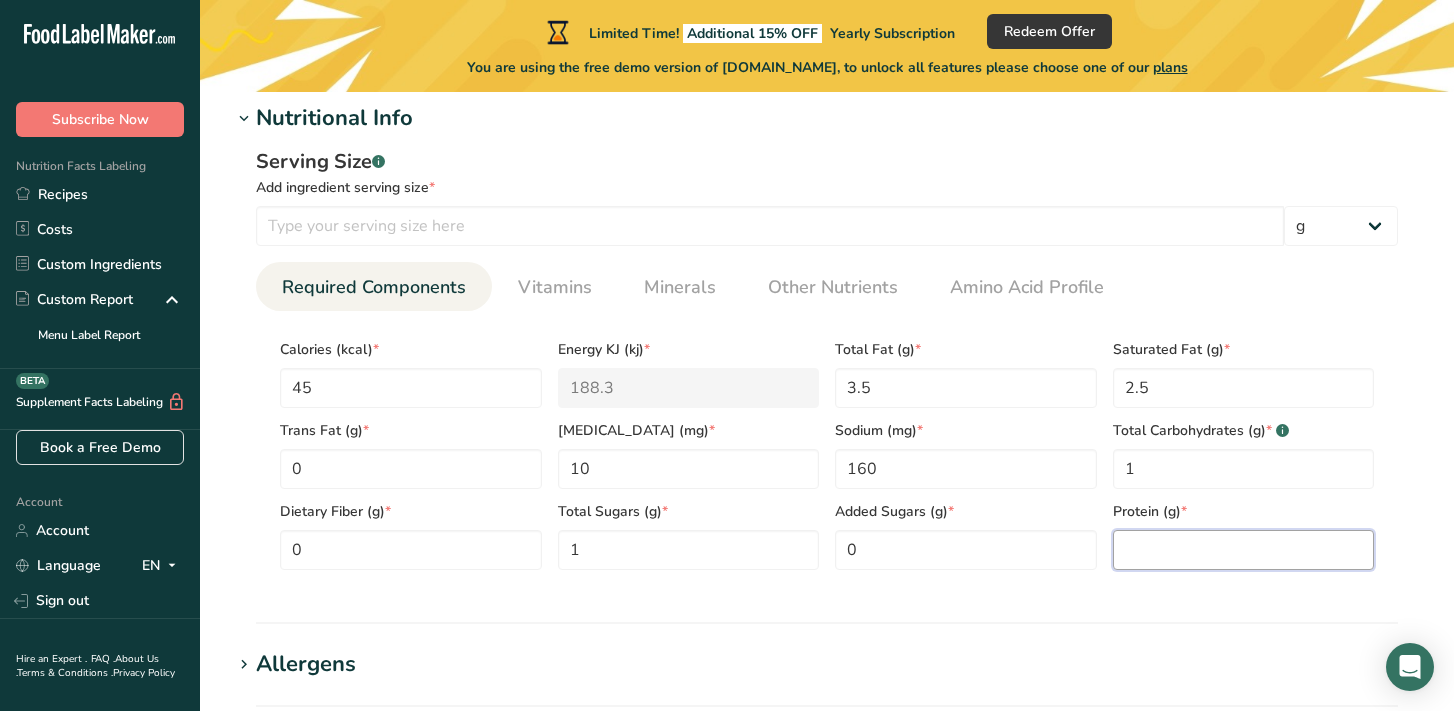 click at bounding box center (1244, 550) 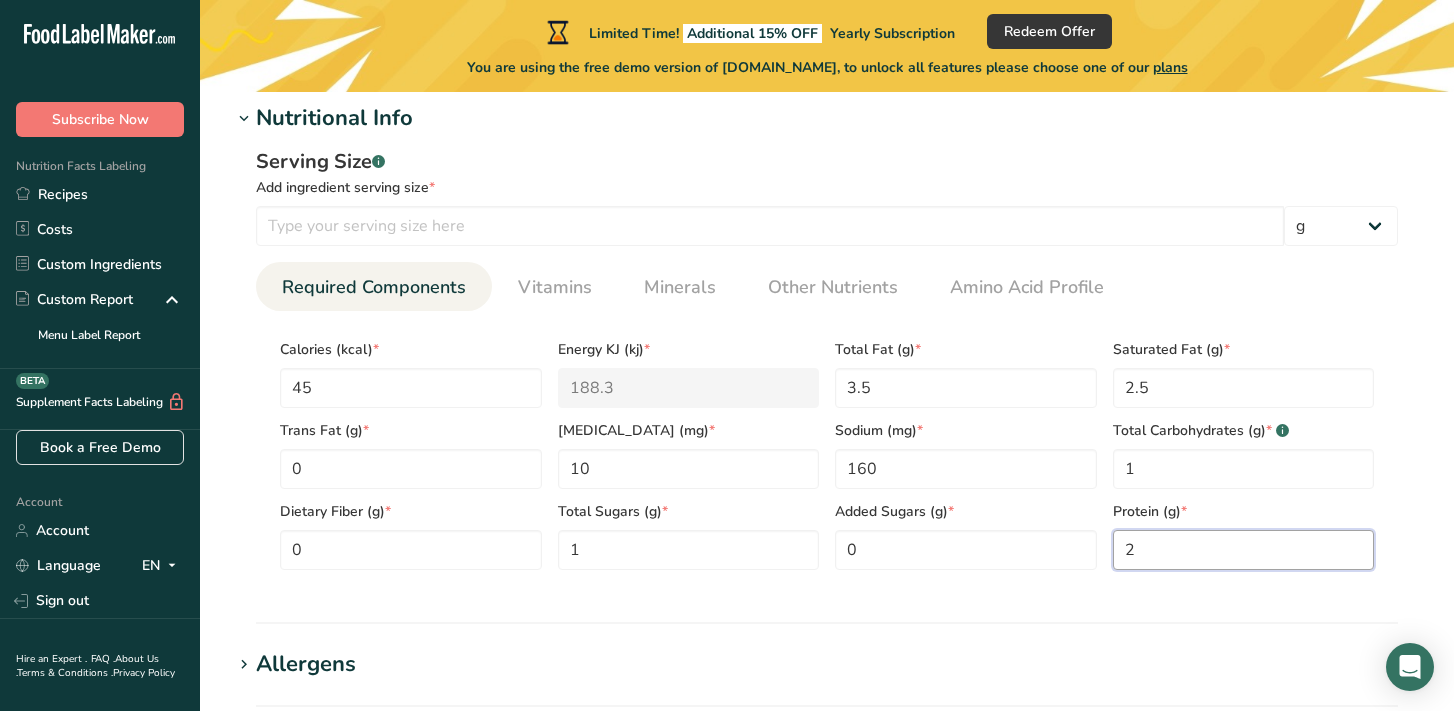 type on "2" 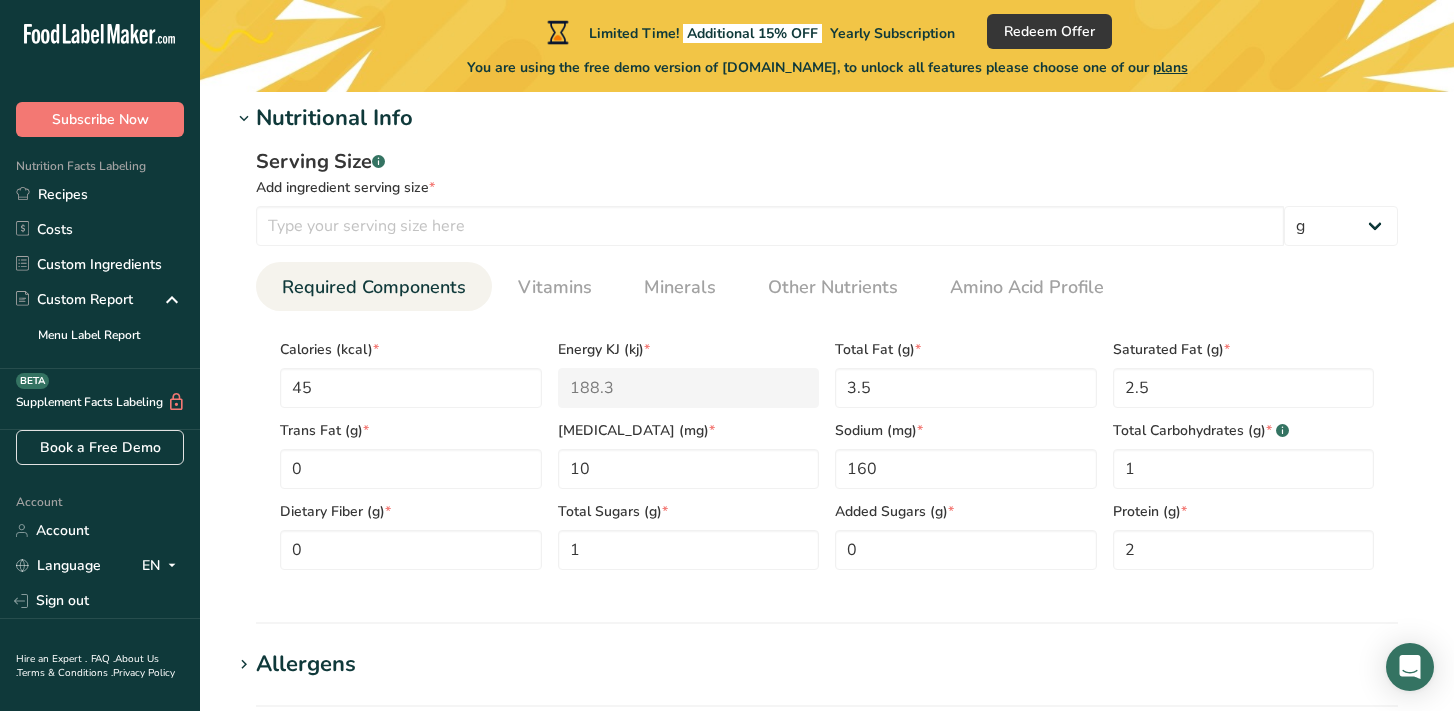 click on "Total Carbohydrates
(g) *   .a-a{fill:#347362;}.b-a{fill:#fff;}           1" at bounding box center (1244, 448) 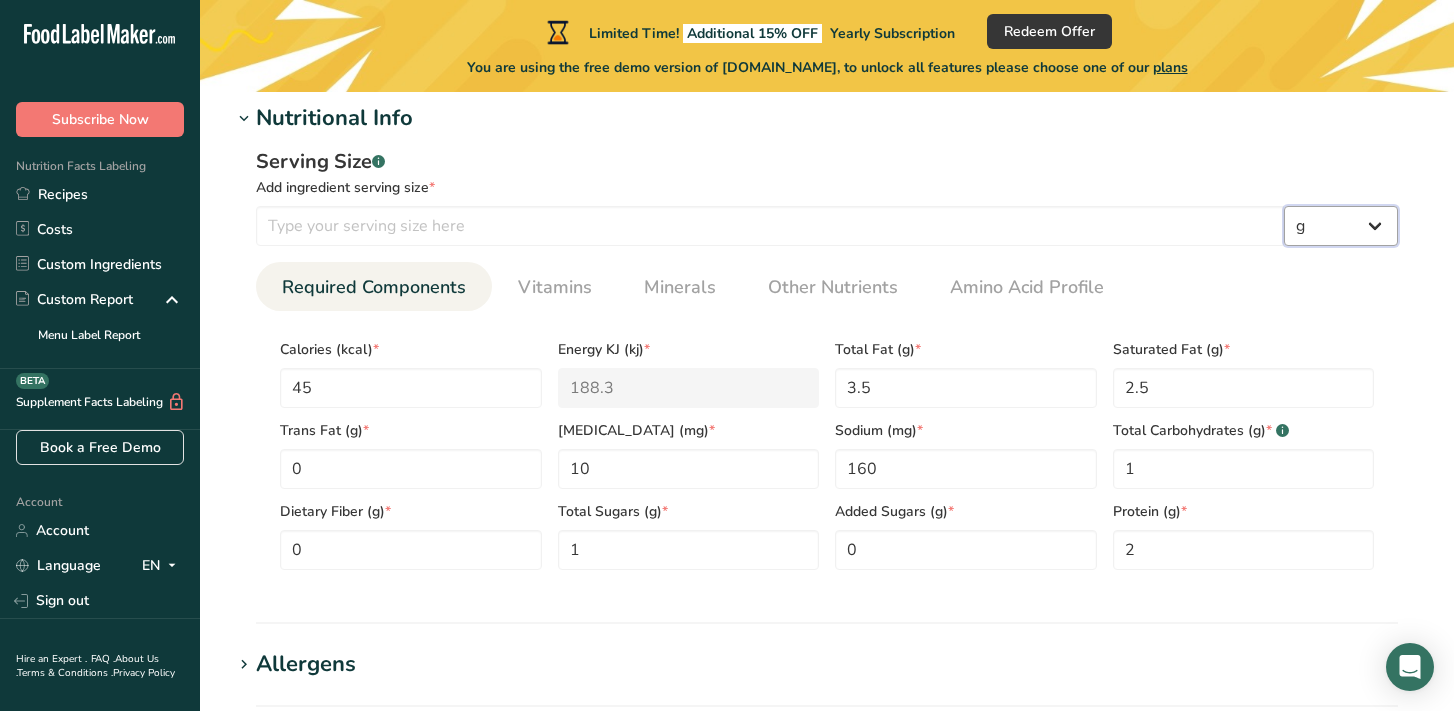 click on "g
kg
mg
mcg
lb
oz
l
mL
fl oz
tbsp
tsp
cup
qt
gallon" at bounding box center [1341, 226] 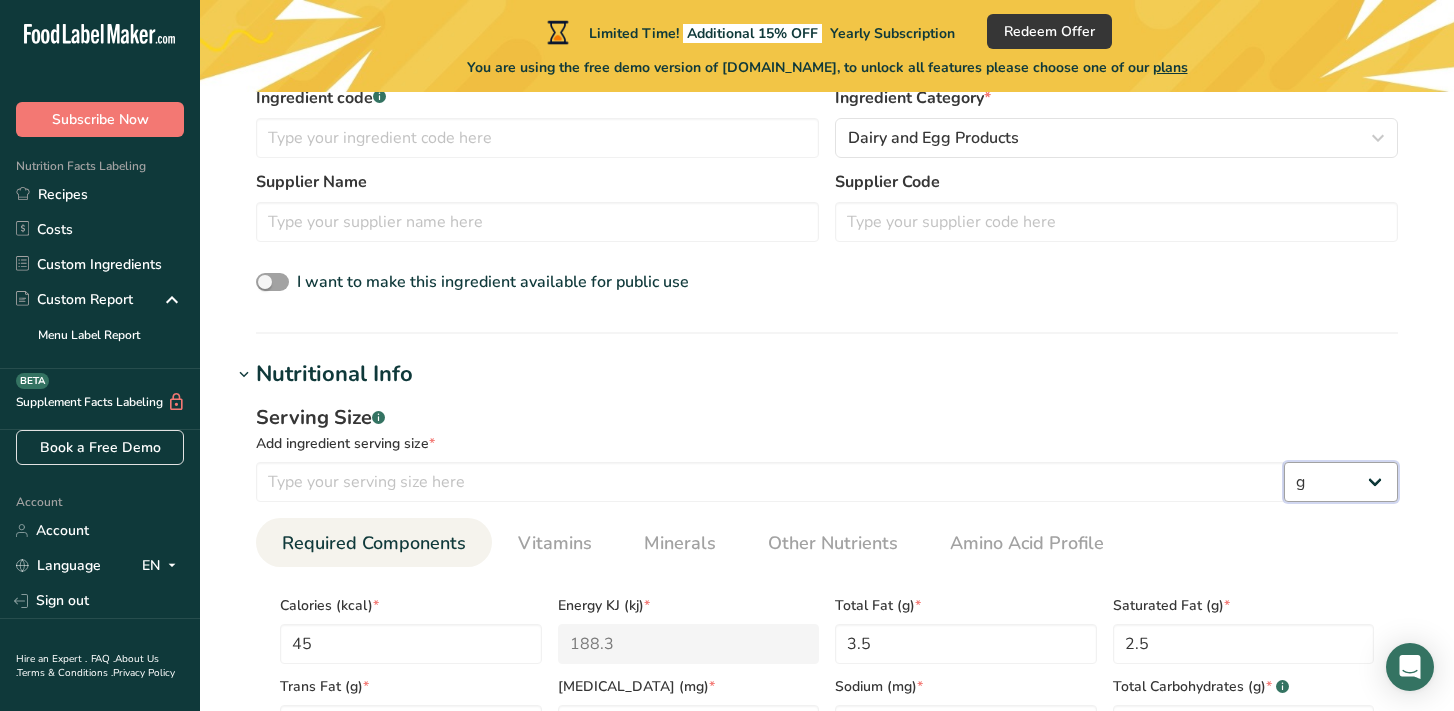 scroll, scrollTop: 513, scrollLeft: 0, axis: vertical 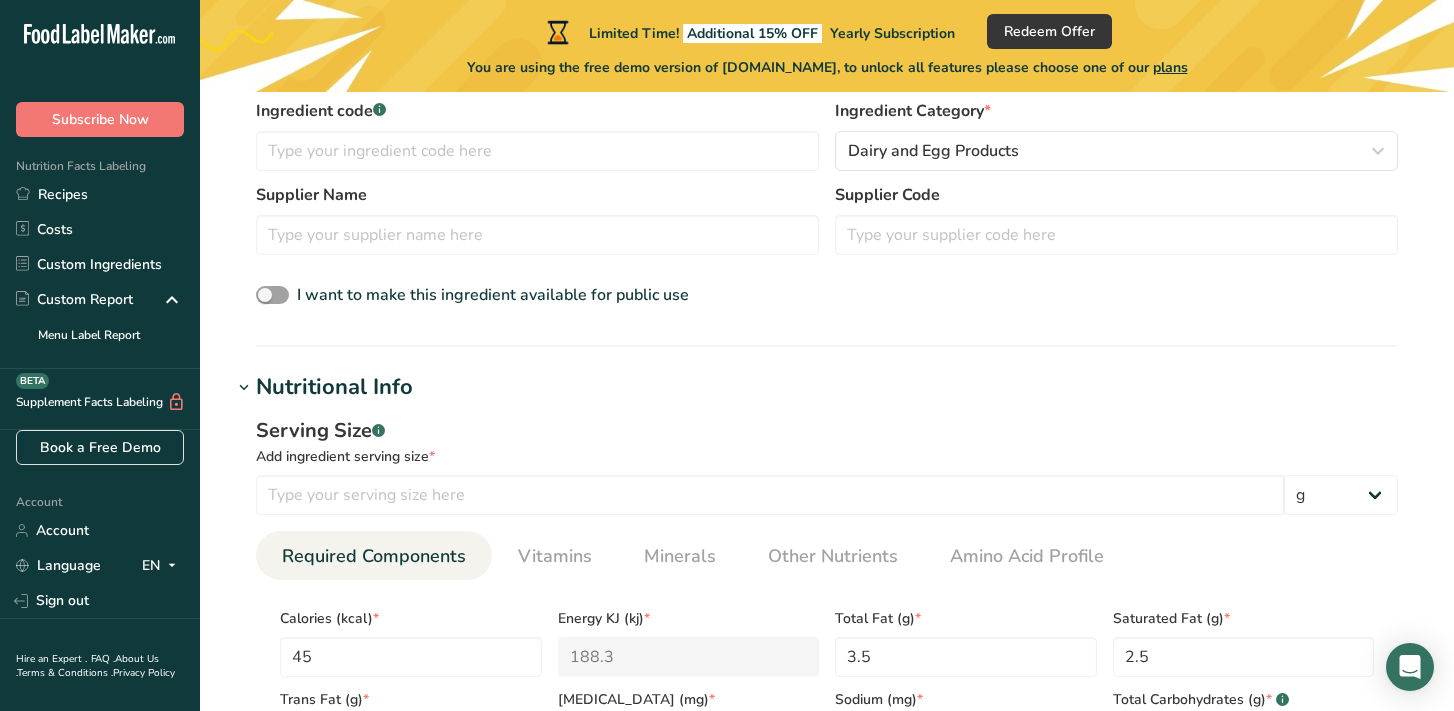 click at bounding box center (244, 388) 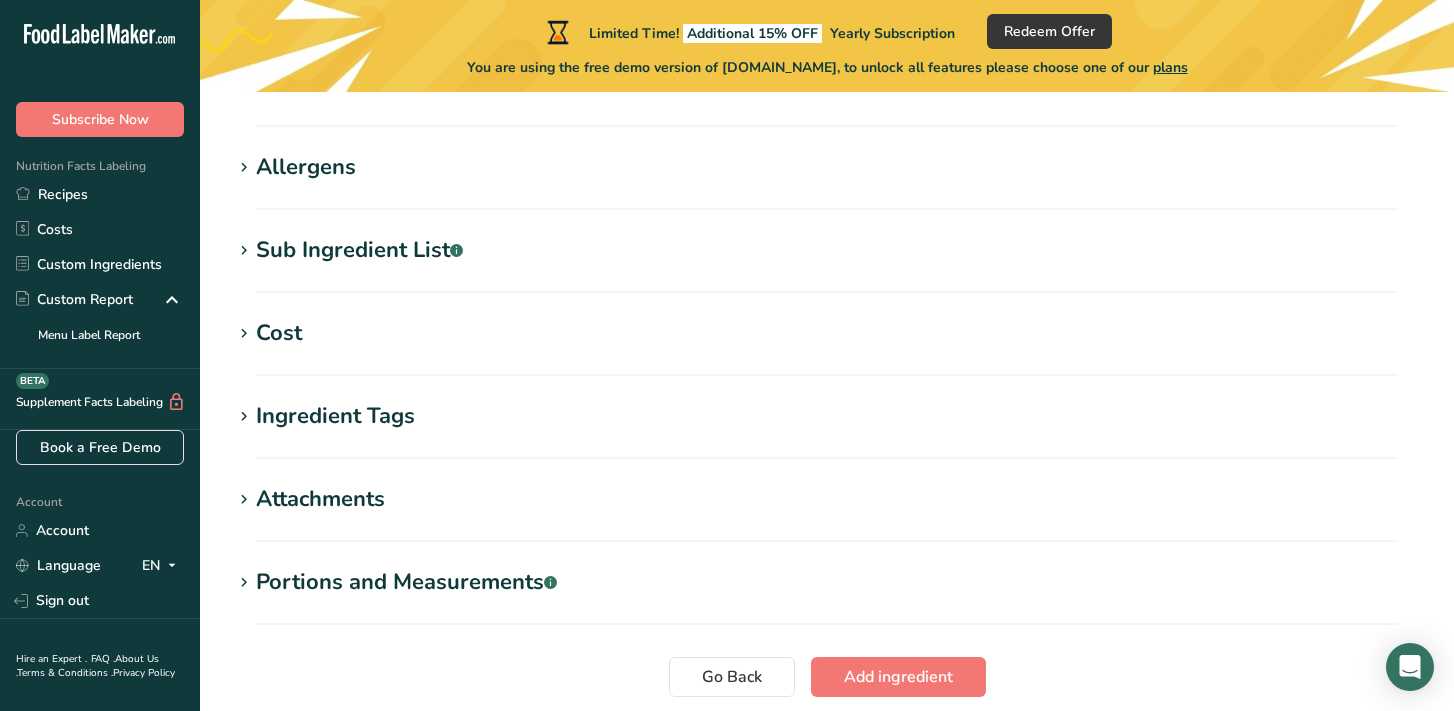 scroll, scrollTop: 684, scrollLeft: 0, axis: vertical 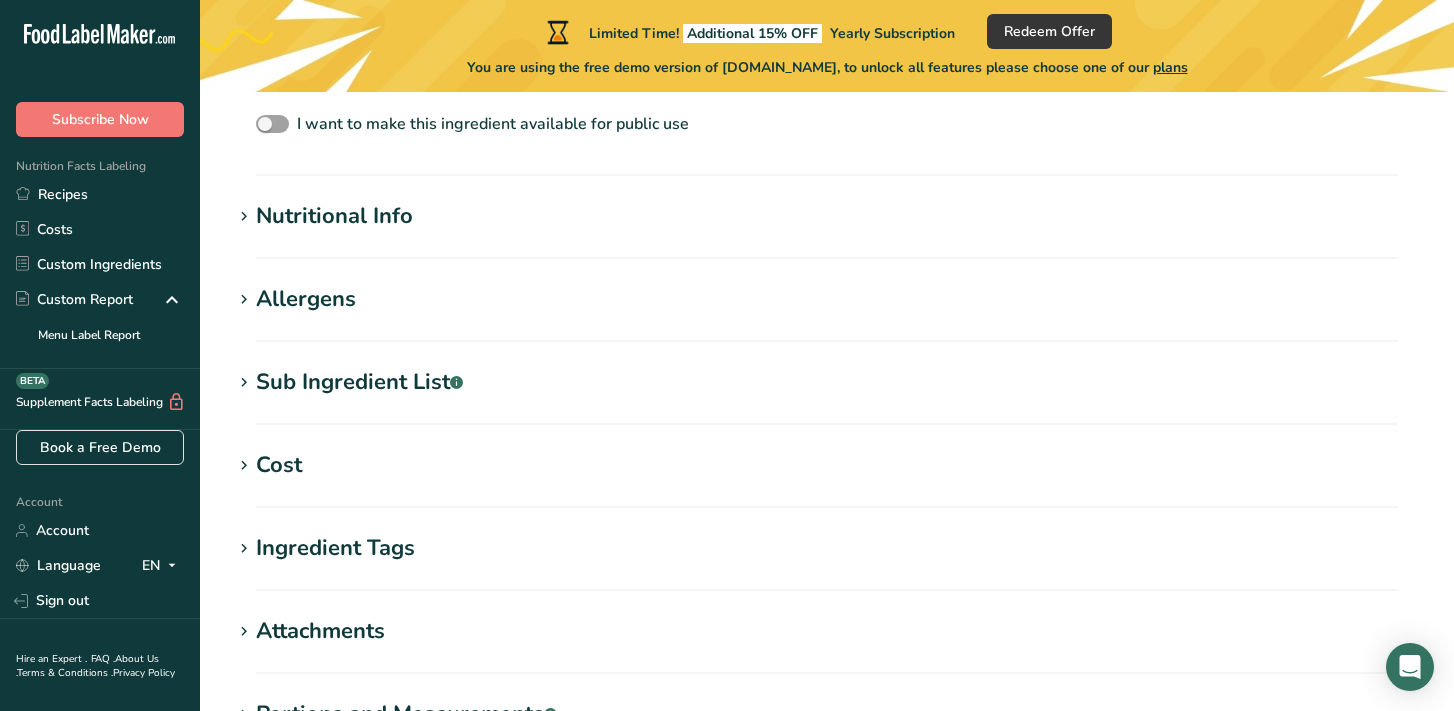 click on "Nutritional Info" at bounding box center (334, 216) 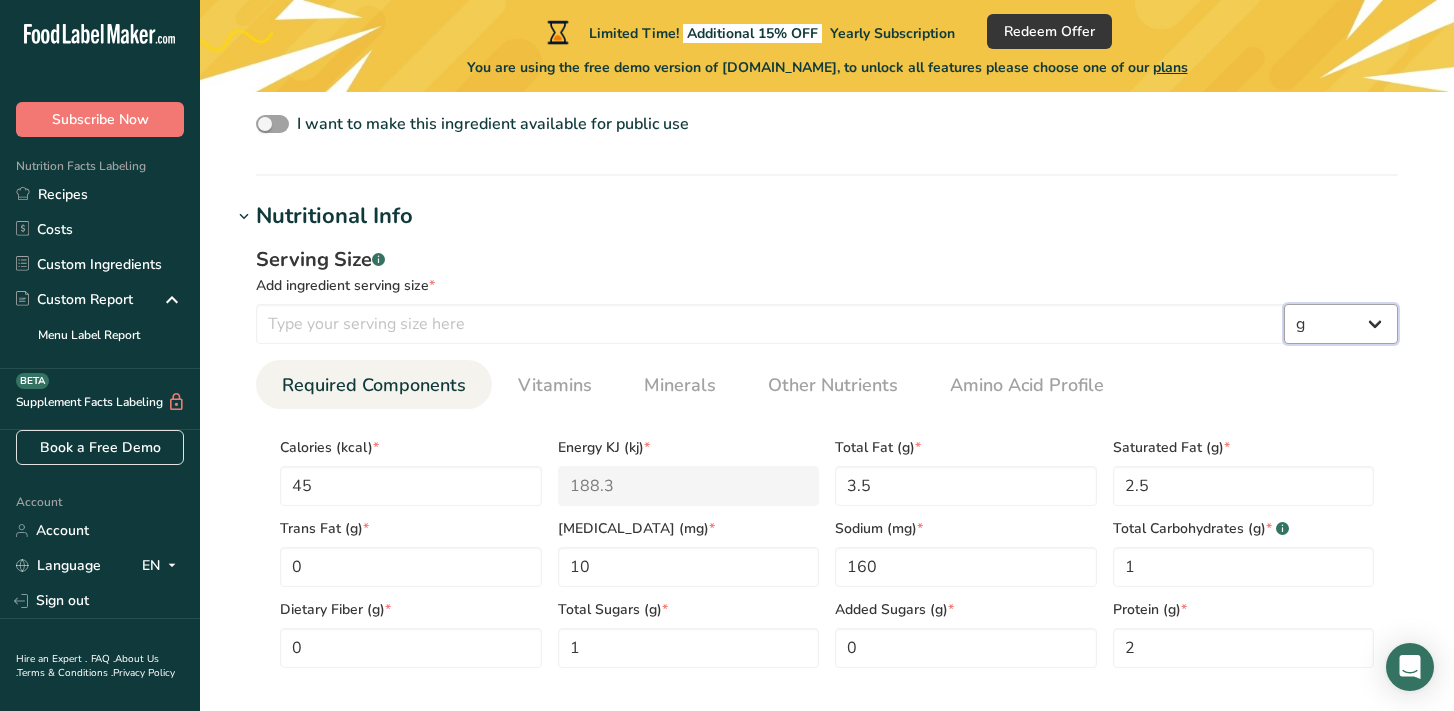 click on "g
kg
mg
mcg
lb
oz
l
mL
fl oz
tbsp
tsp
cup
qt
gallon" at bounding box center (1341, 324) 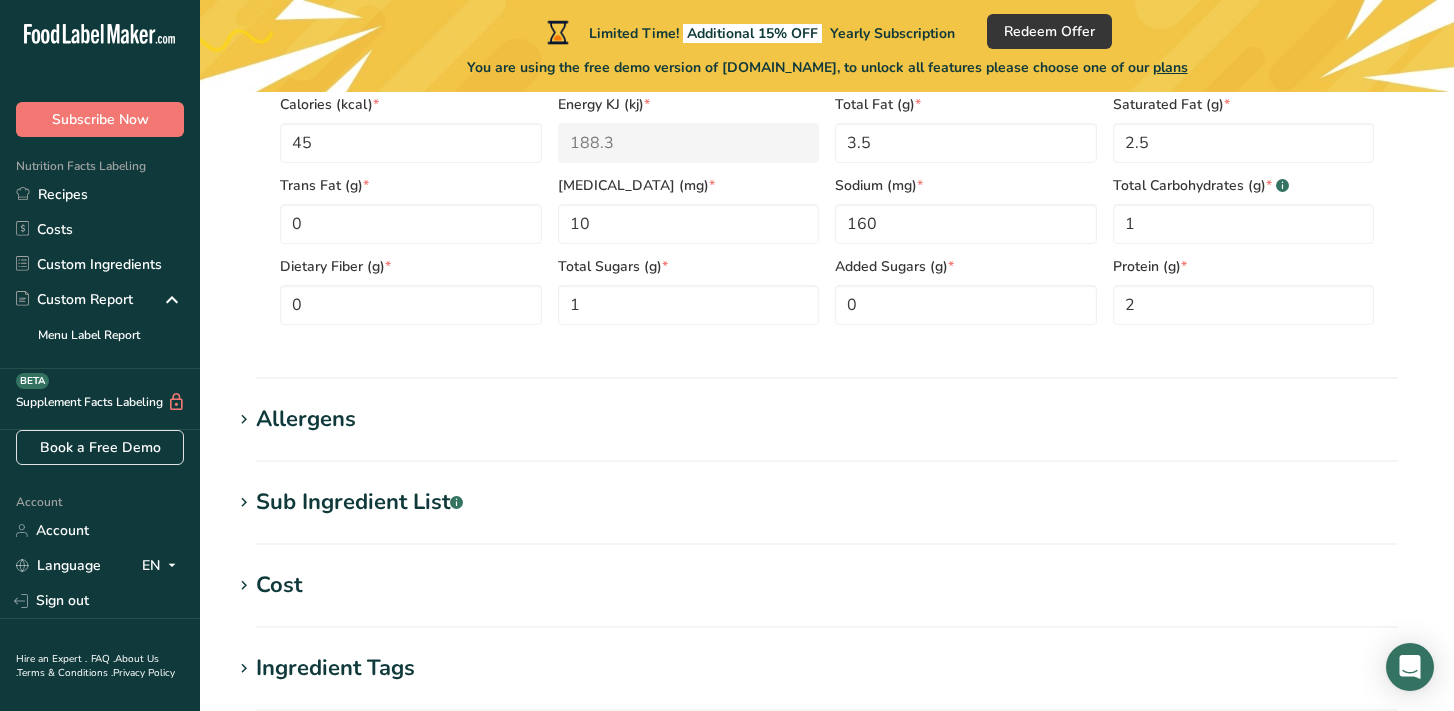 scroll, scrollTop: 1435, scrollLeft: 0, axis: vertical 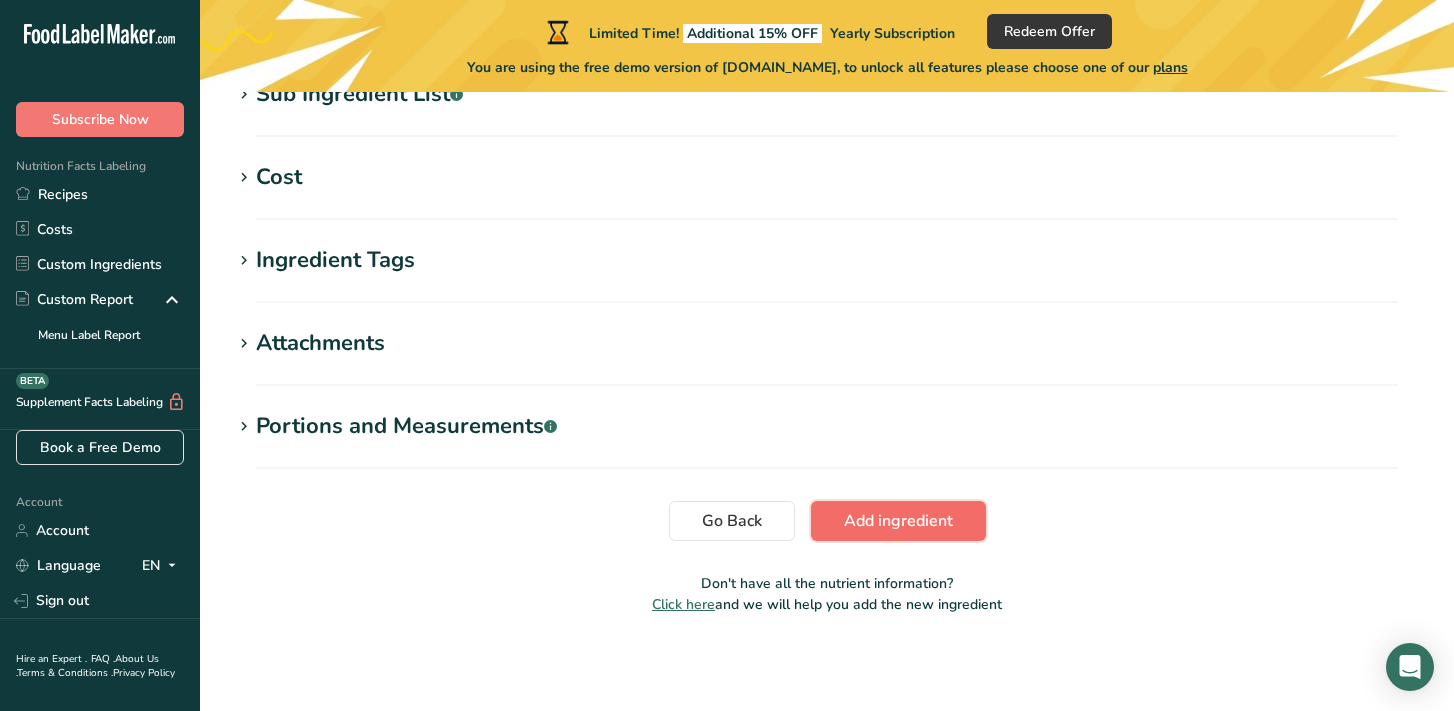 click on "Add ingredient" at bounding box center (898, 521) 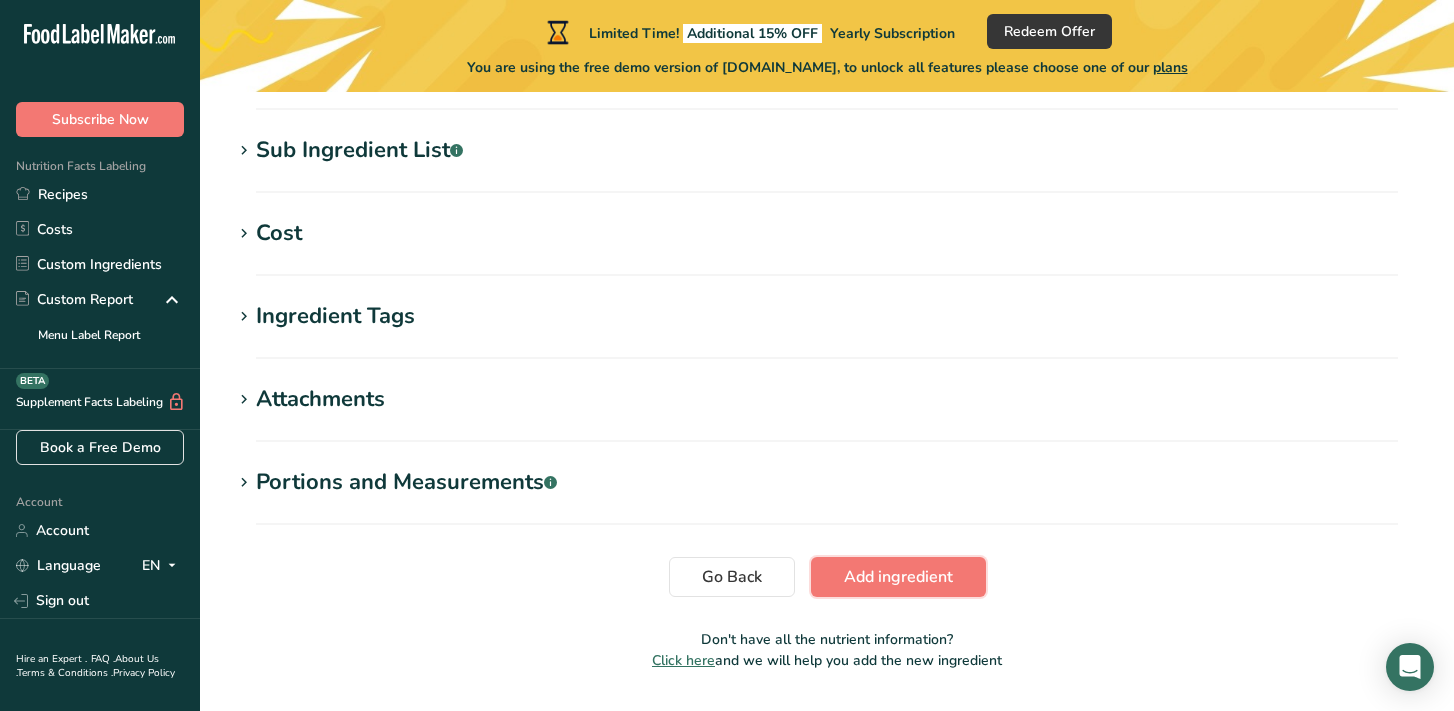 scroll, scrollTop: 884, scrollLeft: 0, axis: vertical 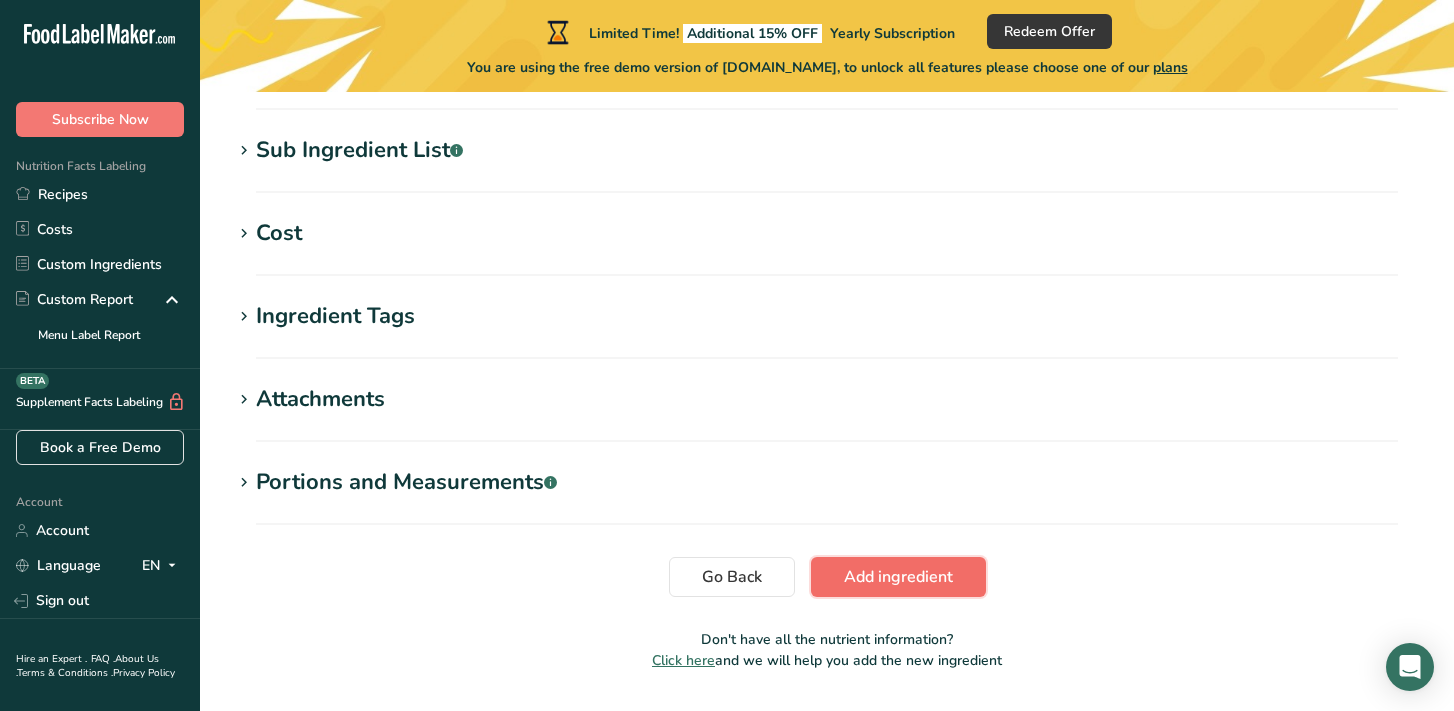 click on "Add ingredient" at bounding box center (898, 577) 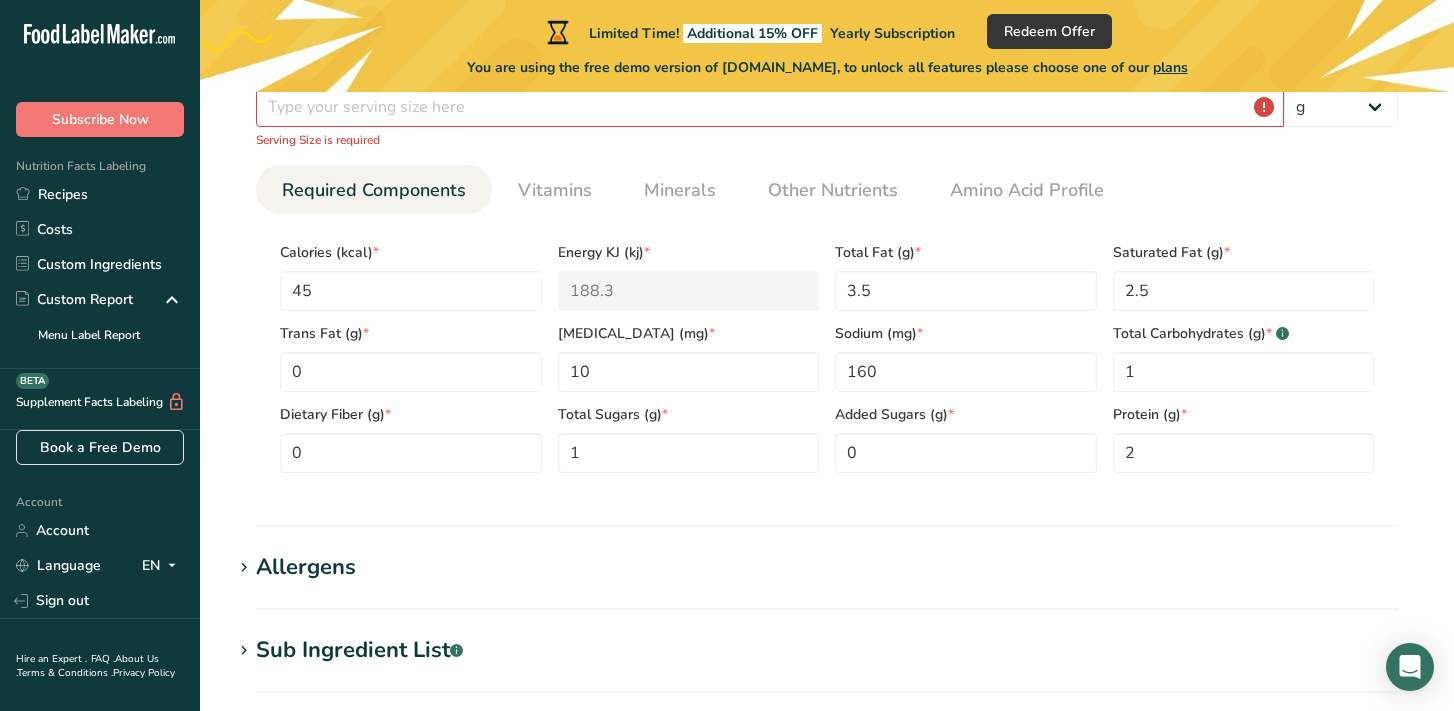 scroll, scrollTop: 367, scrollLeft: 0, axis: vertical 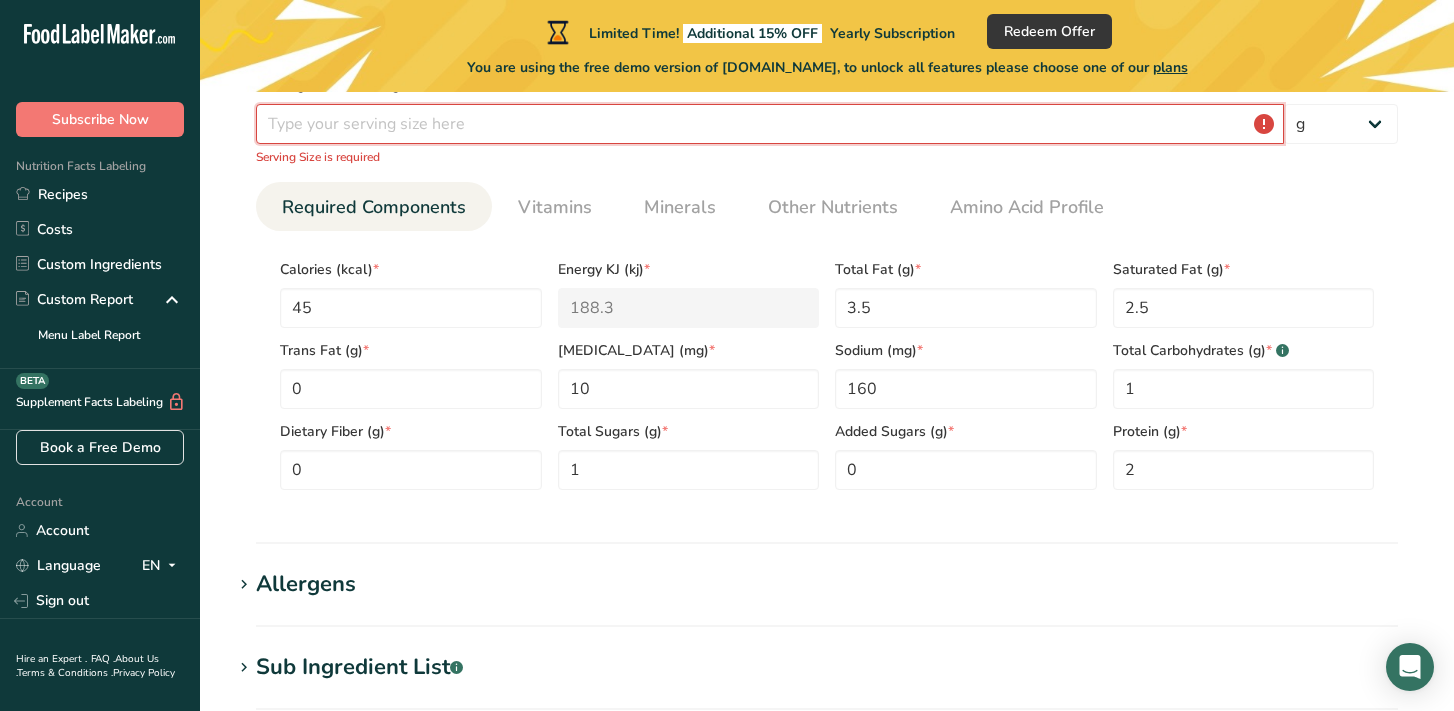 click at bounding box center [770, 124] 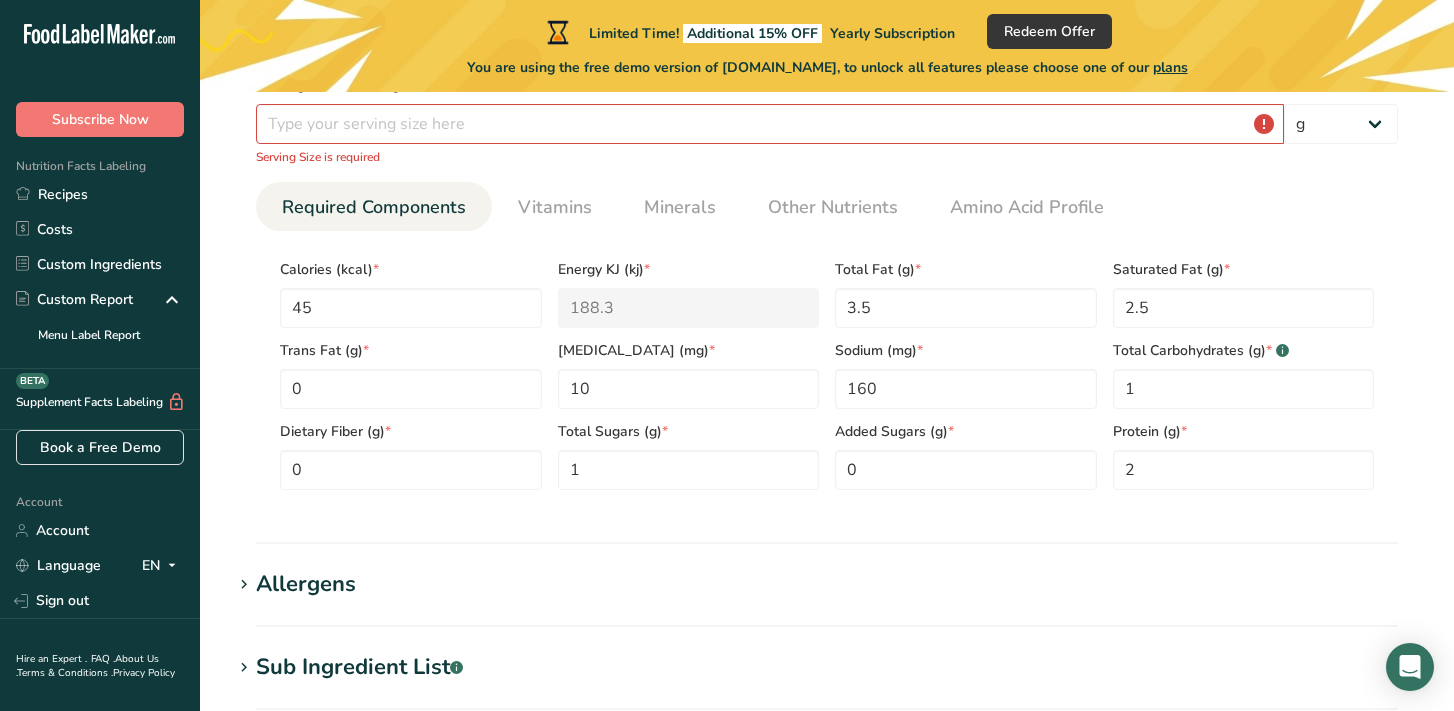 click on "Serving Size is required" at bounding box center [827, 157] 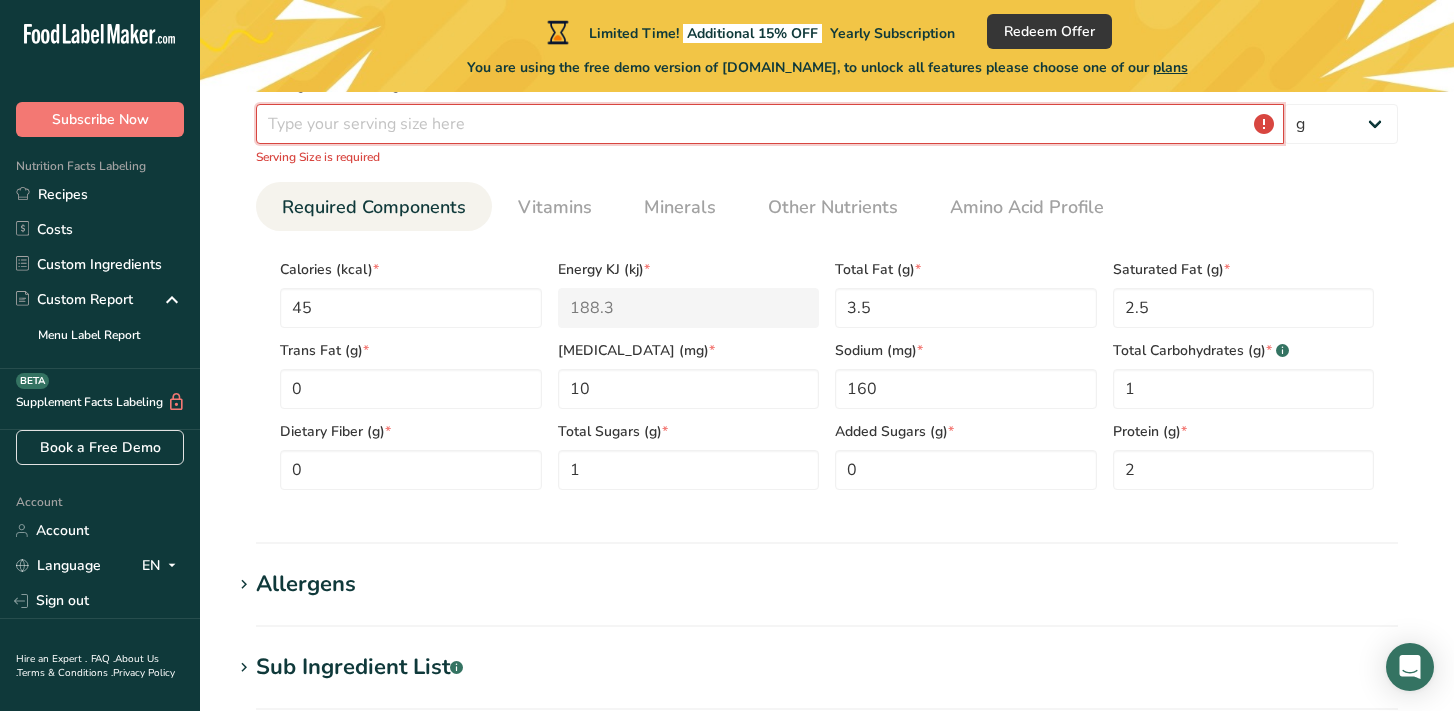click at bounding box center (770, 124) 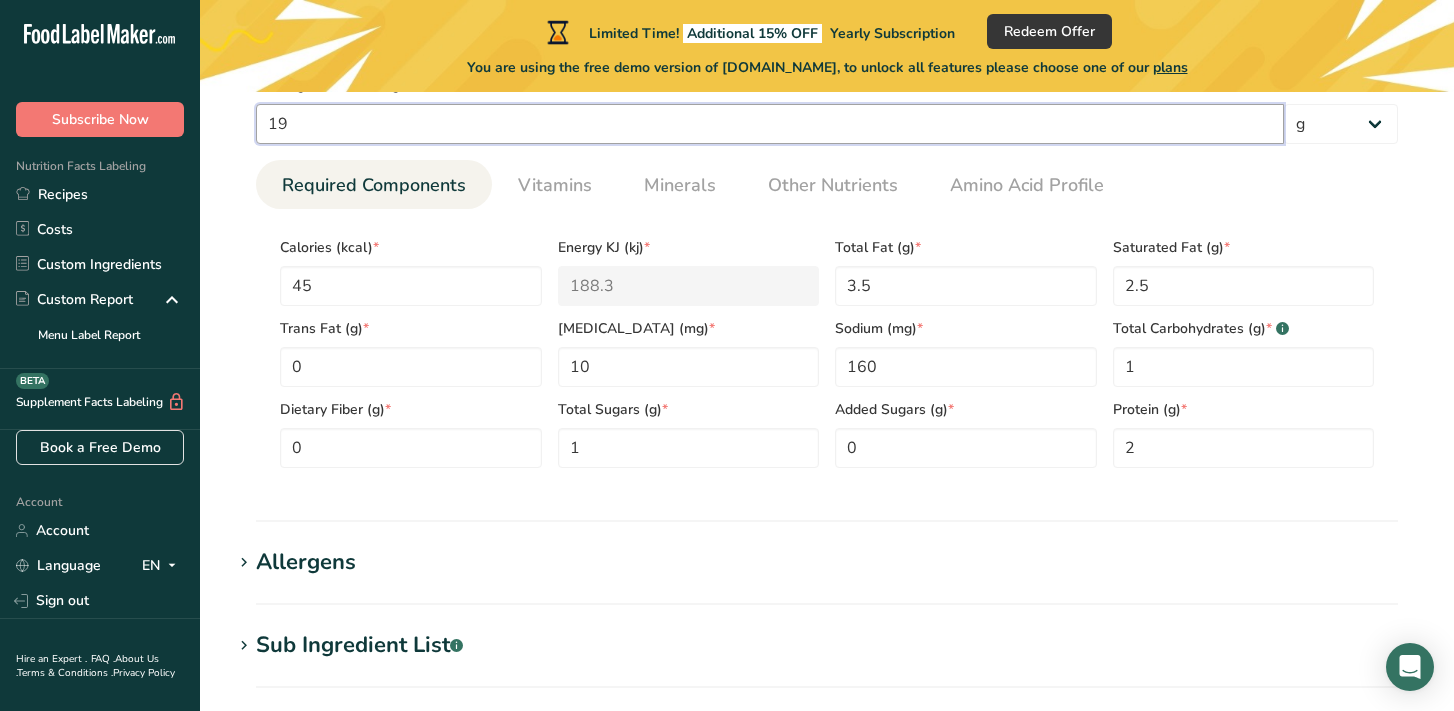 type on "19" 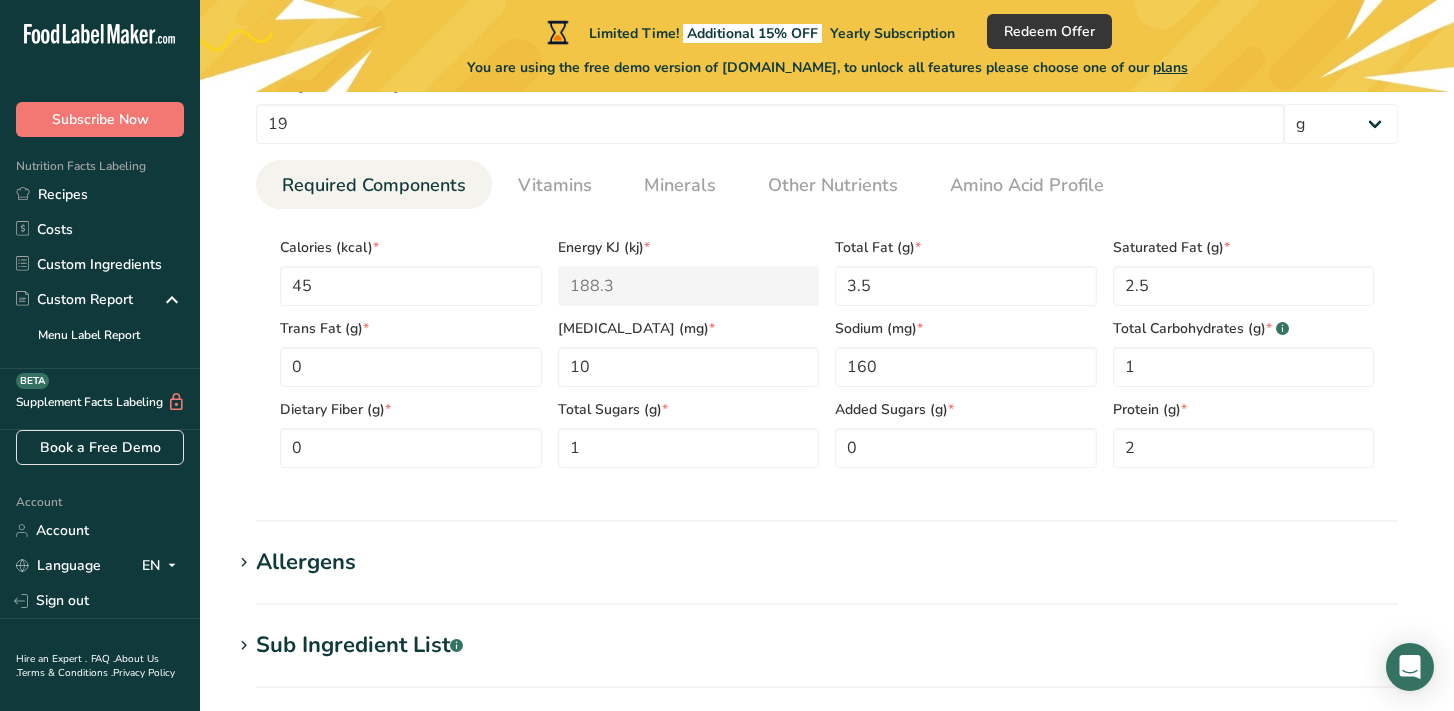 click on "Allergens" at bounding box center [827, 562] 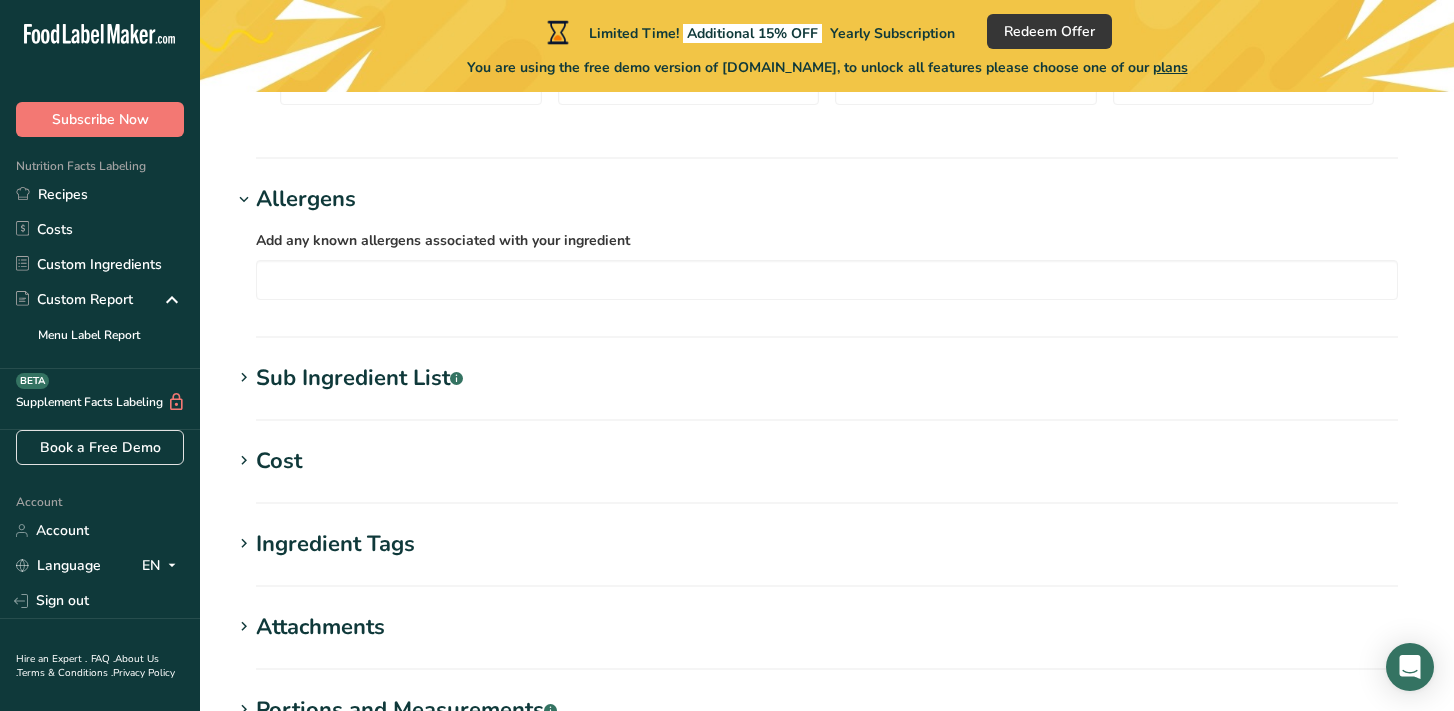 scroll, scrollTop: 1014, scrollLeft: 0, axis: vertical 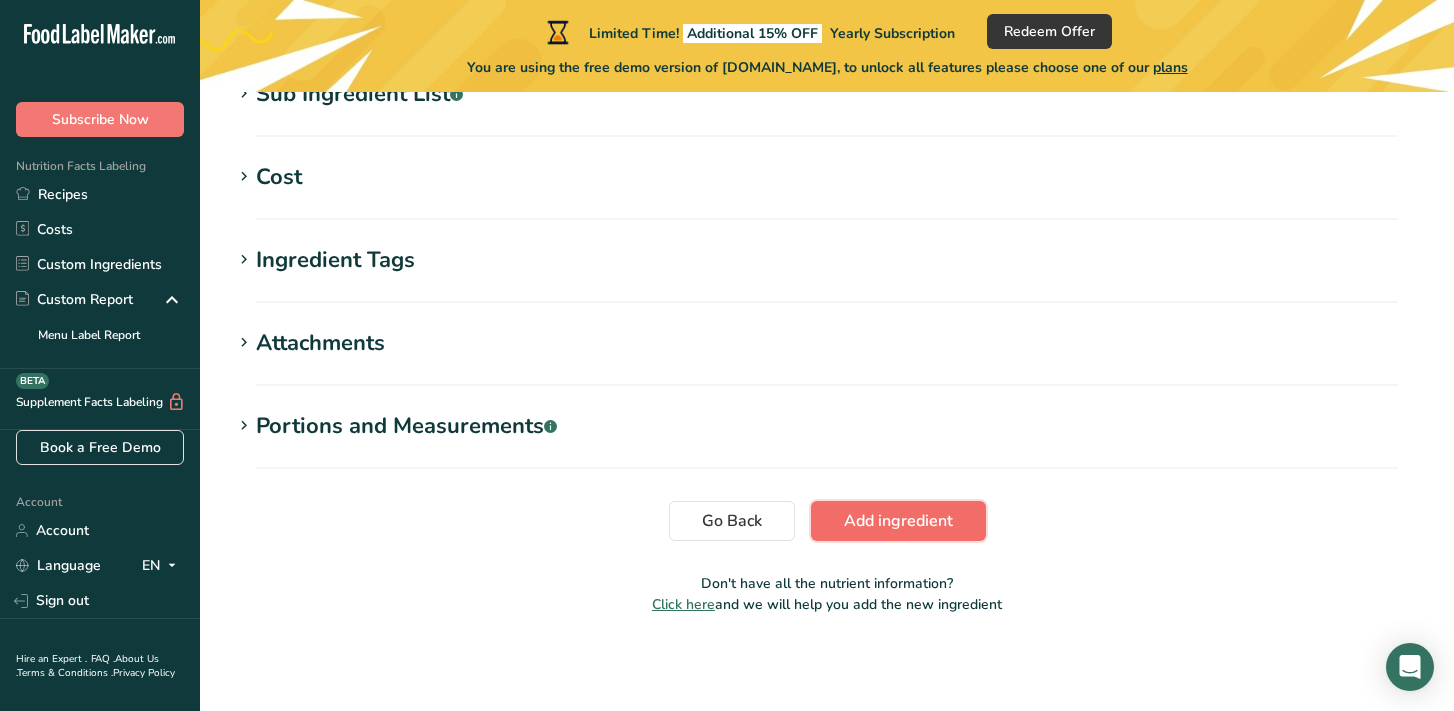 click on "Add ingredient" at bounding box center (898, 521) 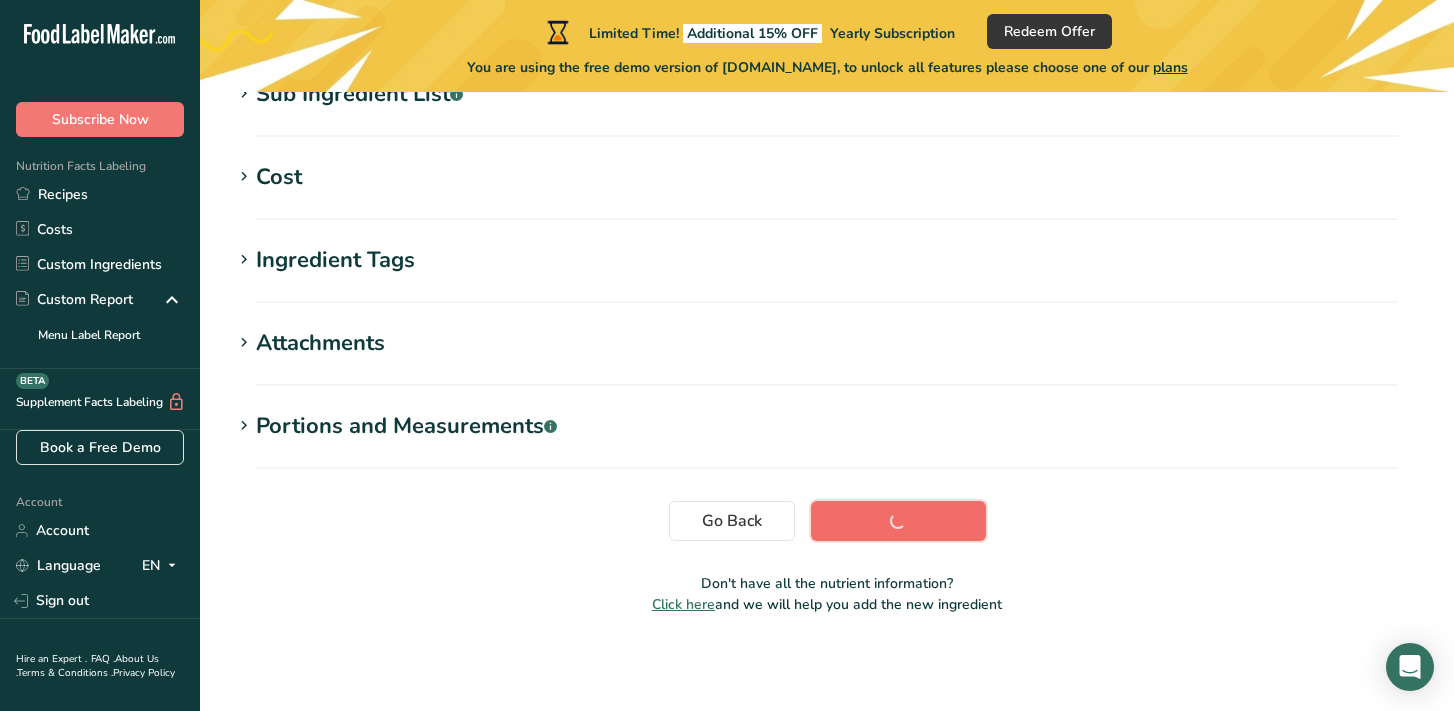 scroll, scrollTop: 455, scrollLeft: 0, axis: vertical 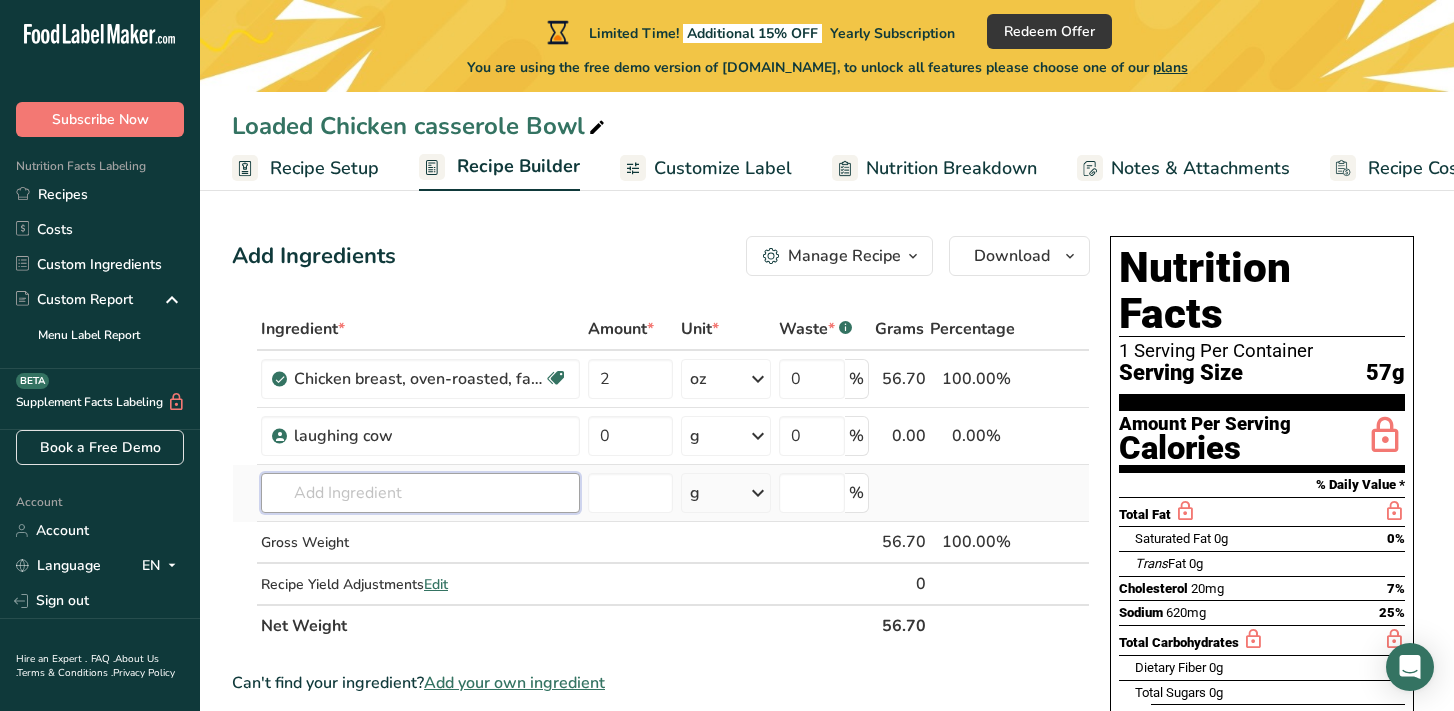 click at bounding box center [420, 493] 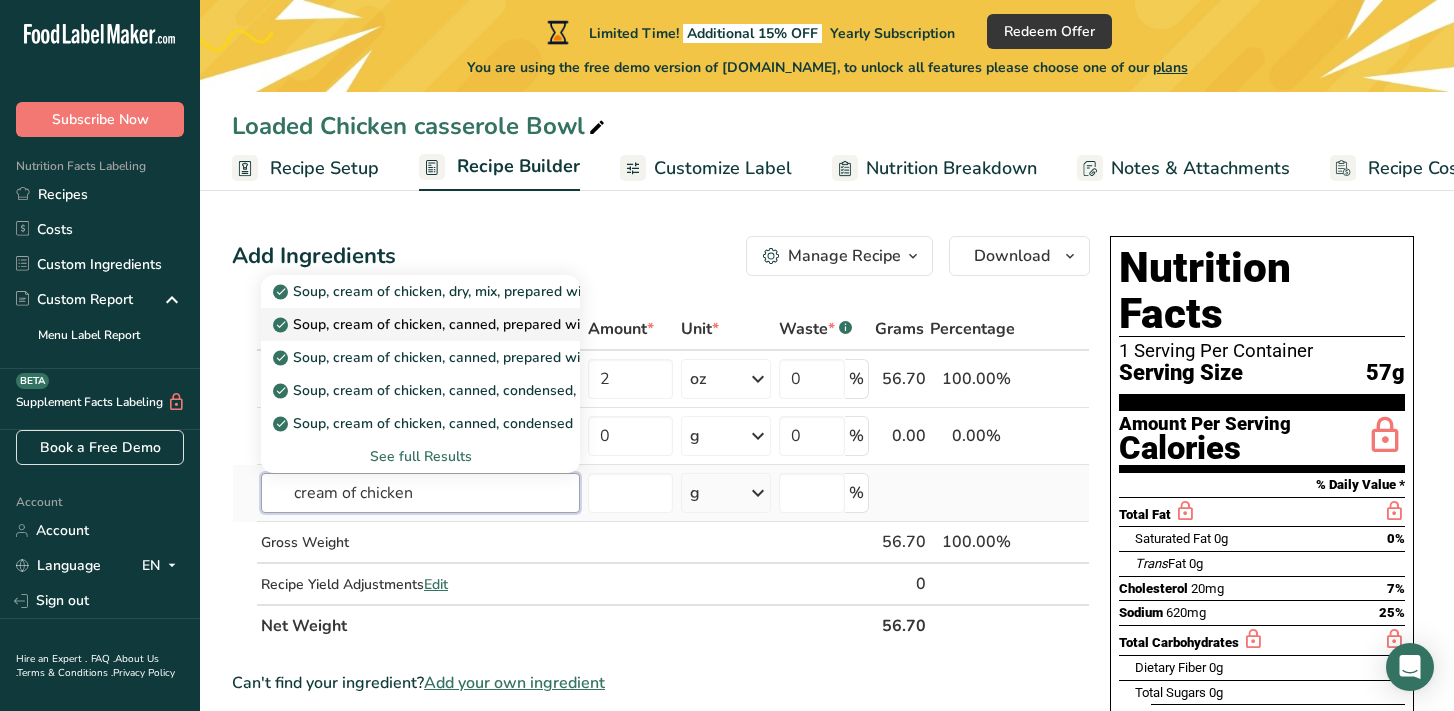type on "cream of chicken" 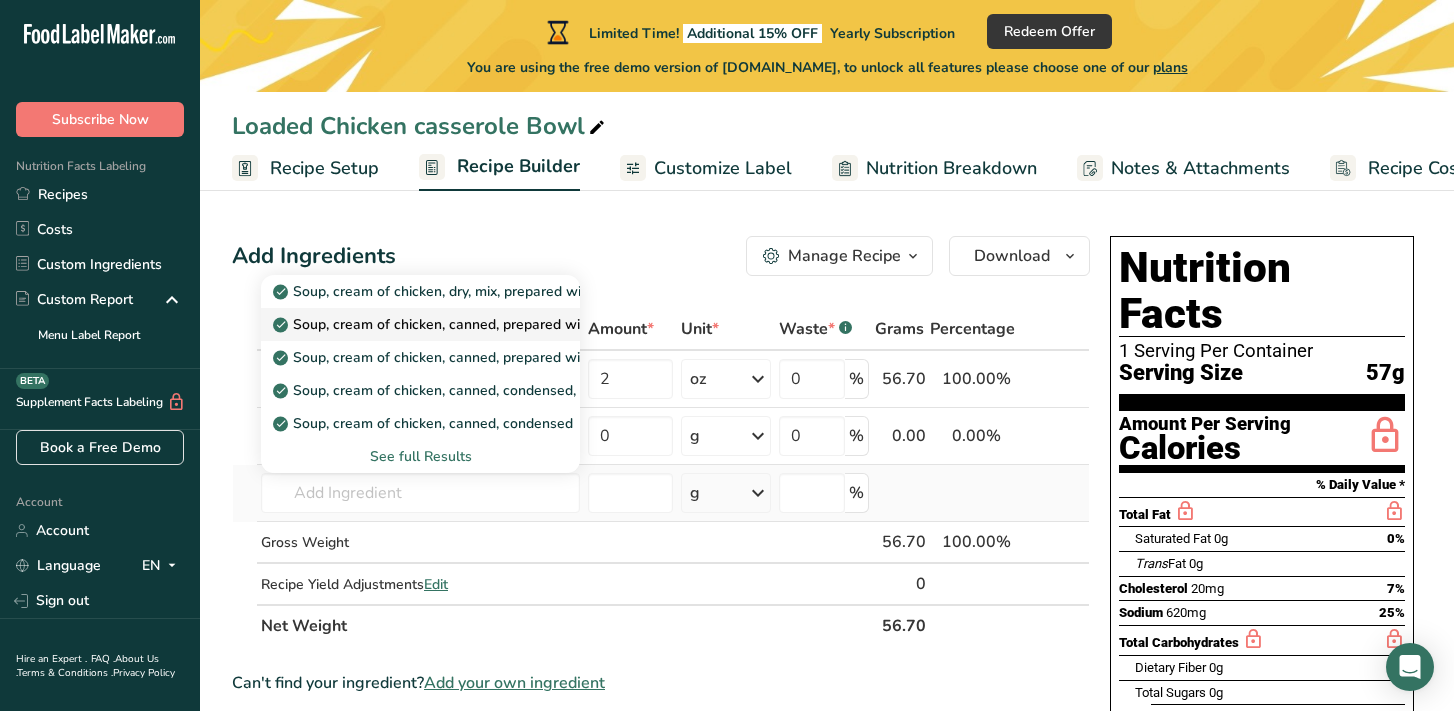 click on "Soup, cream of chicken, canned, prepared with equal volume water" at bounding box center [501, 324] 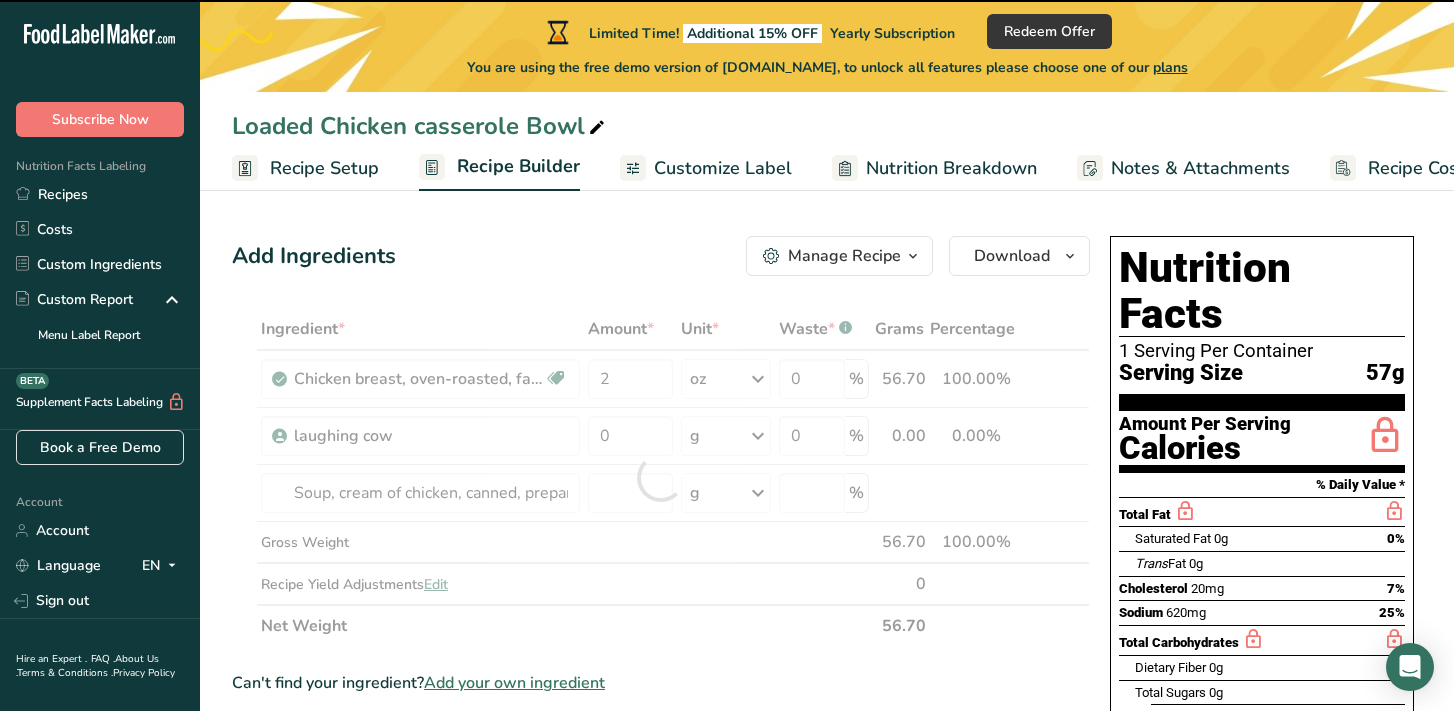 type on "0" 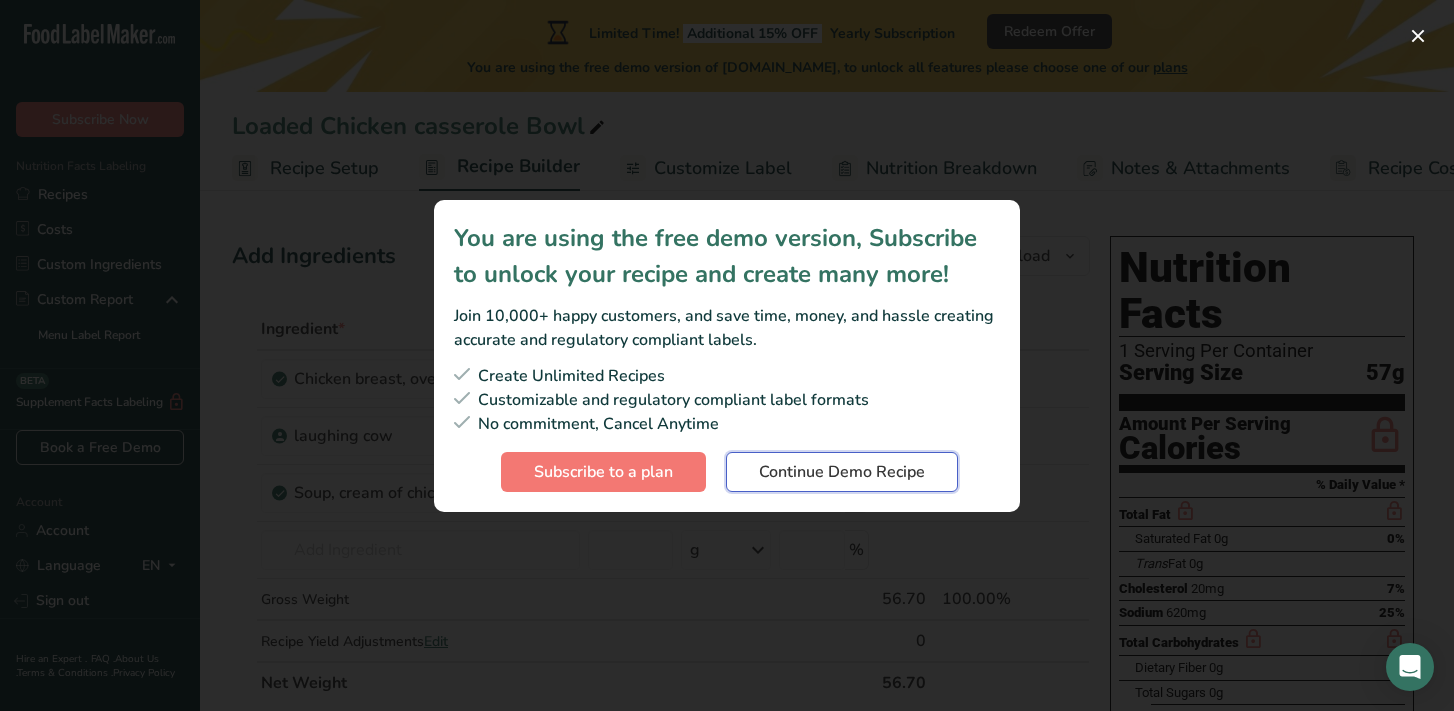 click on "Continue Demo Recipe" at bounding box center (842, 472) 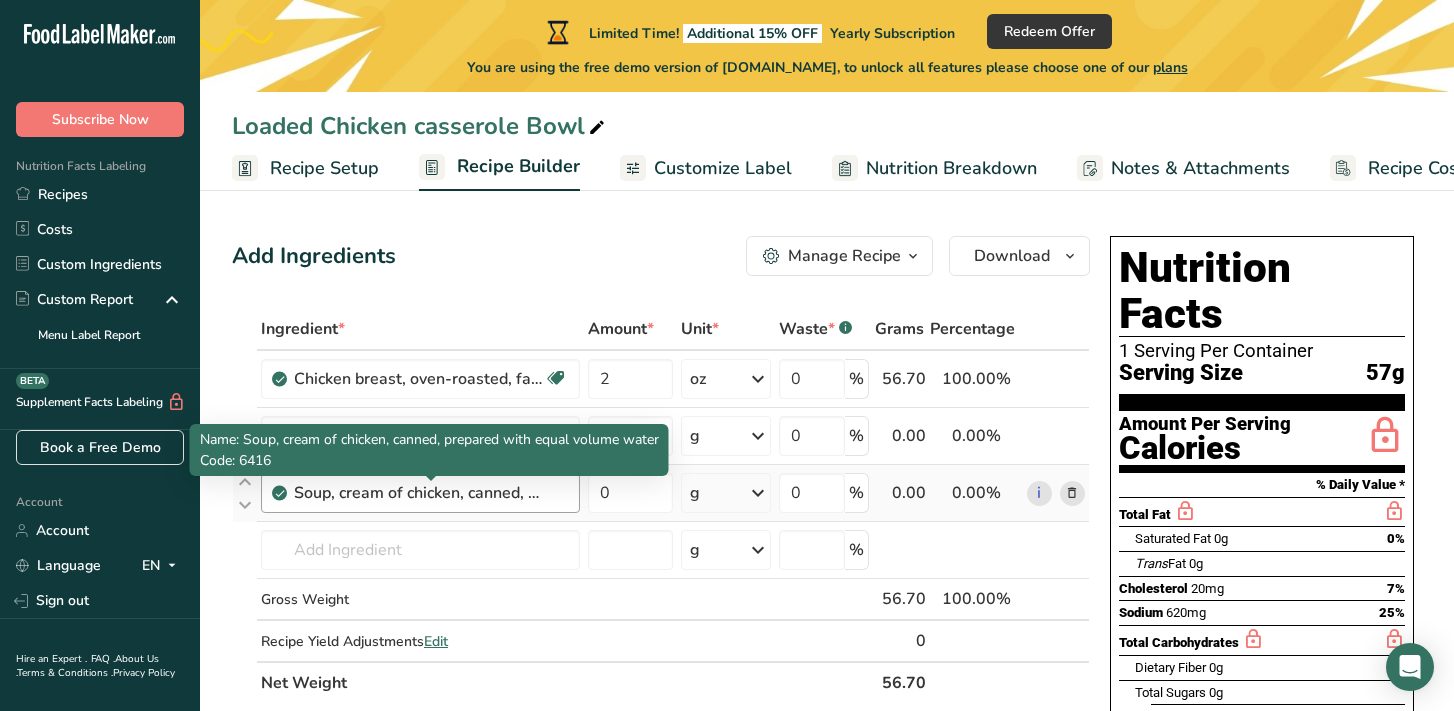 click on "Soup, cream of chicken, canned, prepared with equal volume water" at bounding box center (419, 493) 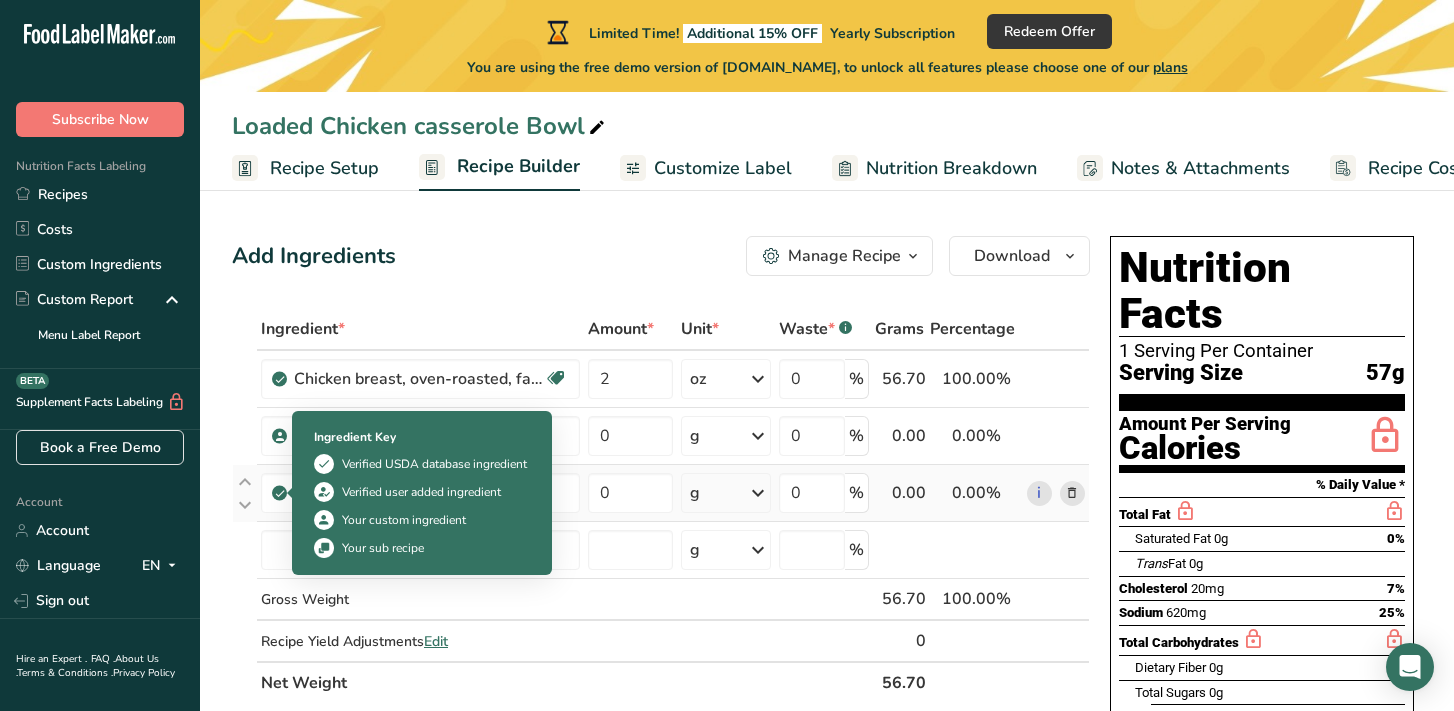 click at bounding box center [280, 493] 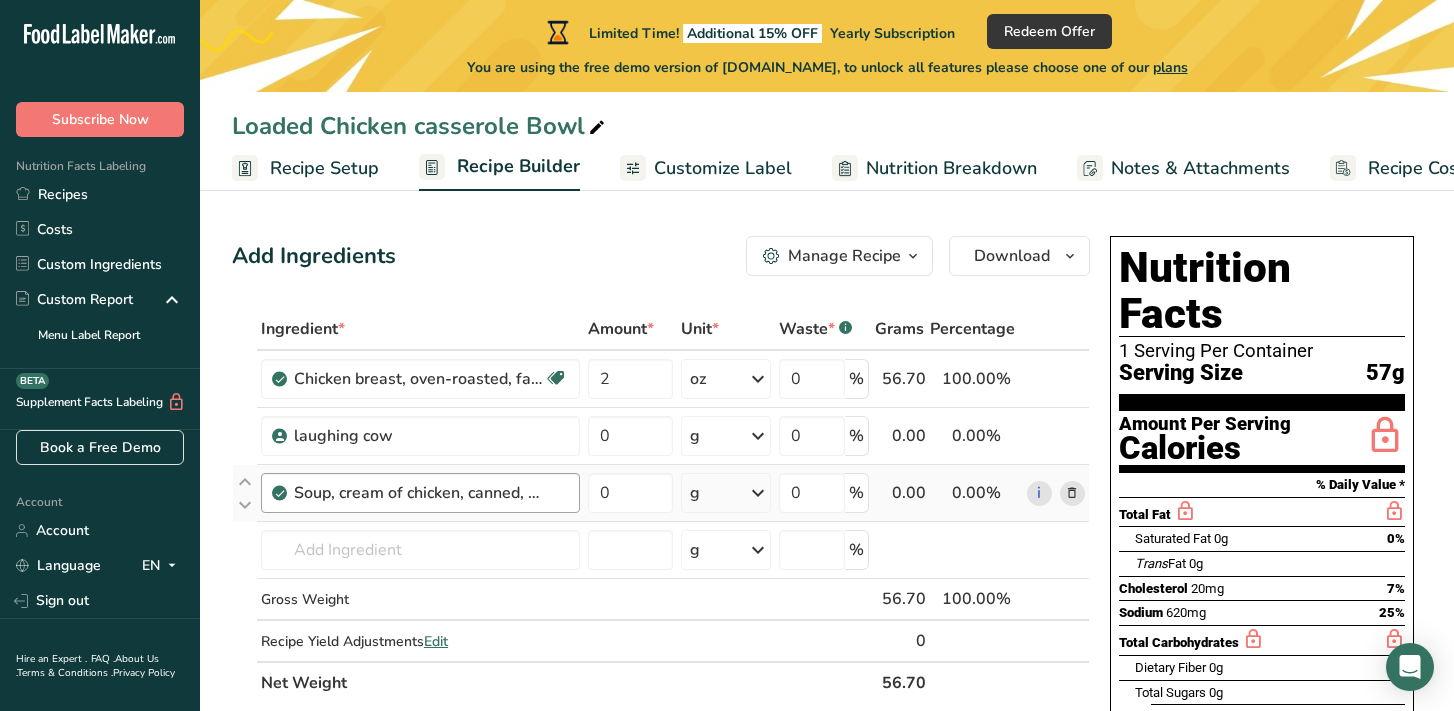 click on "Soup, cream of chicken, canned, prepared with equal volume water" at bounding box center (431, 493) 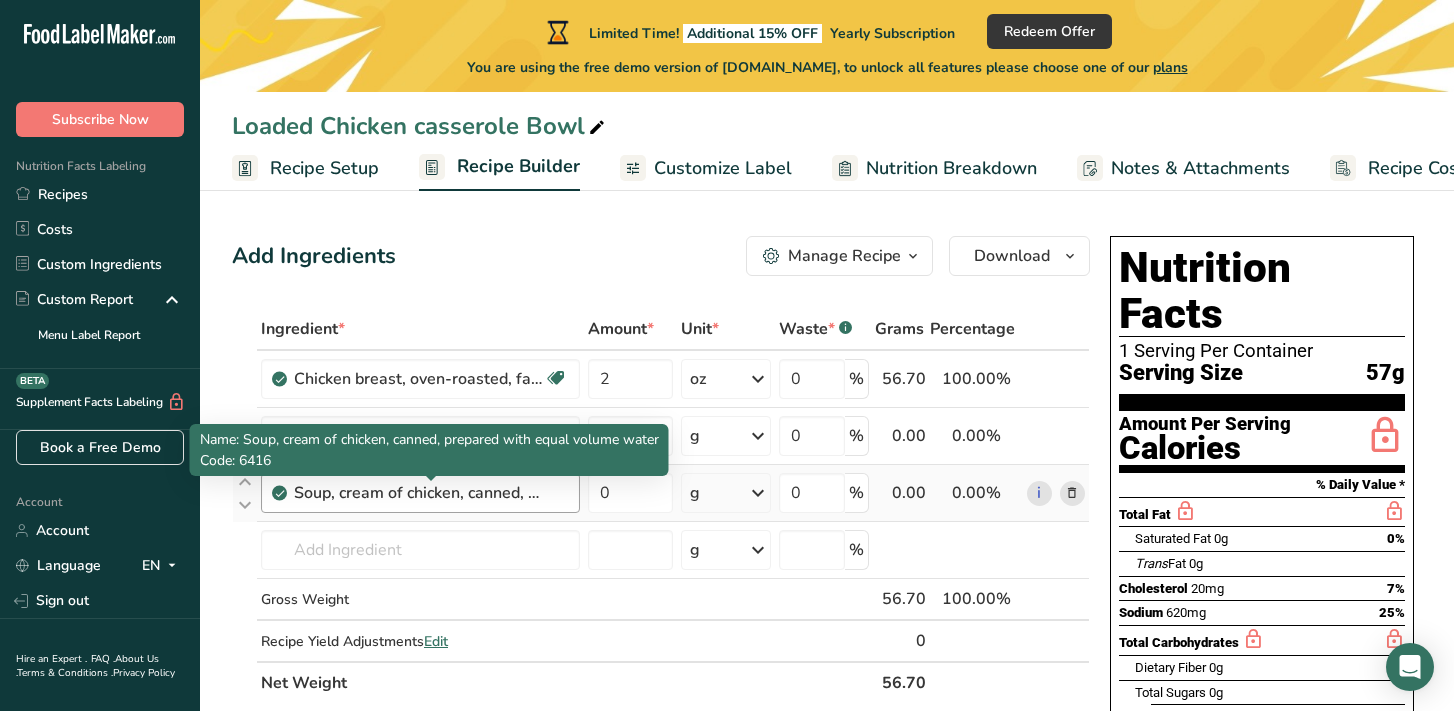 click on "Soup, cream of chicken, canned, prepared with equal volume water" at bounding box center (419, 493) 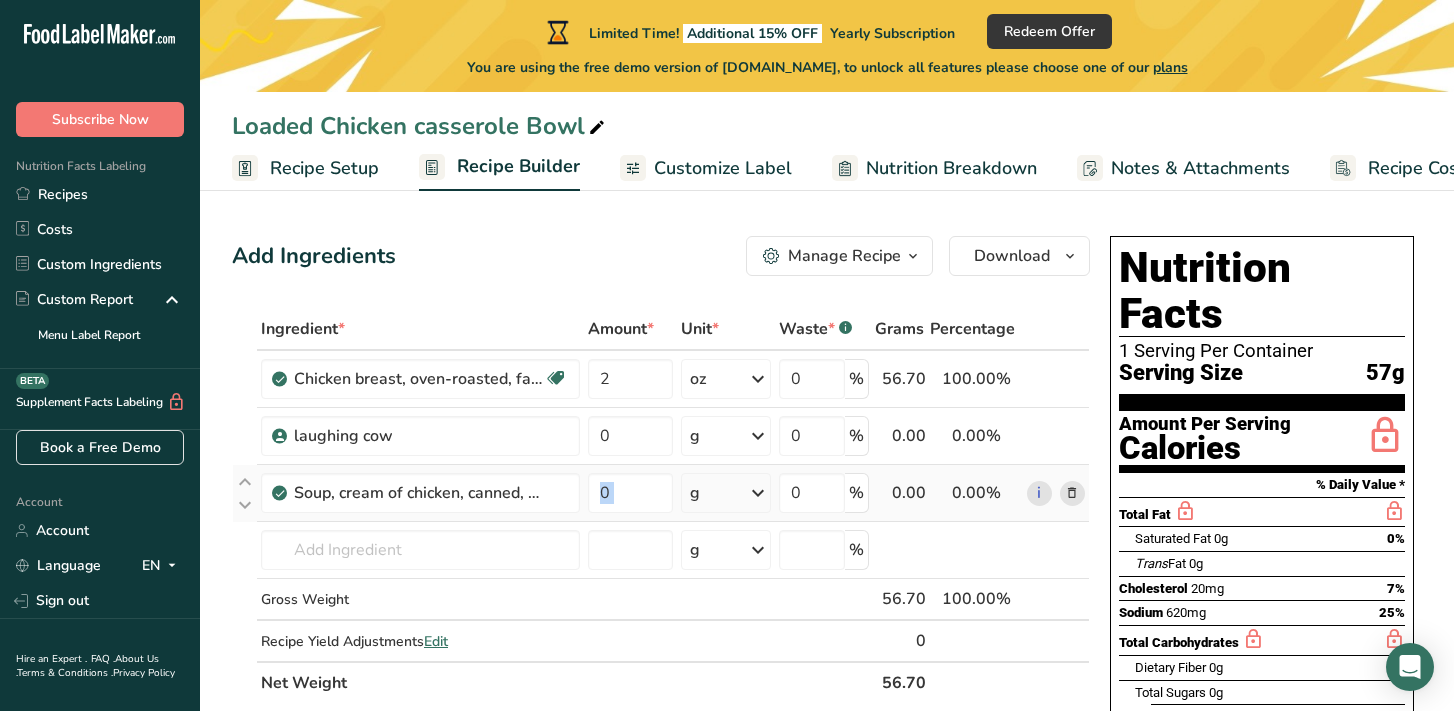 drag, startPoint x: 468, startPoint y: 495, endPoint x: 693, endPoint y: 494, distance: 225.00223 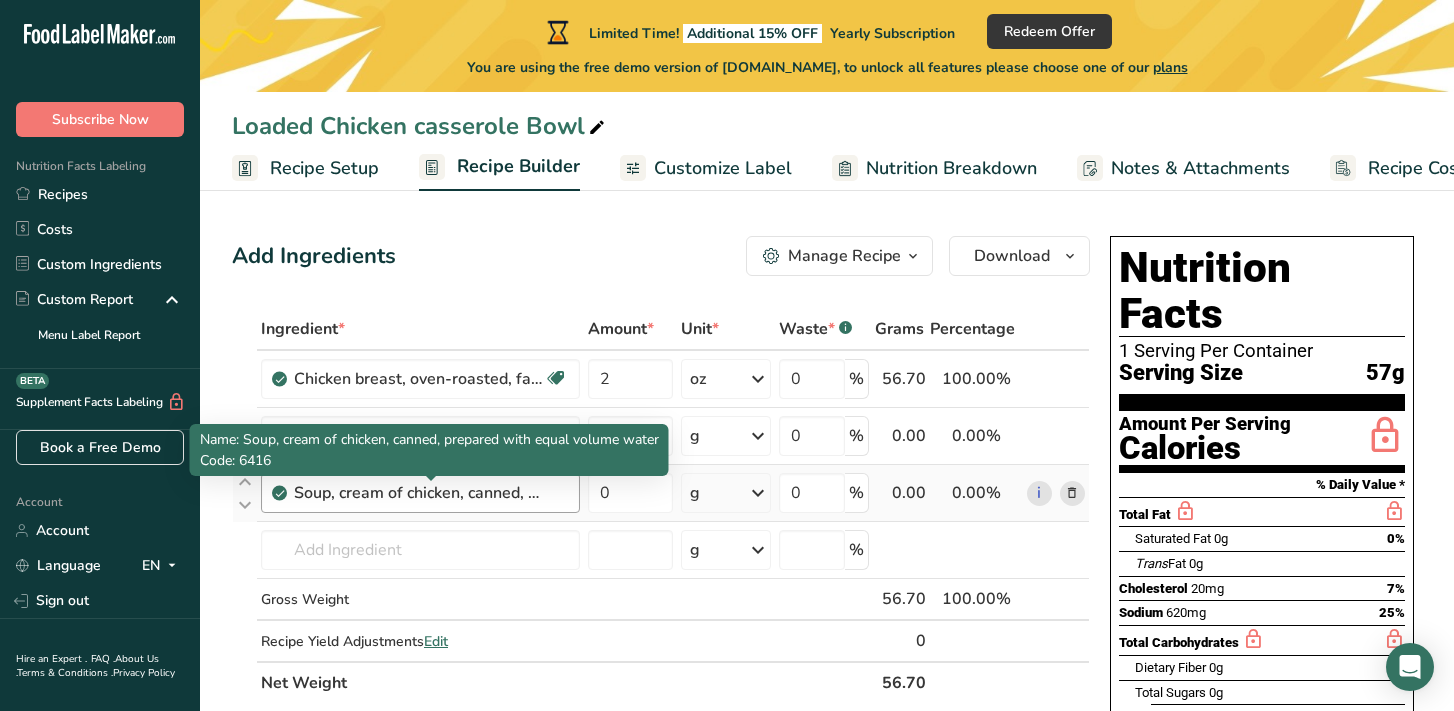 click on "Soup, cream of chicken, canned, prepared with equal volume water" at bounding box center [419, 493] 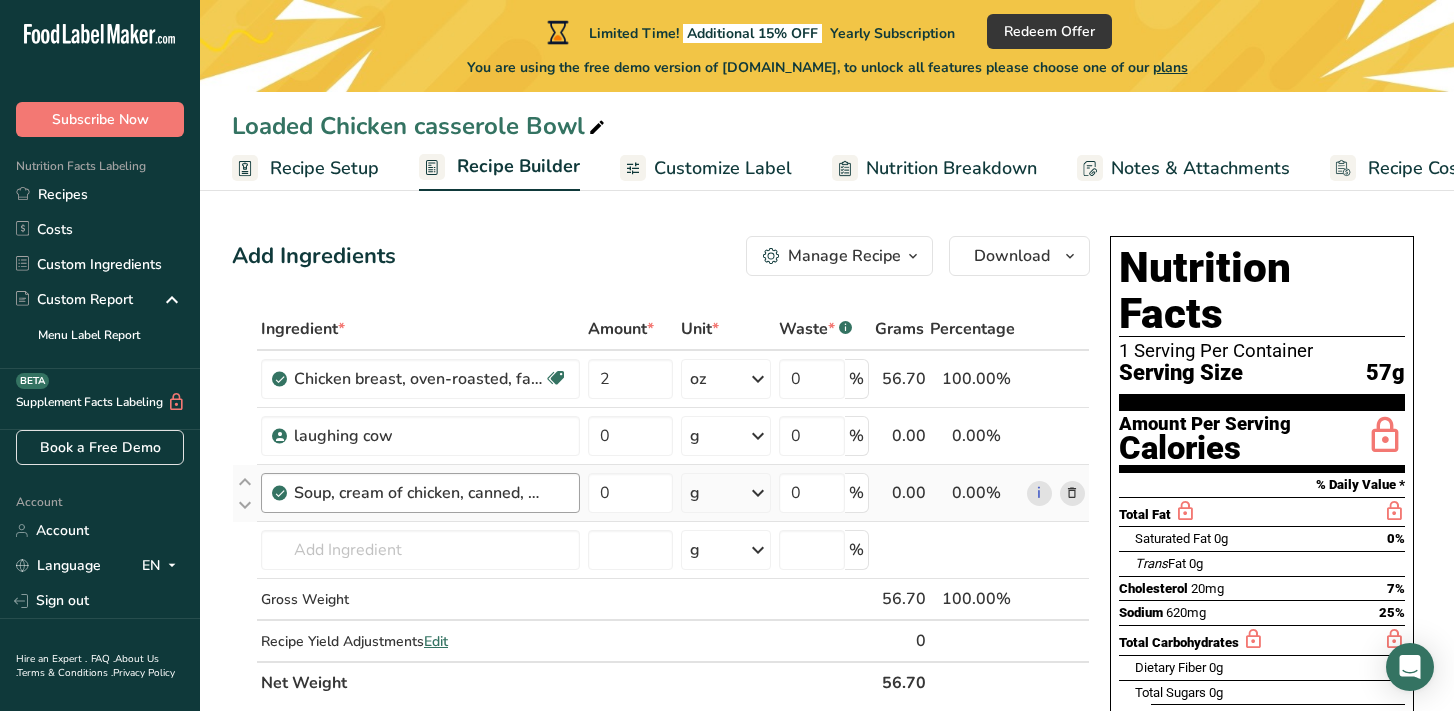 click on "Soup, cream of chicken, canned, prepared with equal volume water" at bounding box center (431, 493) 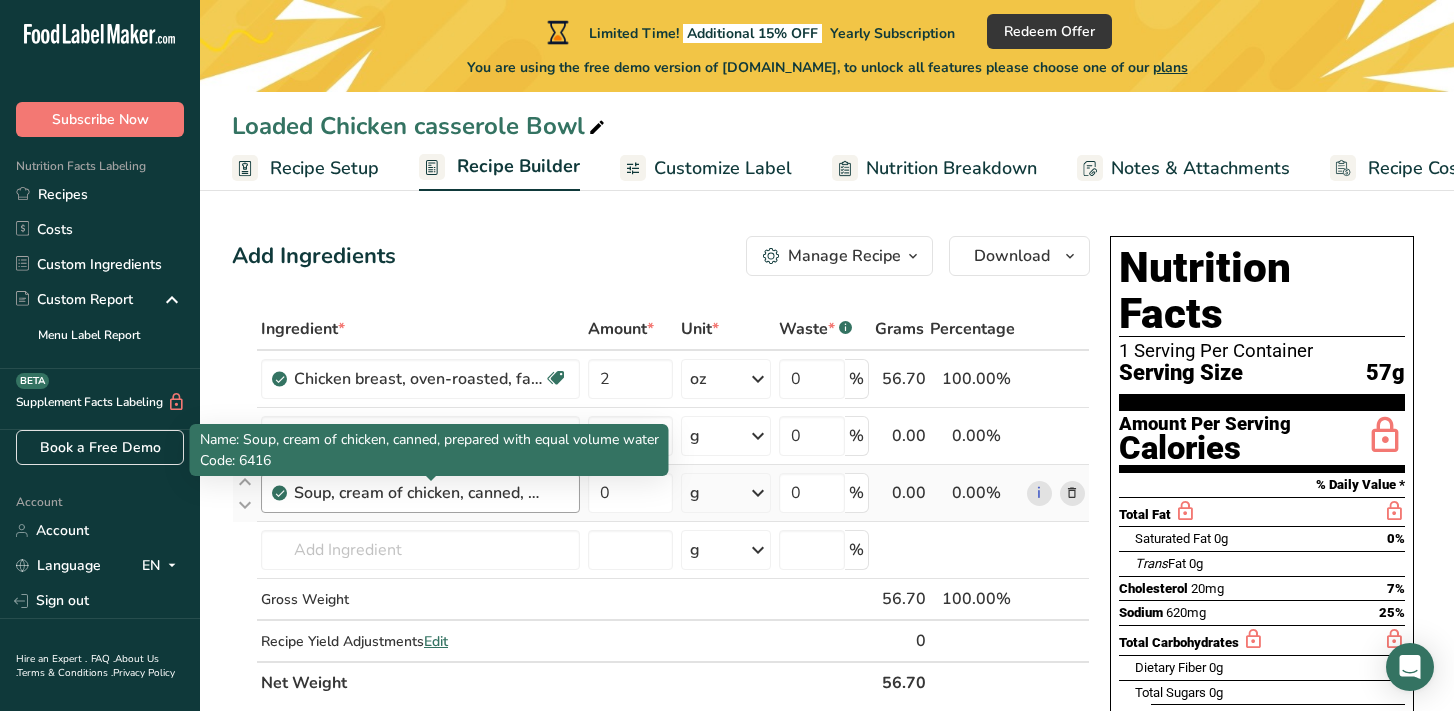 click on "Soup, cream of chicken, canned, prepared with equal volume water" at bounding box center [419, 493] 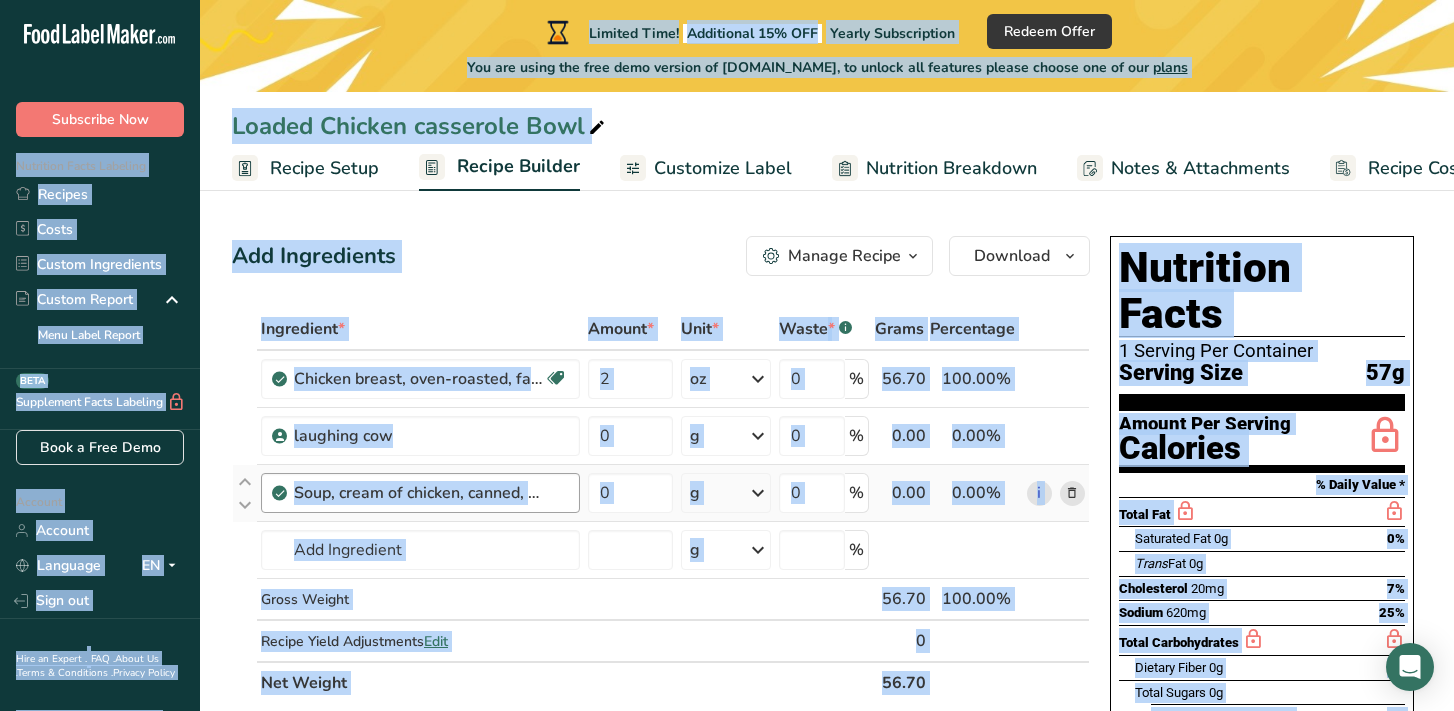 click on "Soup, cream of chicken, canned, prepared with equal volume water" at bounding box center [419, 493] 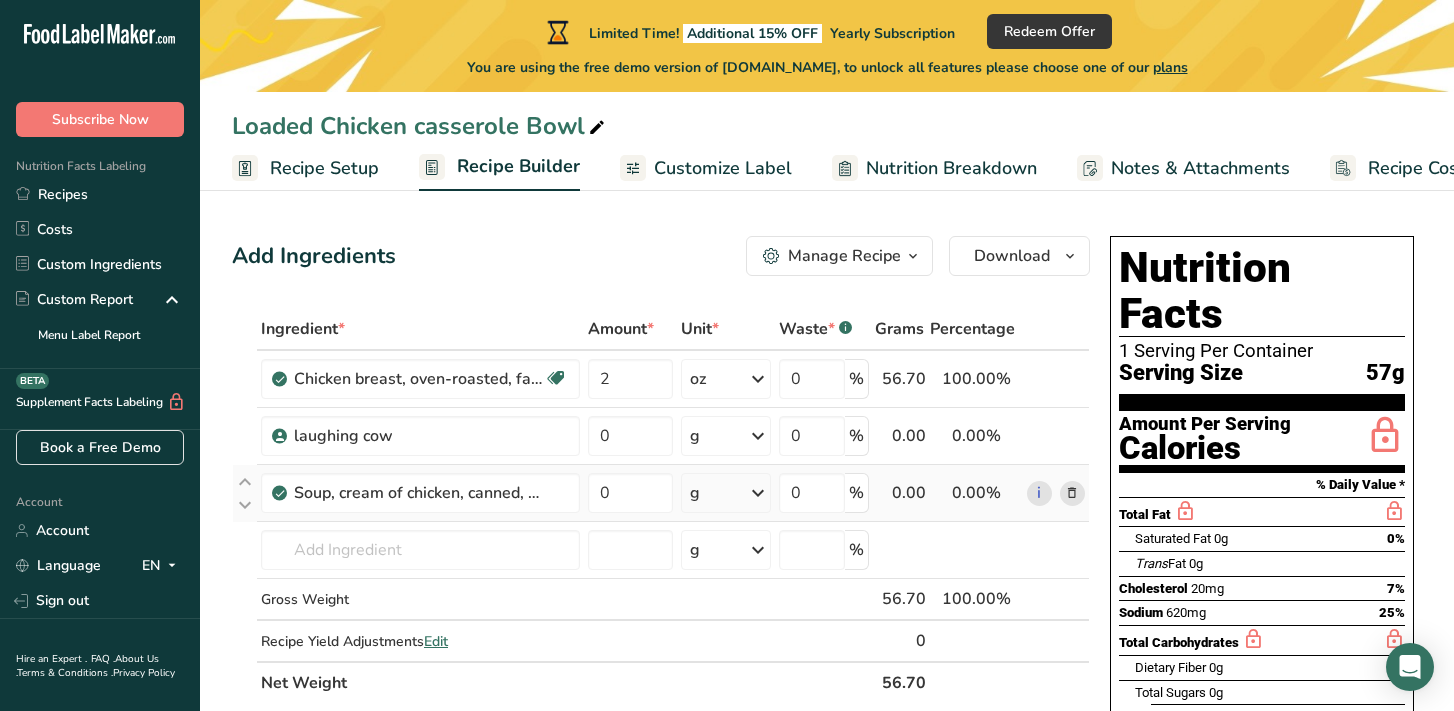 click at bounding box center [1072, 493] 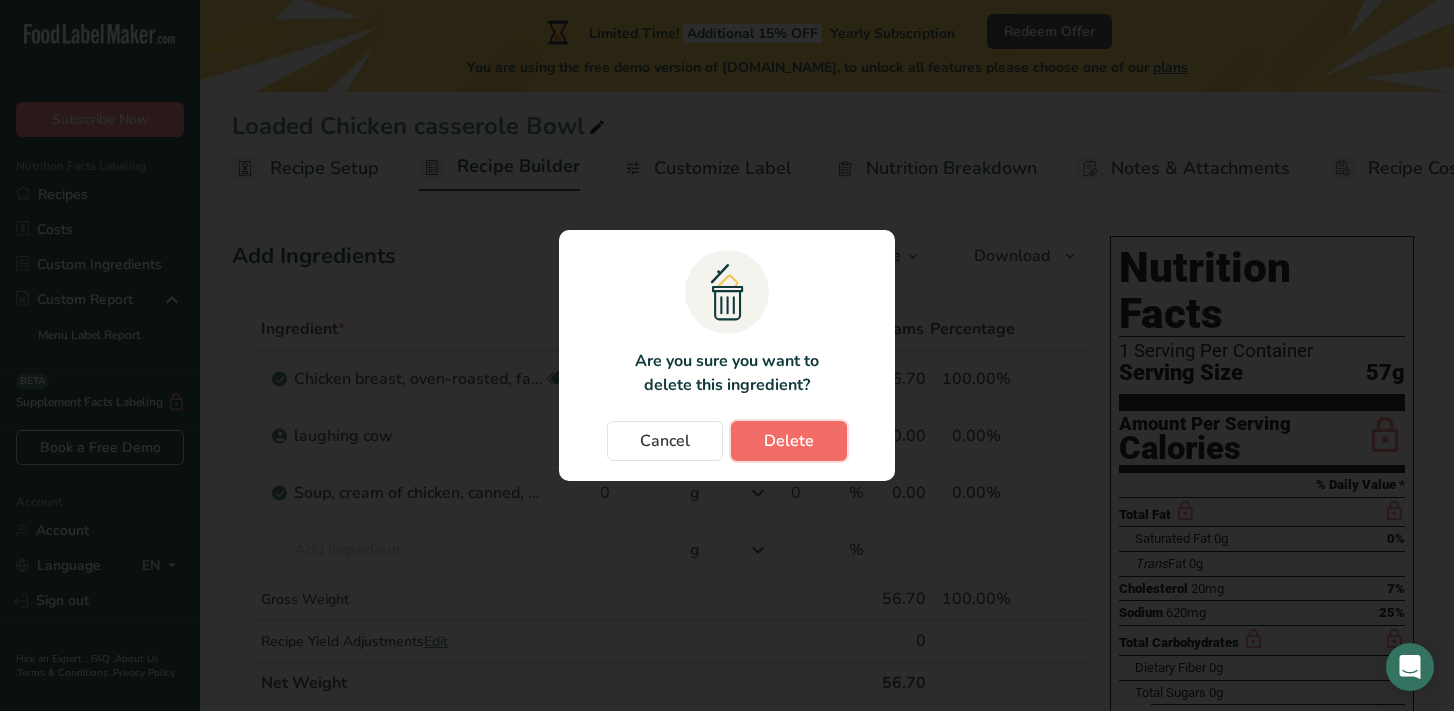 click on "Delete" at bounding box center (789, 441) 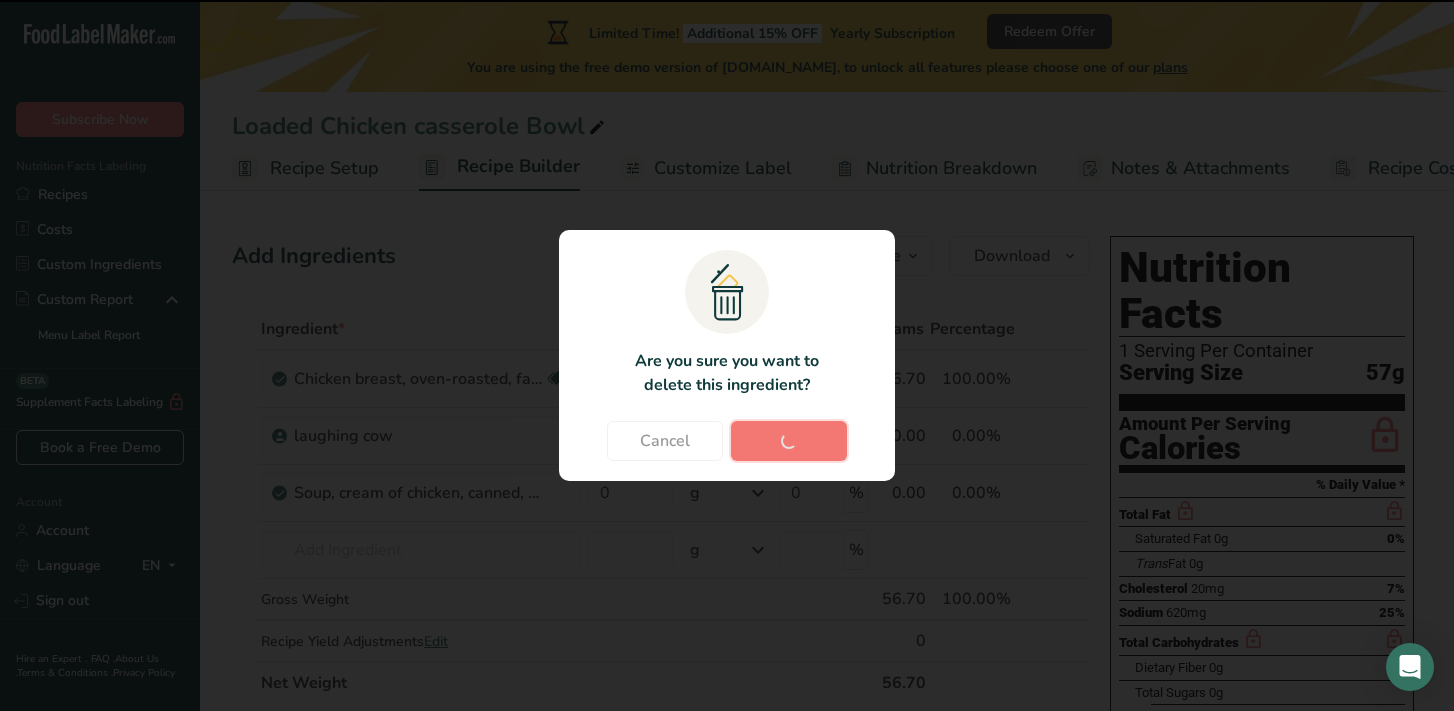 type 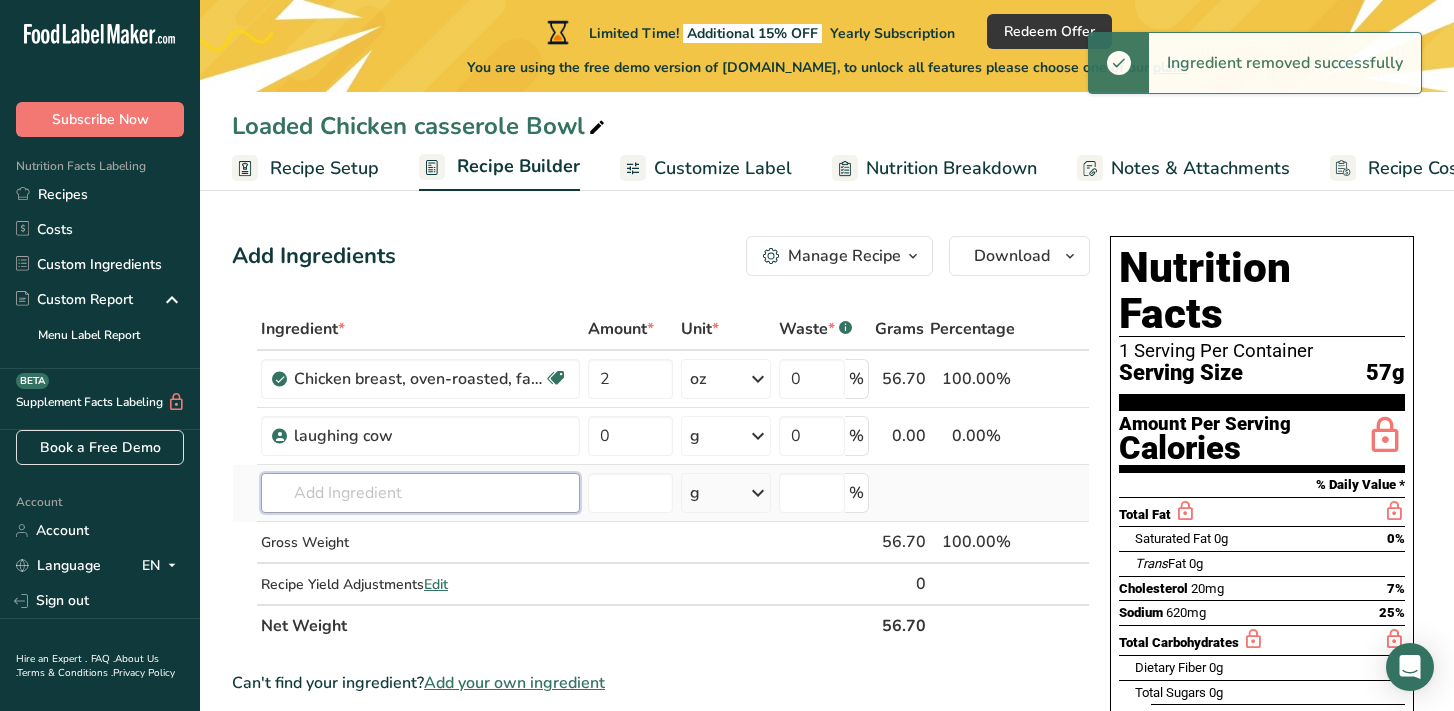 click at bounding box center [420, 493] 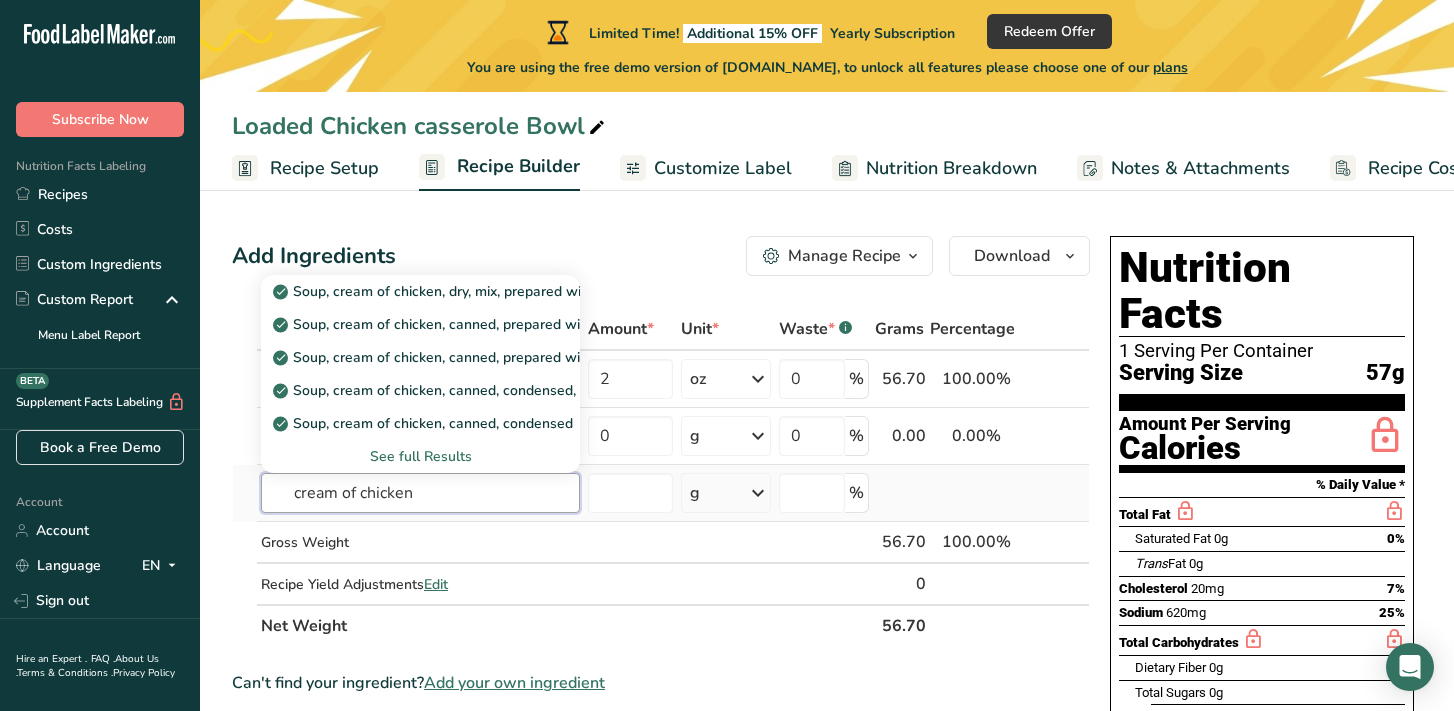 type on "cream of chicken" 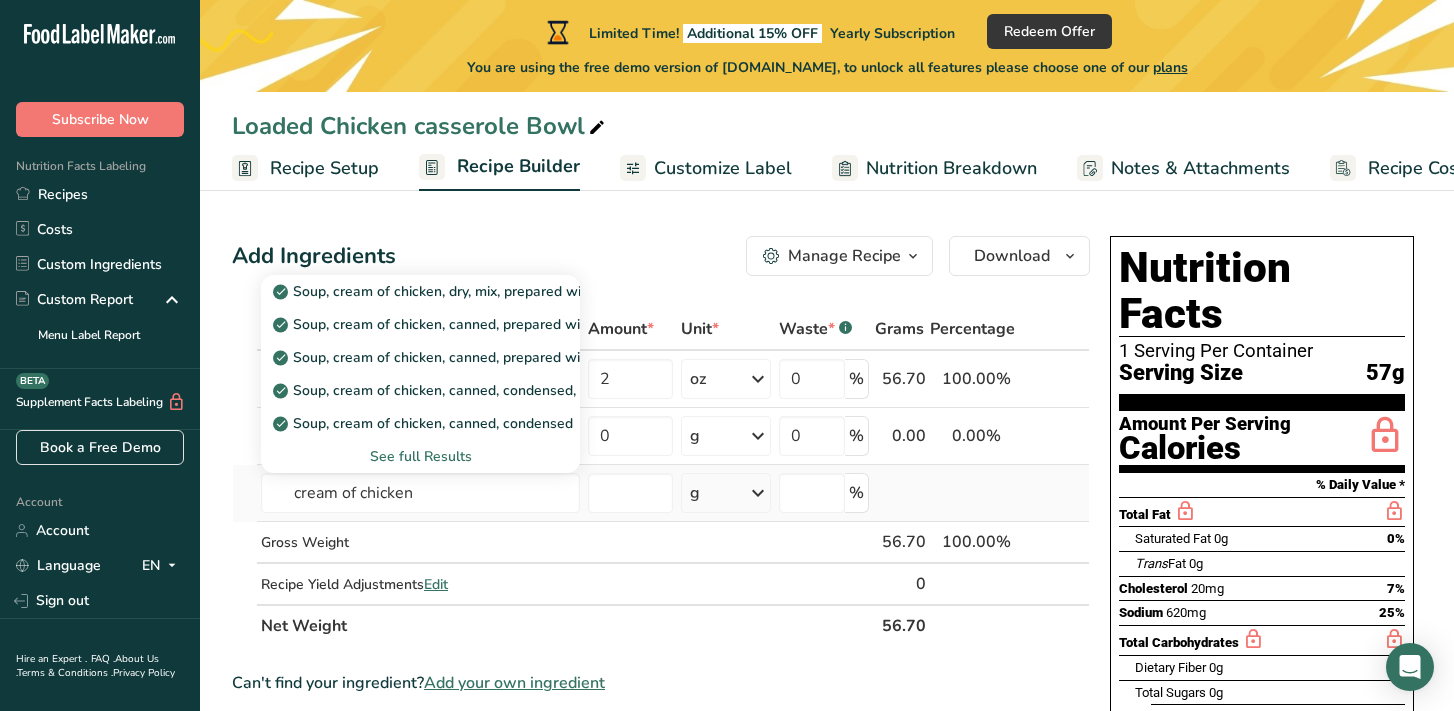 type 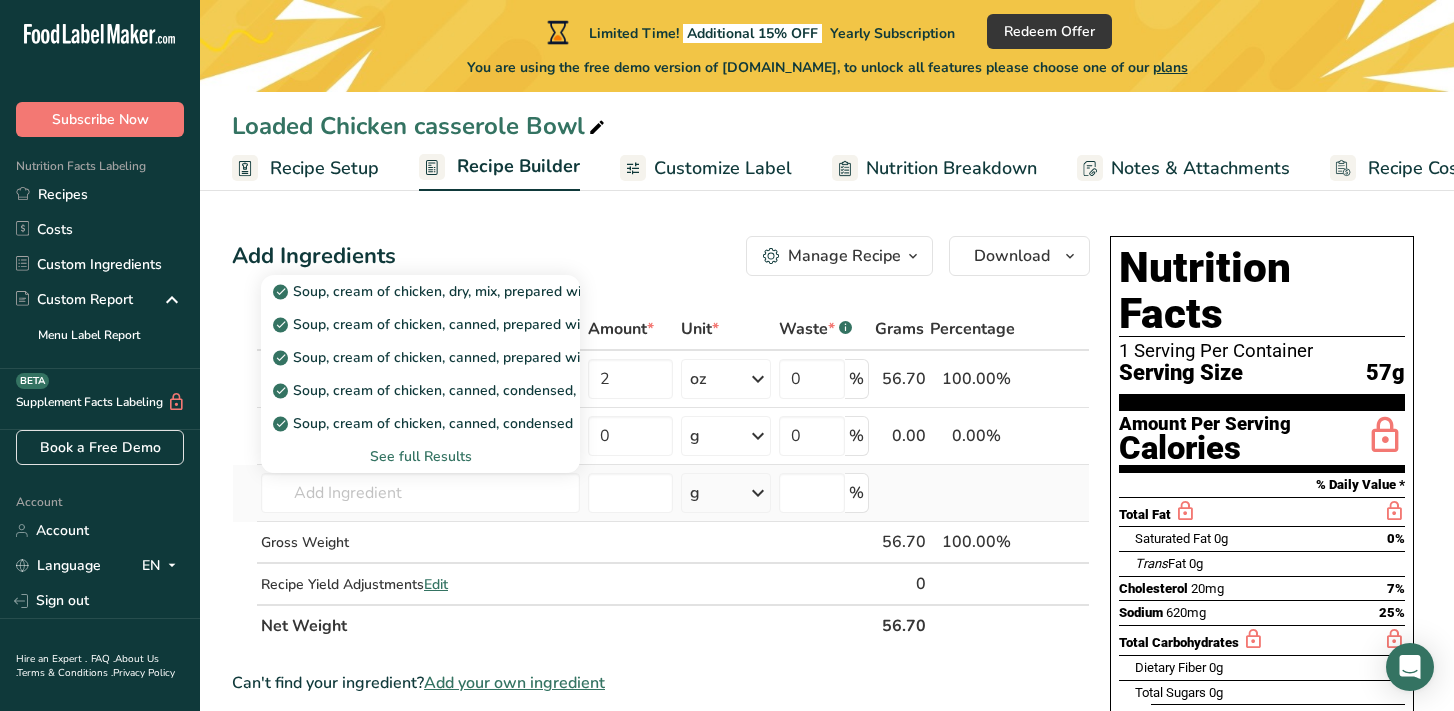 click on "See full Results" at bounding box center (420, 456) 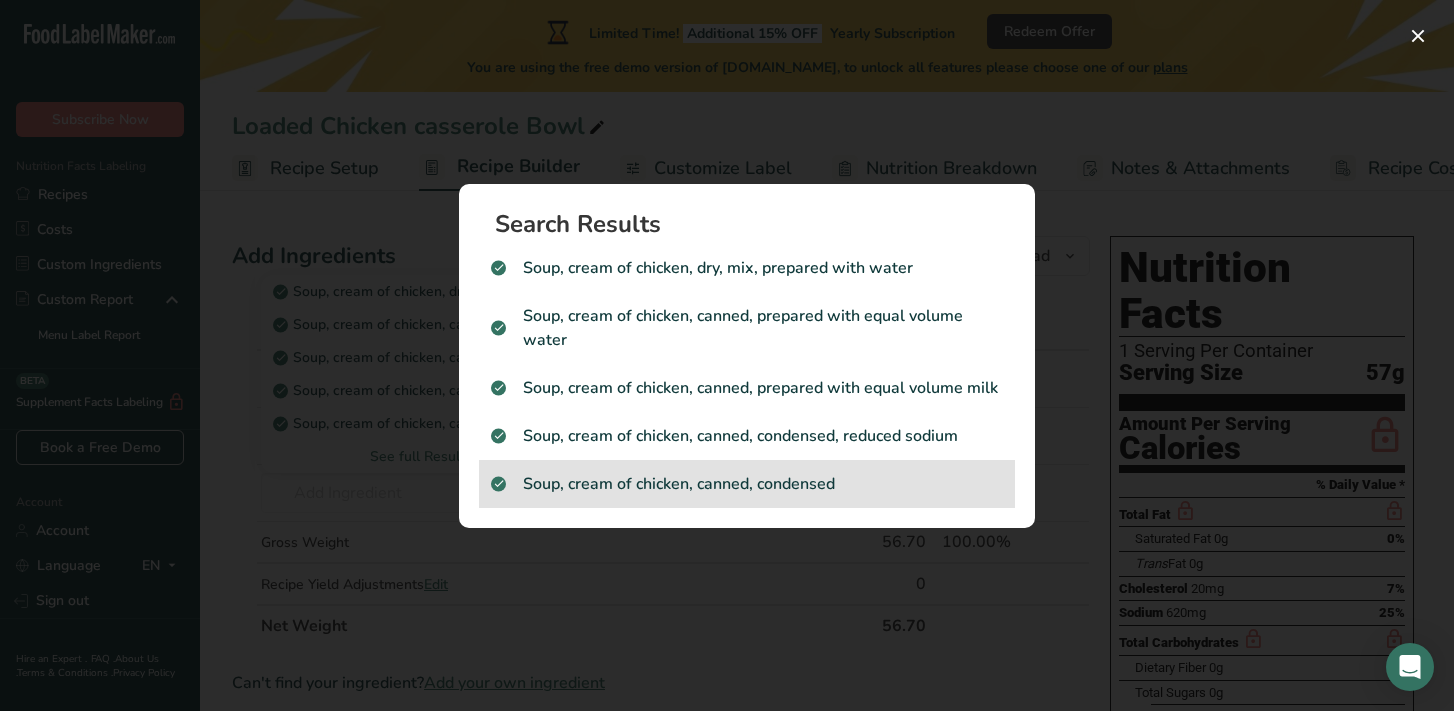 click on "Soup, cream of chicken, canned, condensed" at bounding box center (747, 484) 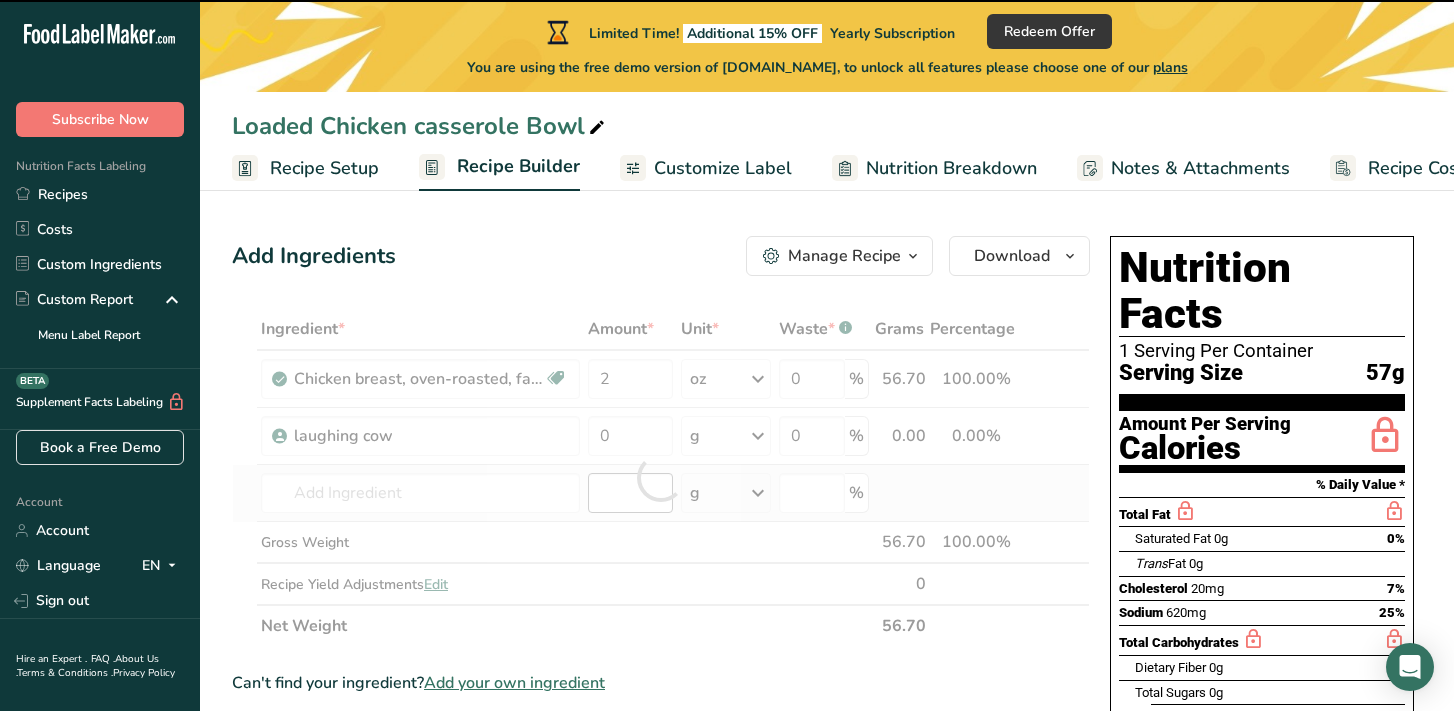 type on "0" 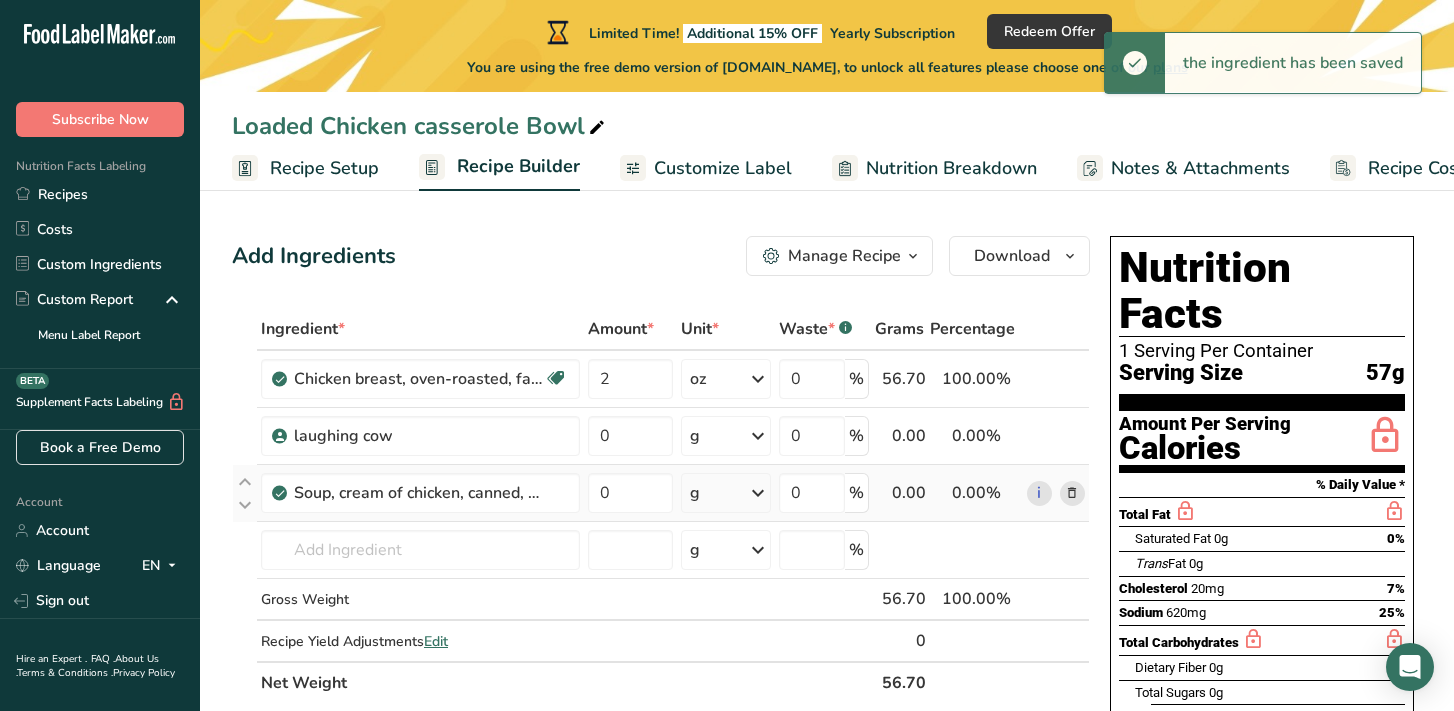 click on "g" at bounding box center (726, 493) 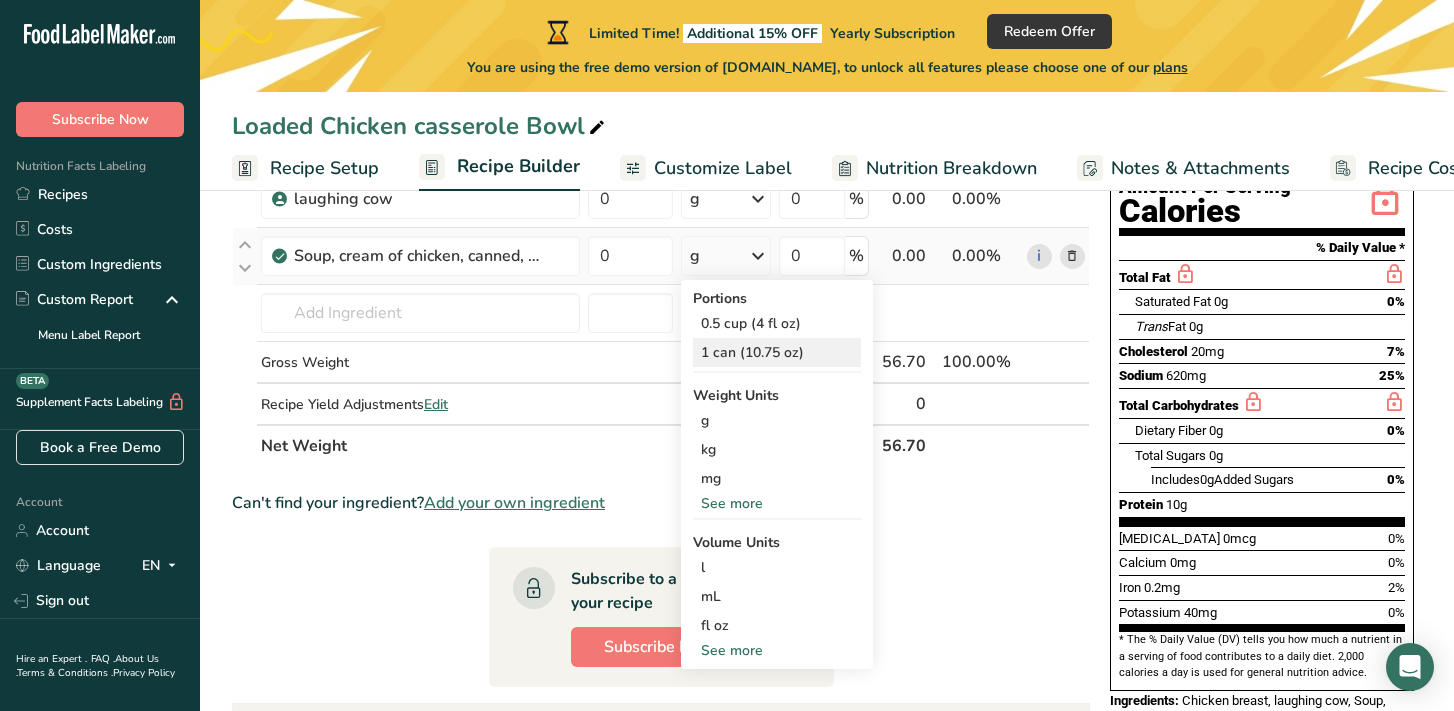scroll, scrollTop: 231, scrollLeft: 0, axis: vertical 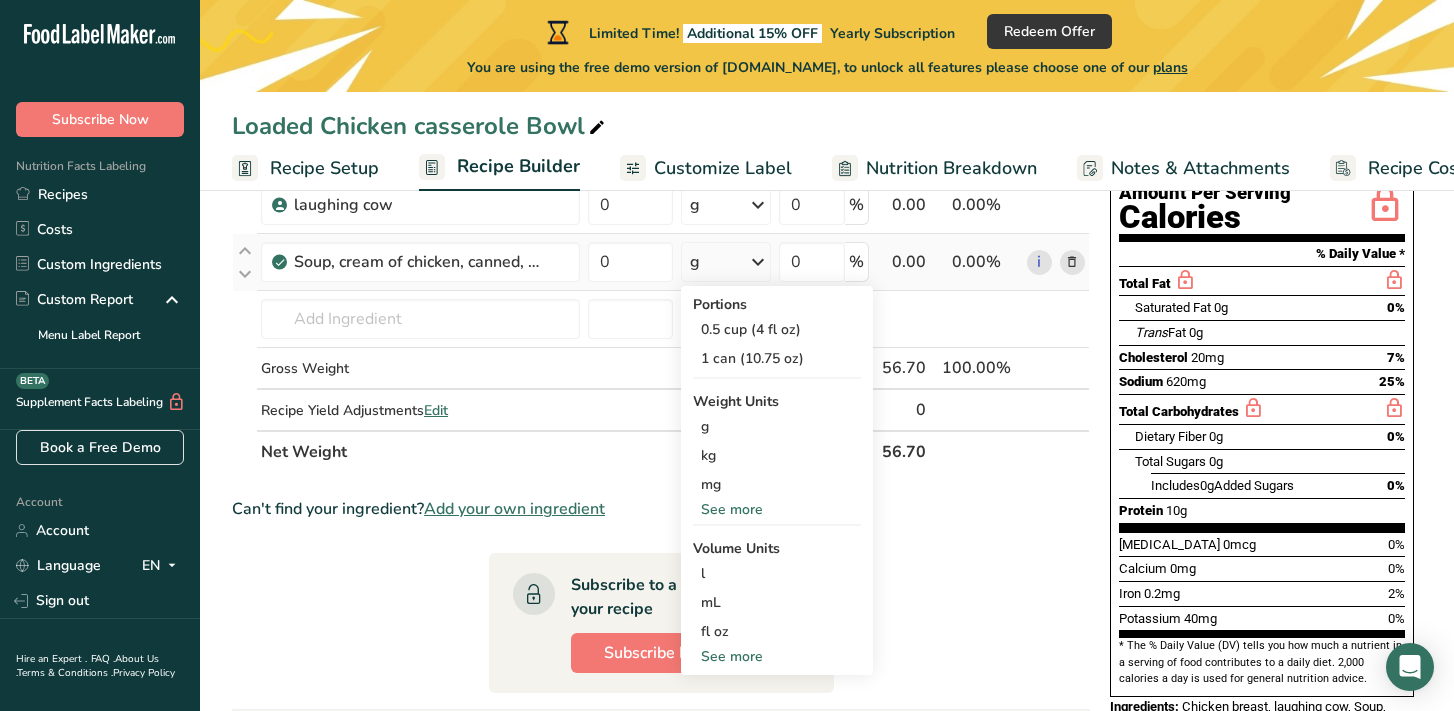 click on "See more" at bounding box center (777, 656) 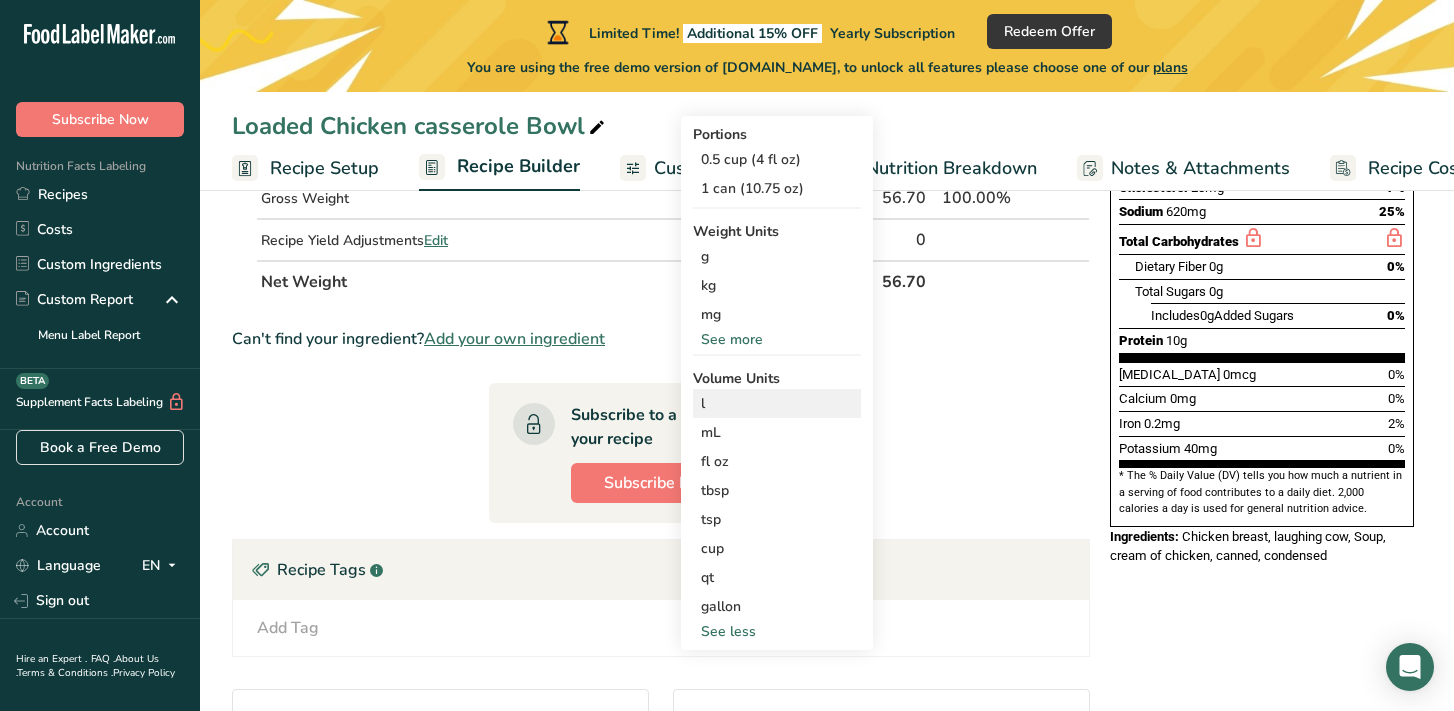 scroll, scrollTop: 409, scrollLeft: 0, axis: vertical 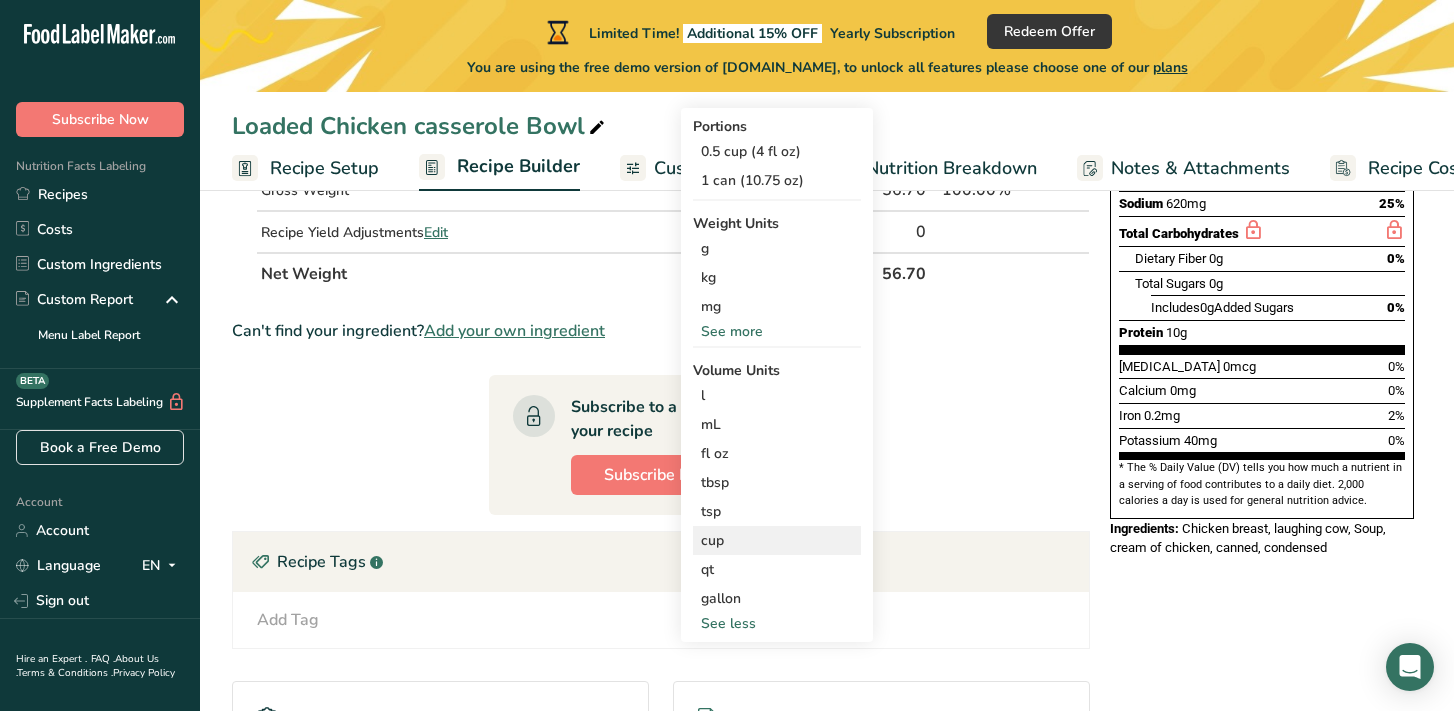 click on "cup" at bounding box center [777, 540] 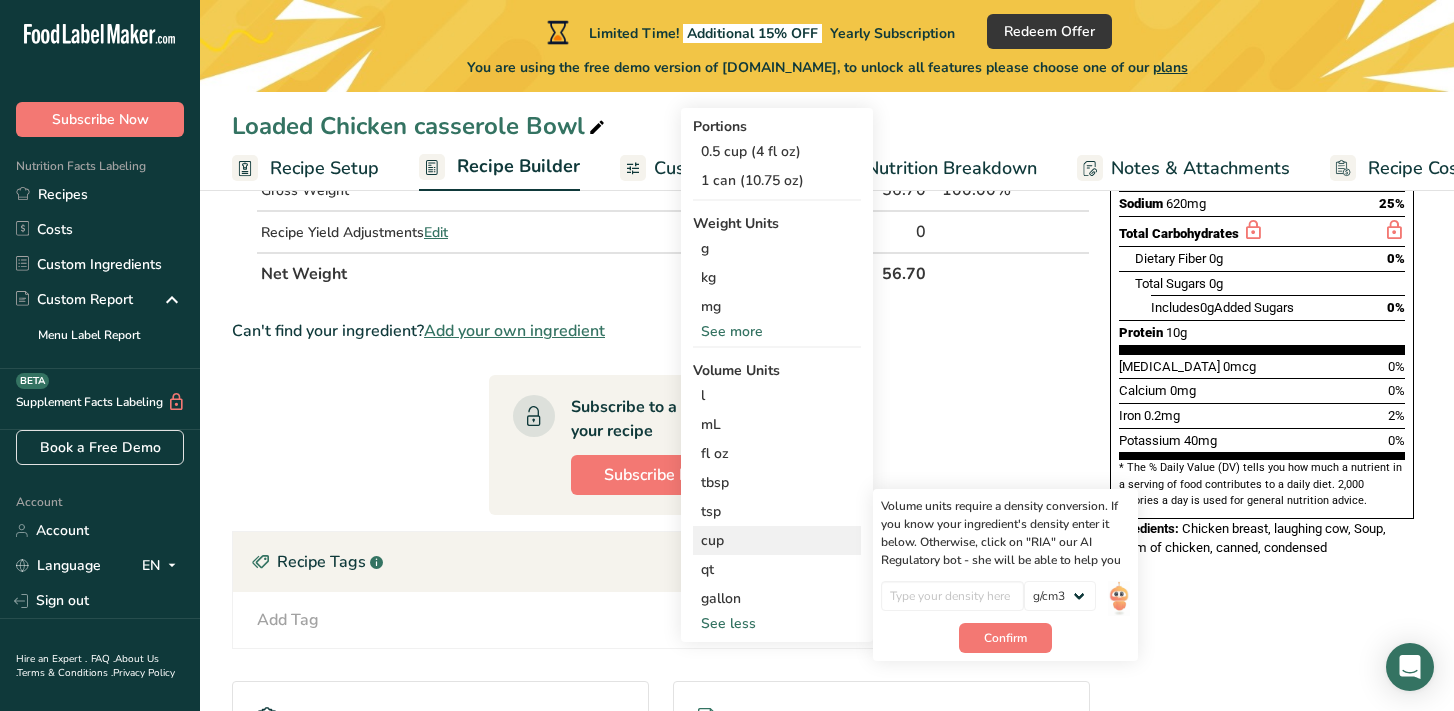 click on "cup" at bounding box center [777, 540] 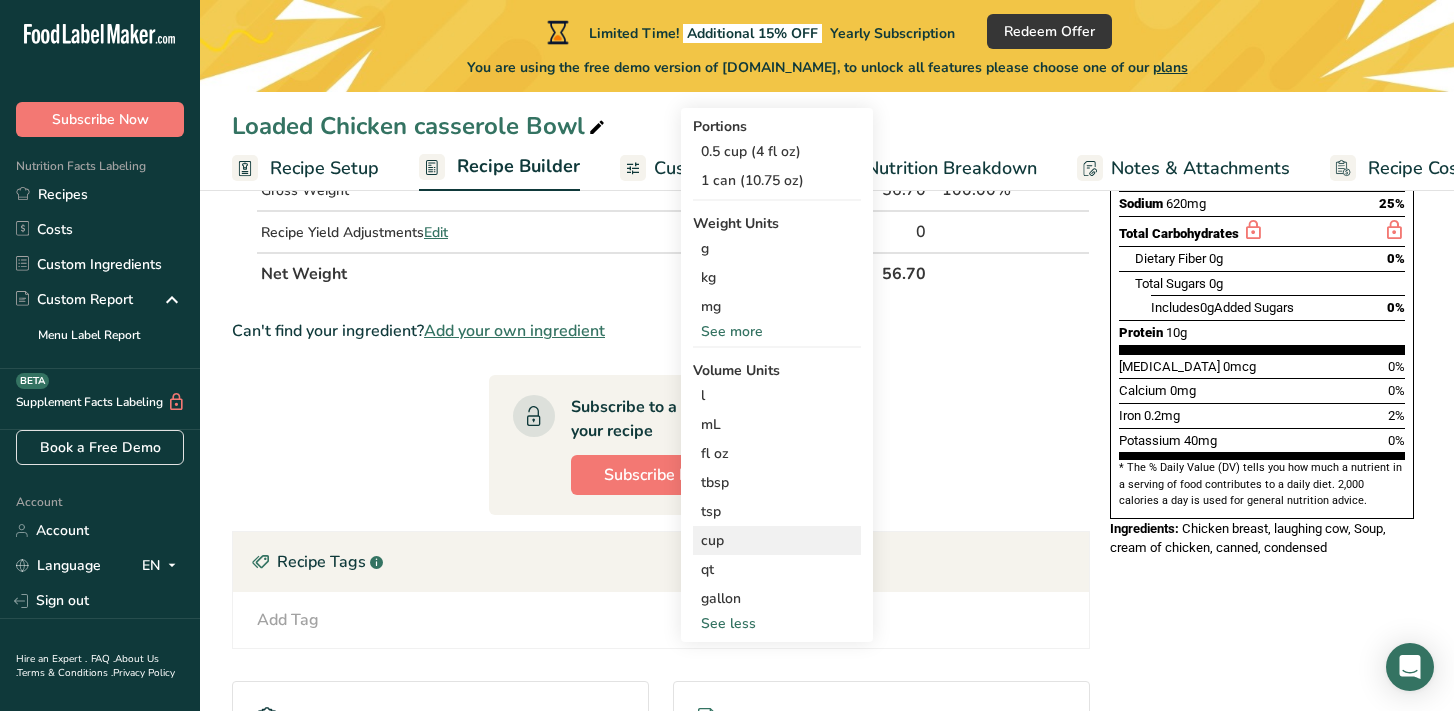 click on "cup" at bounding box center (777, 540) 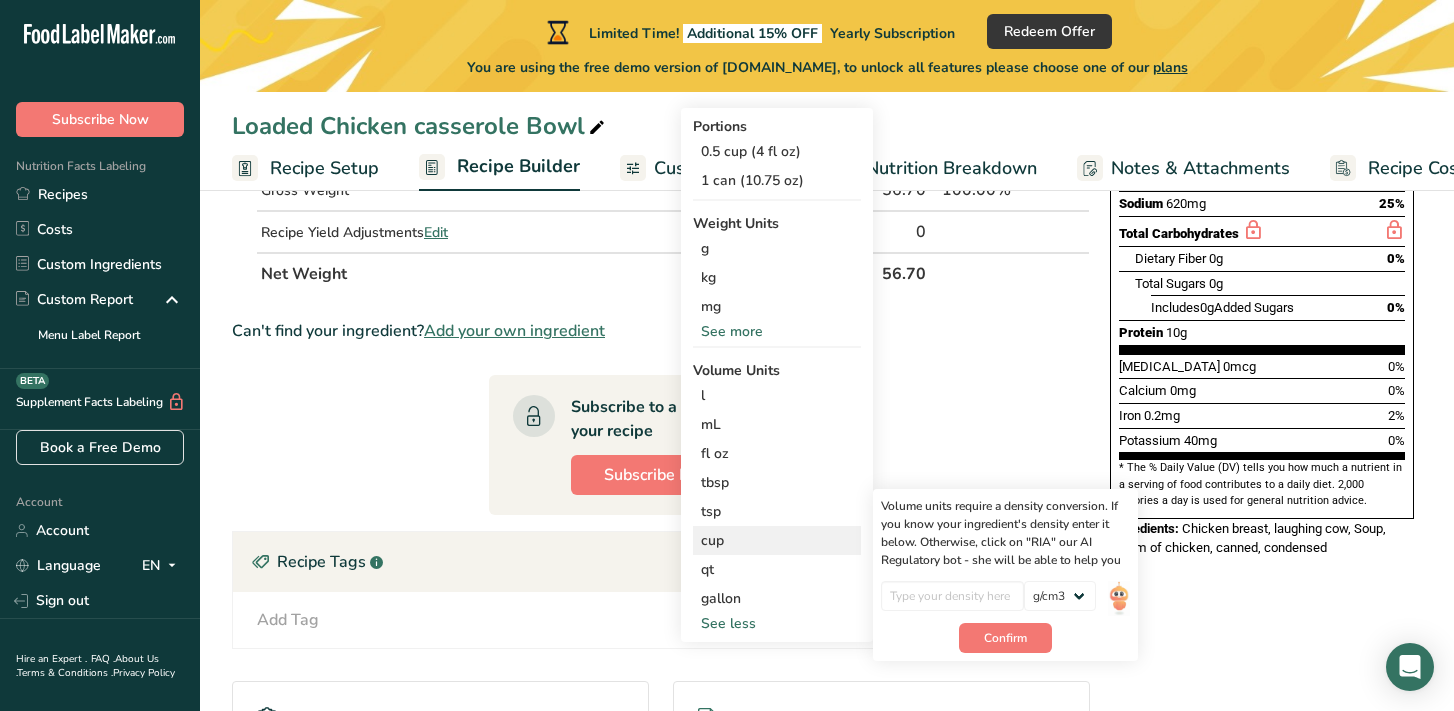 click on "cup" at bounding box center (777, 540) 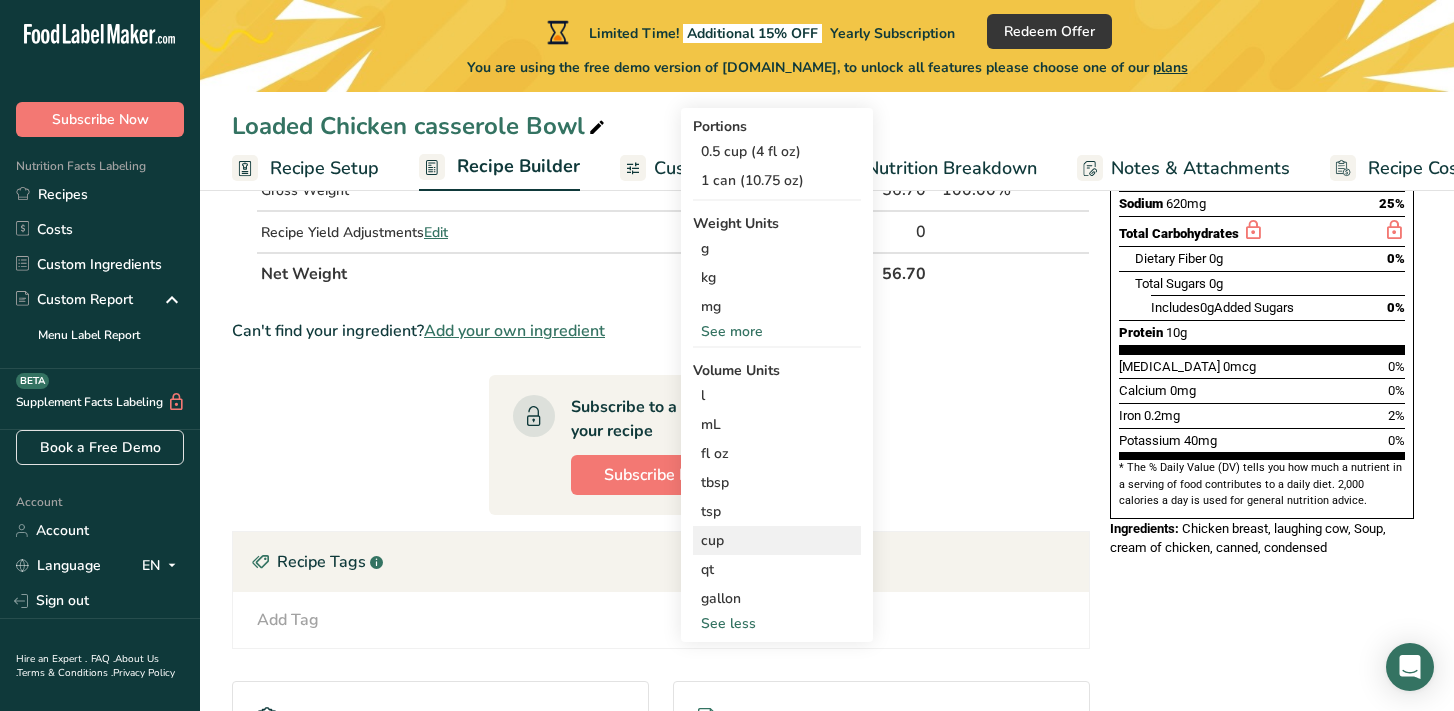 click on "cup" at bounding box center [777, 540] 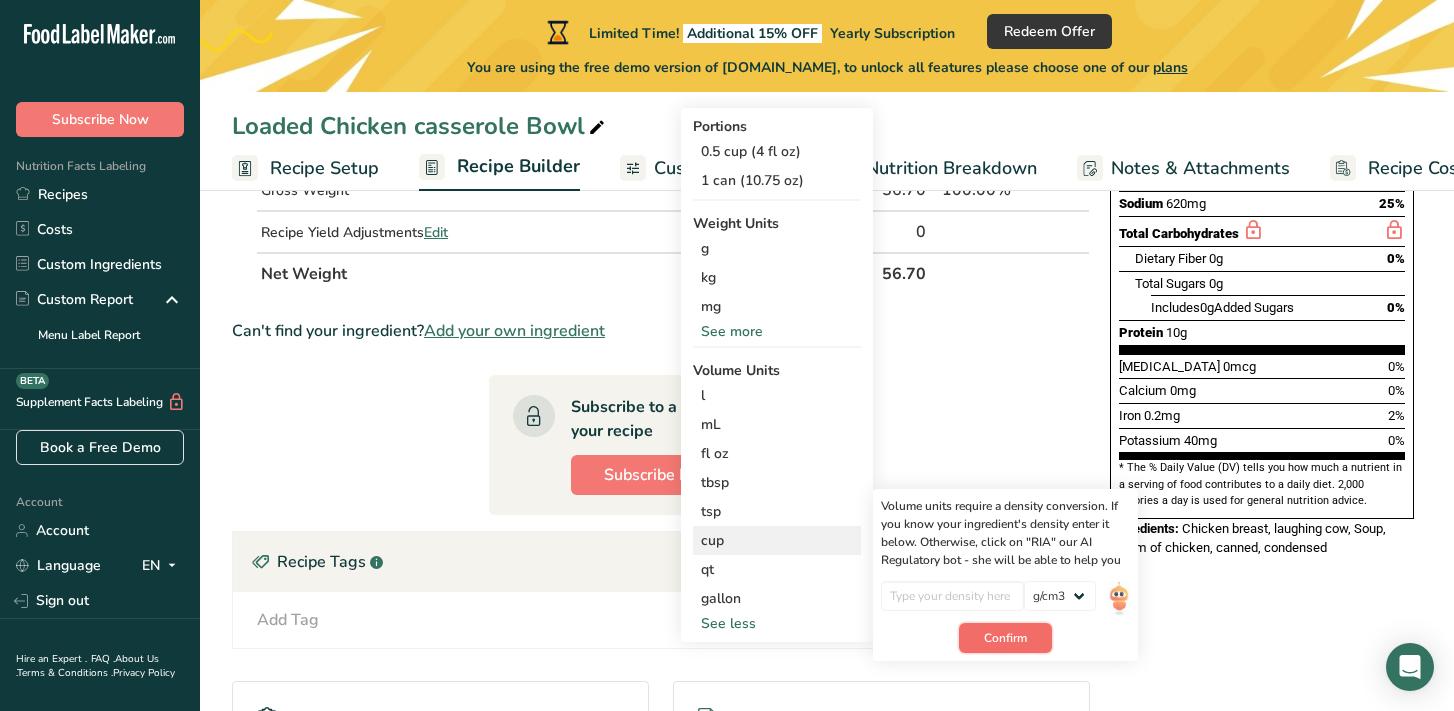 click on "Confirm" at bounding box center [1005, 638] 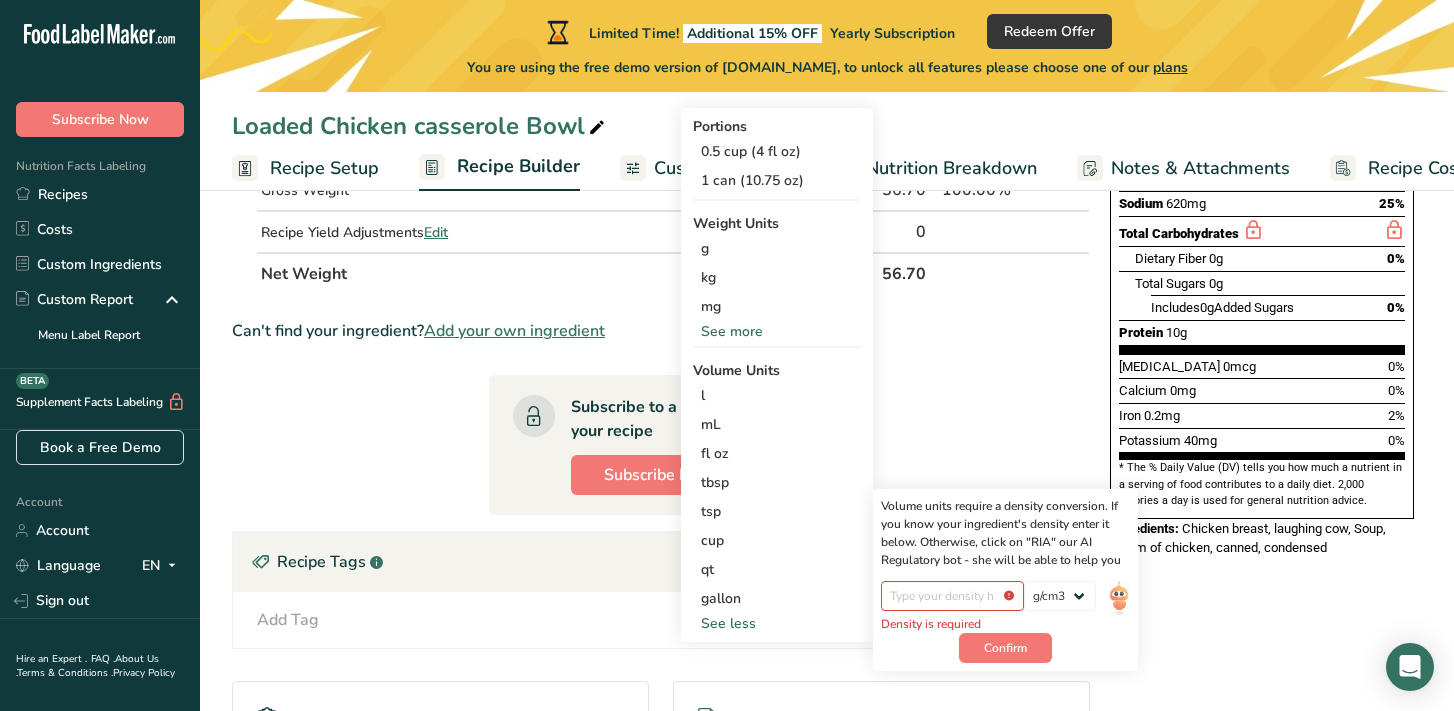click on "Ingredient *
Amount *
Unit *
Waste *   .a-a{fill:#347362;}.b-a{fill:#fff;}          Grams
Percentage
Chicken breast, oven-roasted, fat-free, sliced
Dairy free
Gluten free
Soy free
2
oz
Portions
1 Chicken Breast 1 oz Portions
Weight Units
g
kg
mg
See more
Volume Units
l
Volume units require a density conversion. If you know your ingredient's density enter it below. Otherwise, click on "RIA" our AI Regulatory bot - she will be able to help you
lb/ft3
g/cm3
Confirm
mL
lb/ft3" at bounding box center [661, 426] 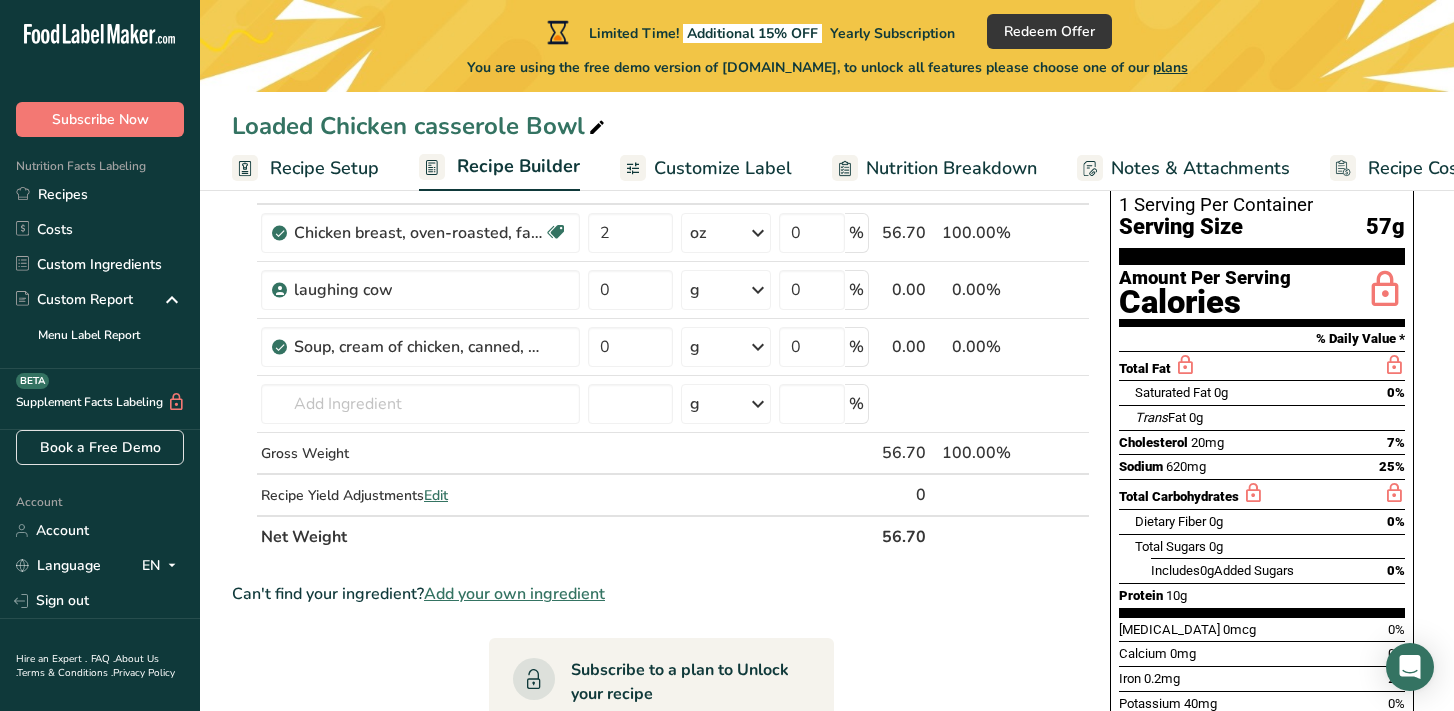 scroll, scrollTop: 67, scrollLeft: 0, axis: vertical 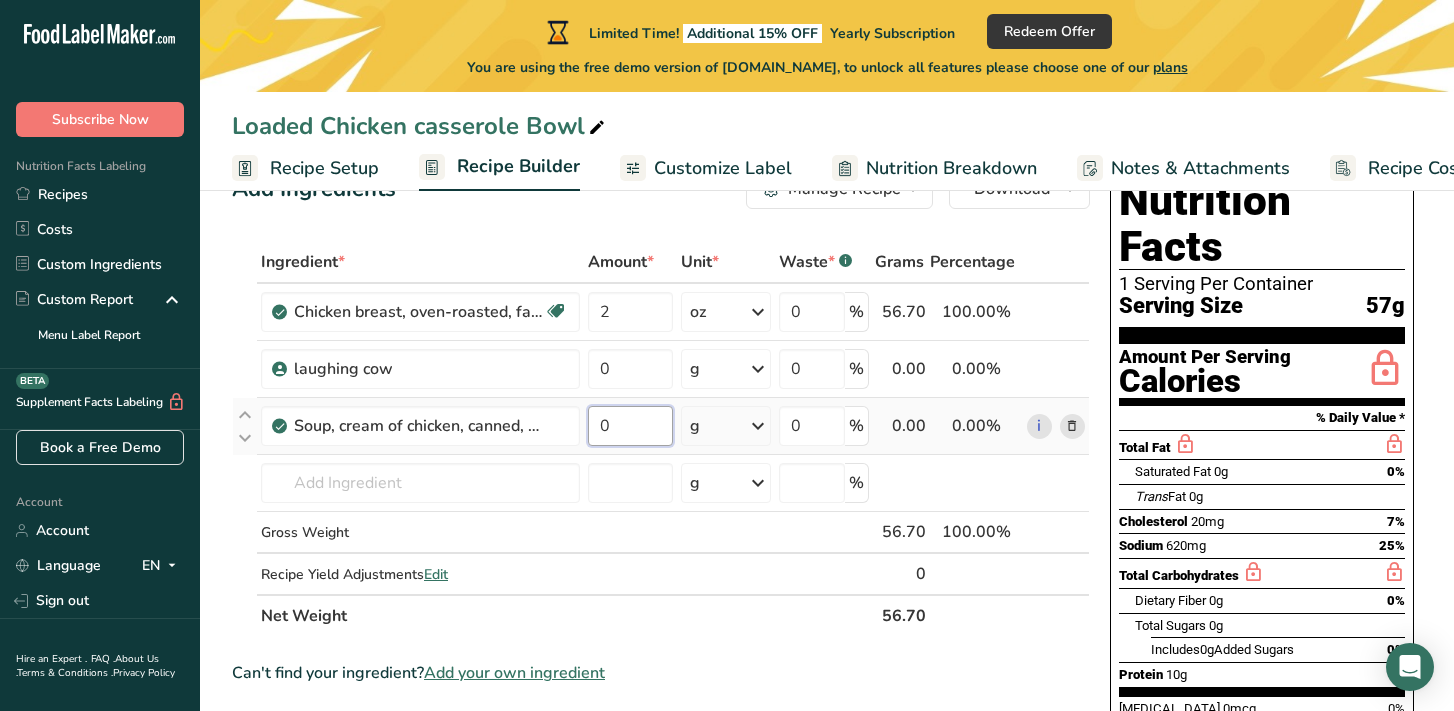drag, startPoint x: 644, startPoint y: 423, endPoint x: 586, endPoint y: 414, distance: 58.694122 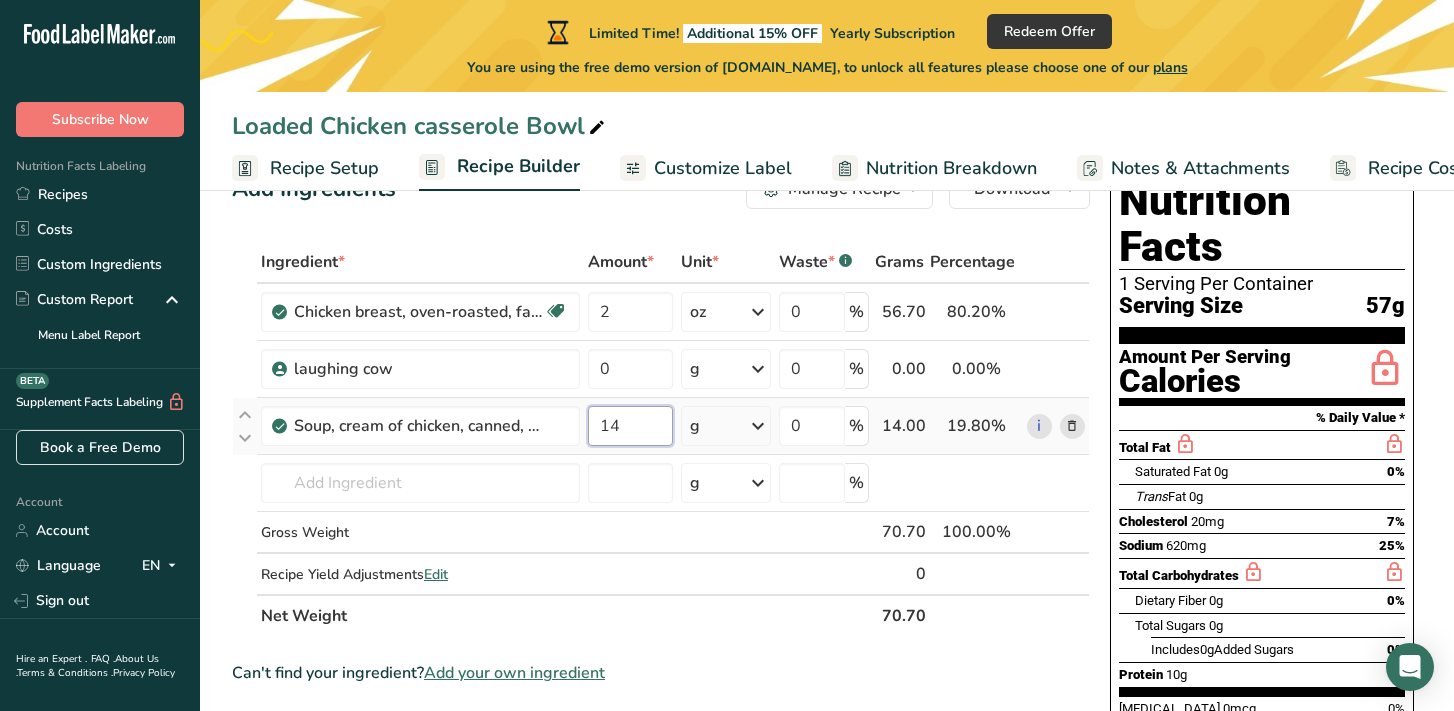 type on "1" 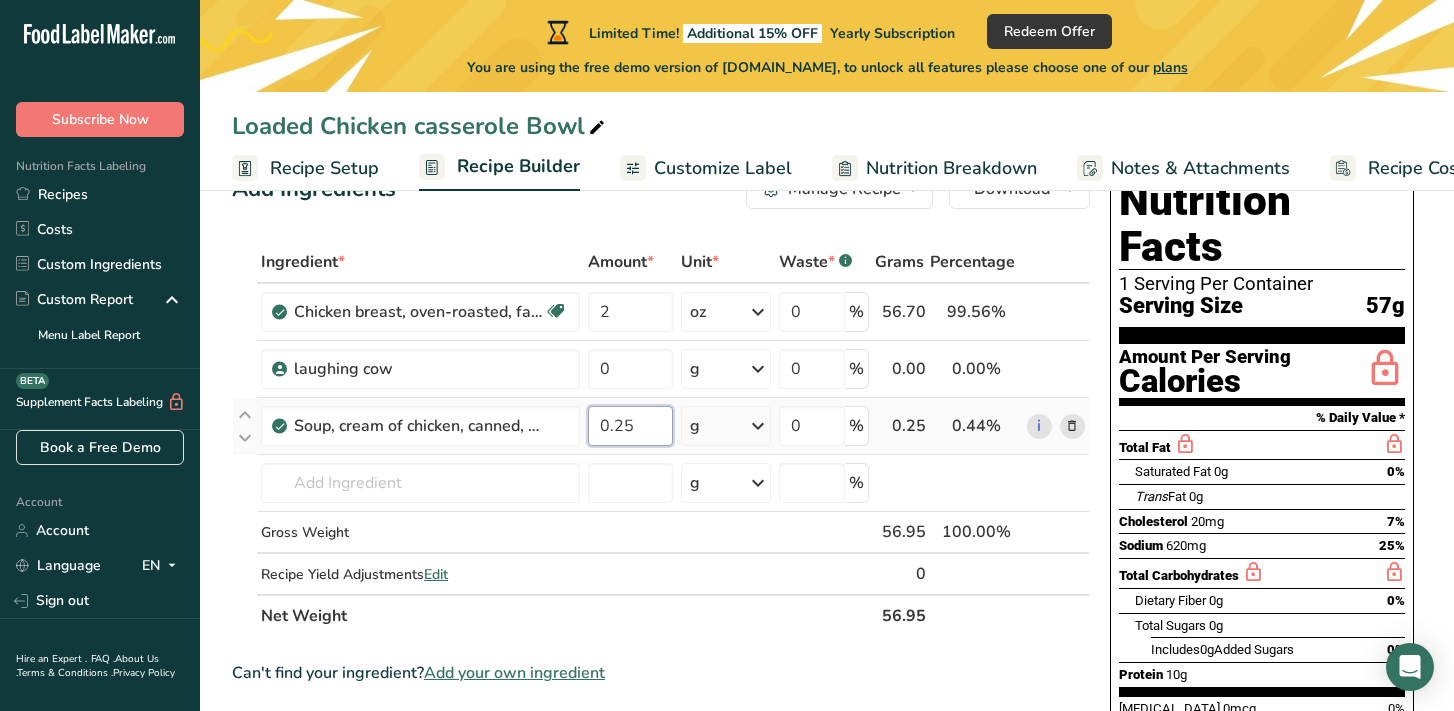 type on "0.25" 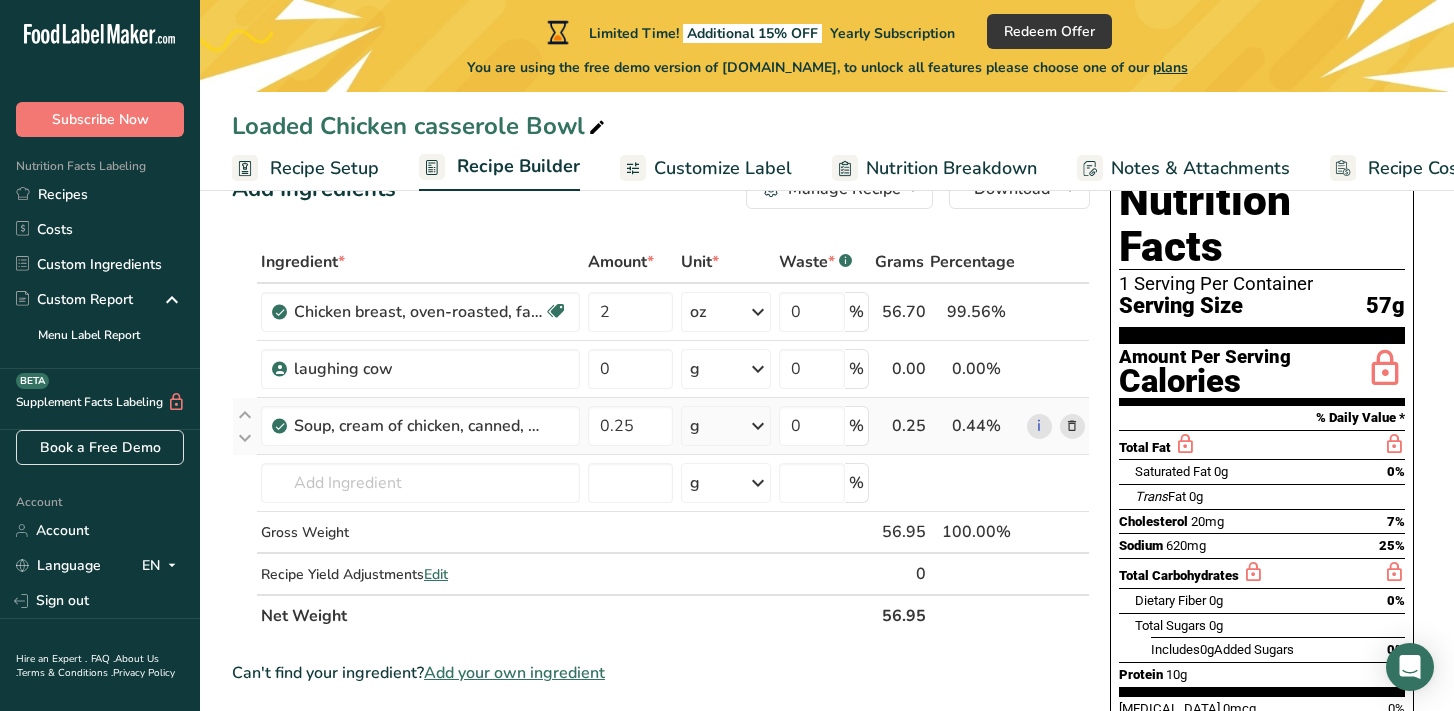 click on "Ingredient *
Amount *
Unit *
Waste *   .a-a{fill:#347362;}.b-a{fill:#fff;}          Grams
Percentage
Chicken breast, oven-roasted, fat-free, sliced
Dairy free
Gluten free
Soy free
2
oz
Portions
1 Chicken Breast 1 oz Portions
Weight Units
g
kg
mg
See more
Volume Units
l
Volume units require a density conversion. If you know your ingredient's density enter it below. Otherwise, click on "RIA" our AI Regulatory bot - she will be able to help you
lb/ft3
g/cm3
Confirm
mL
lb/ft3
fl oz" at bounding box center [661, 439] 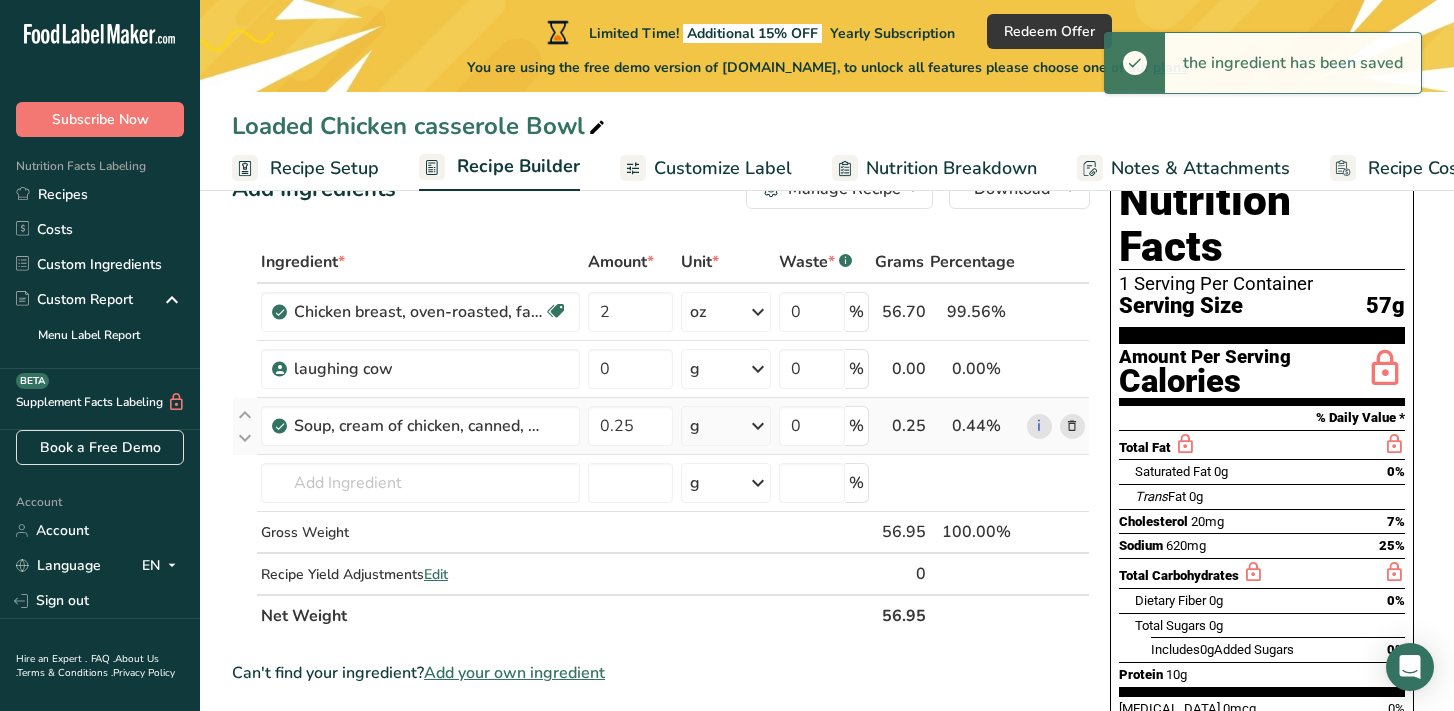 click at bounding box center [758, 426] 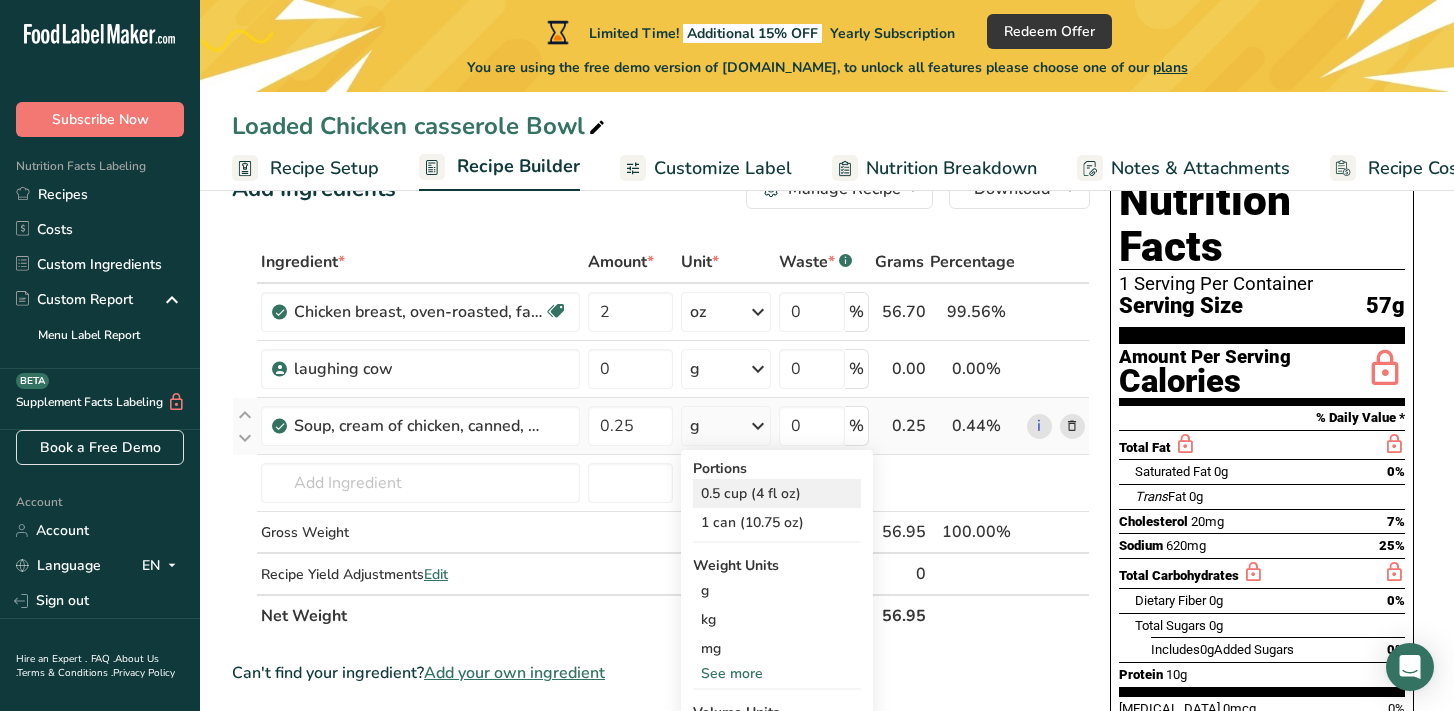 click on "0.5 cup (4 fl oz)" at bounding box center (777, 493) 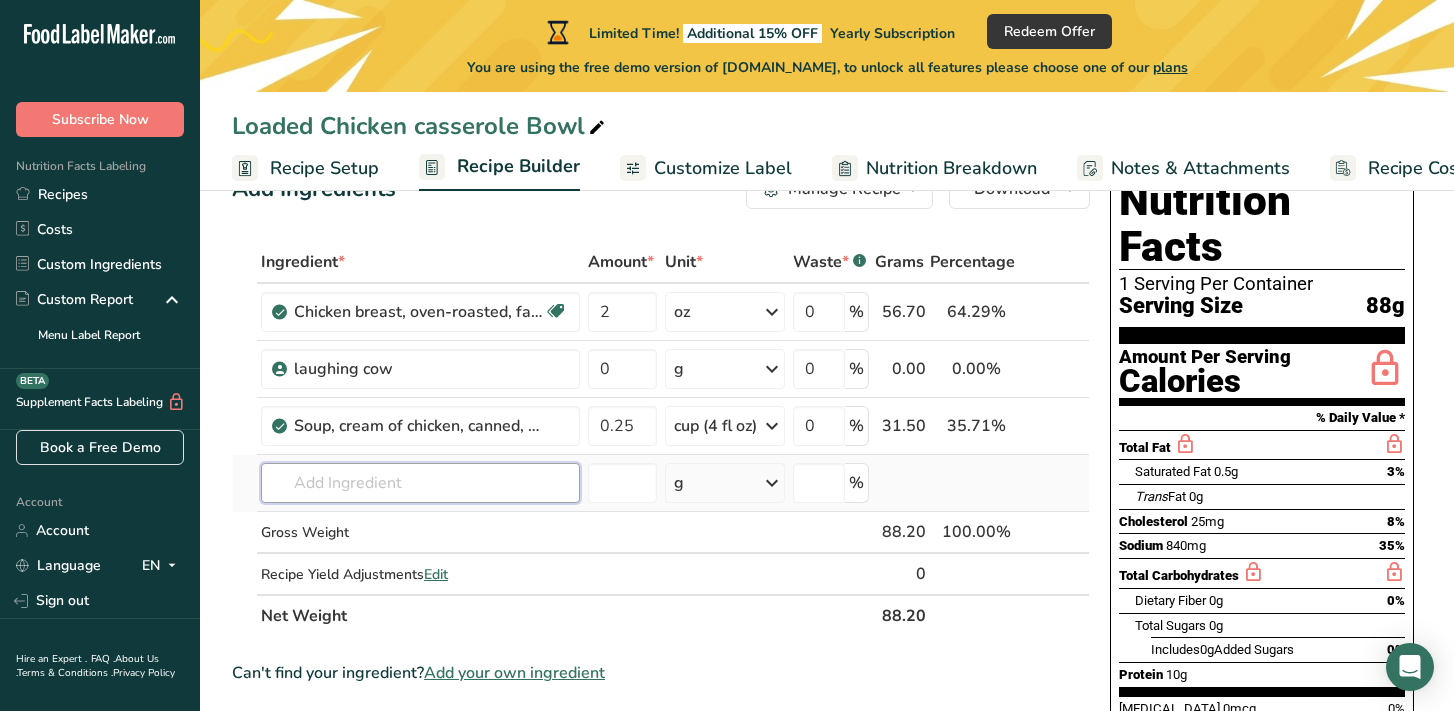 click at bounding box center [420, 483] 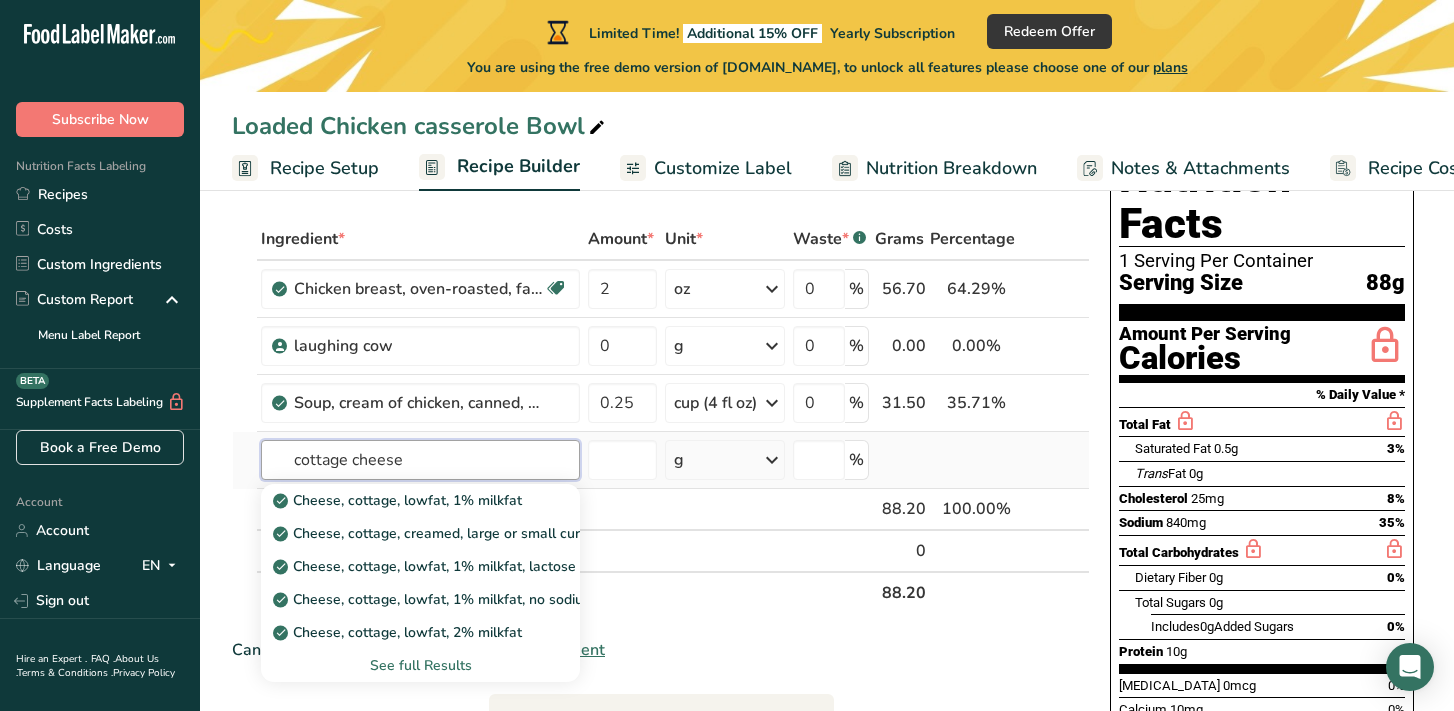 scroll, scrollTop: 92, scrollLeft: 0, axis: vertical 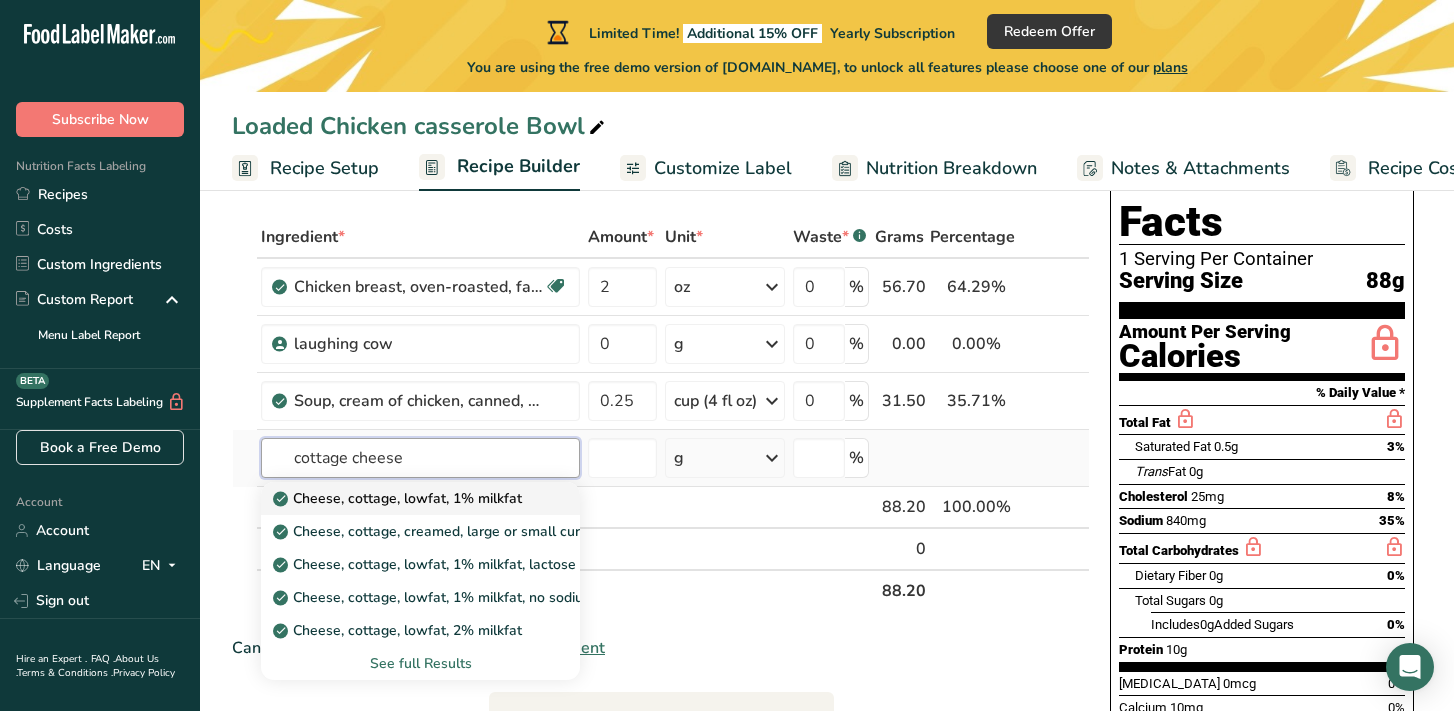 type on "cottage cheese" 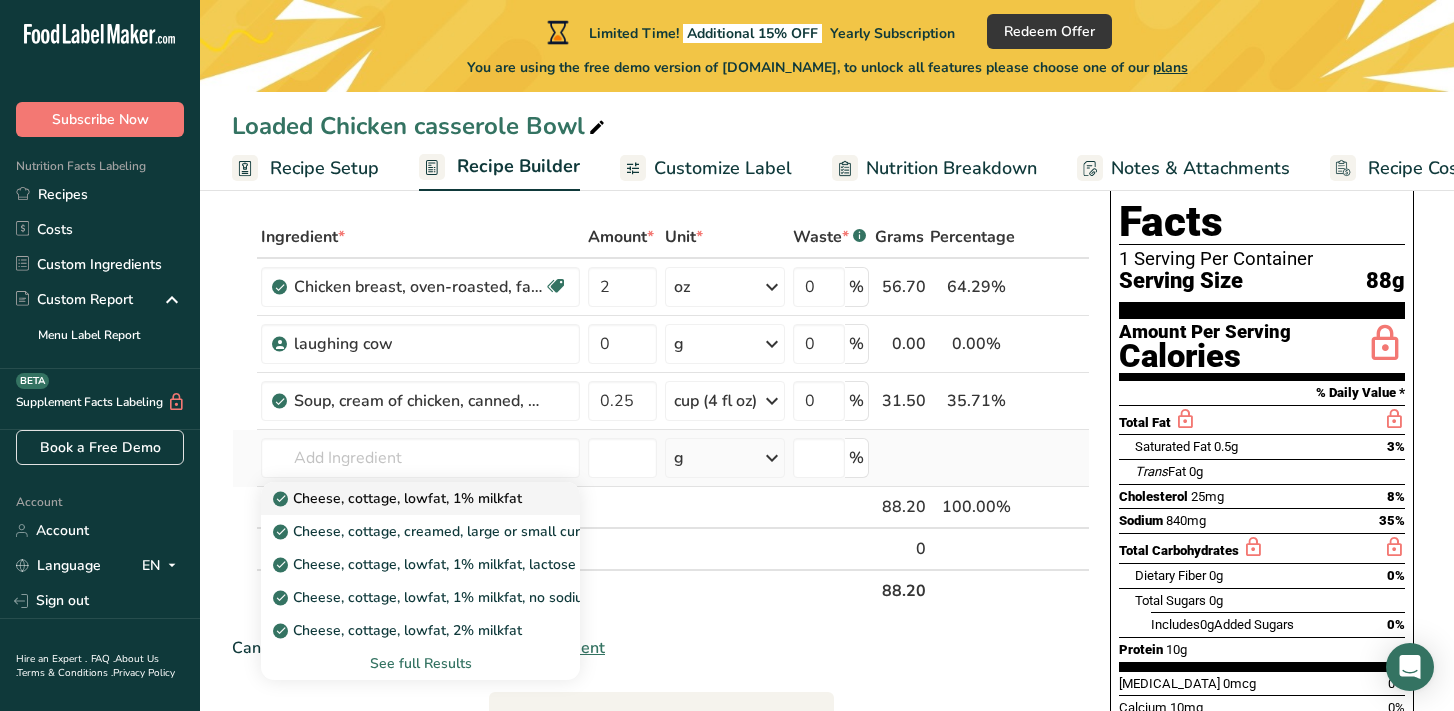 click on "Cheese, cottage, lowfat, 1% milkfat" at bounding box center (399, 498) 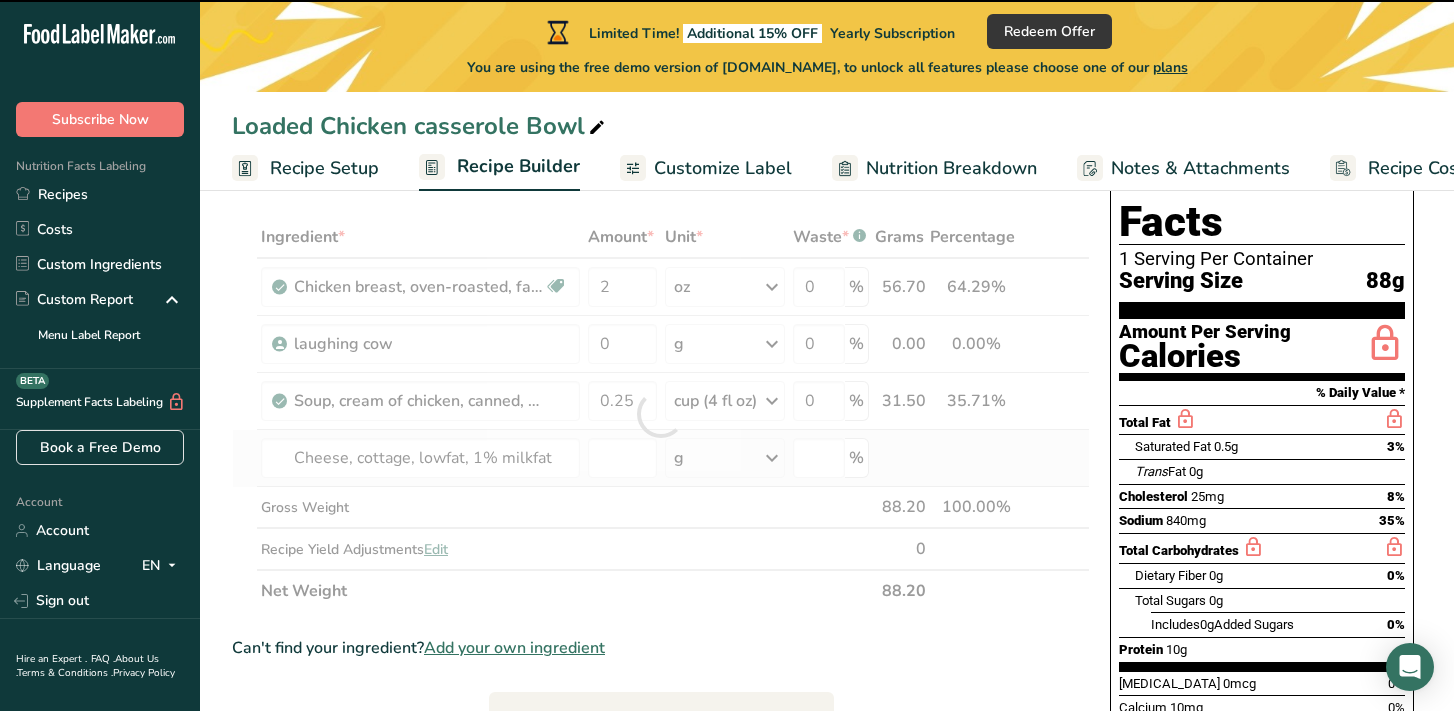 type on "0" 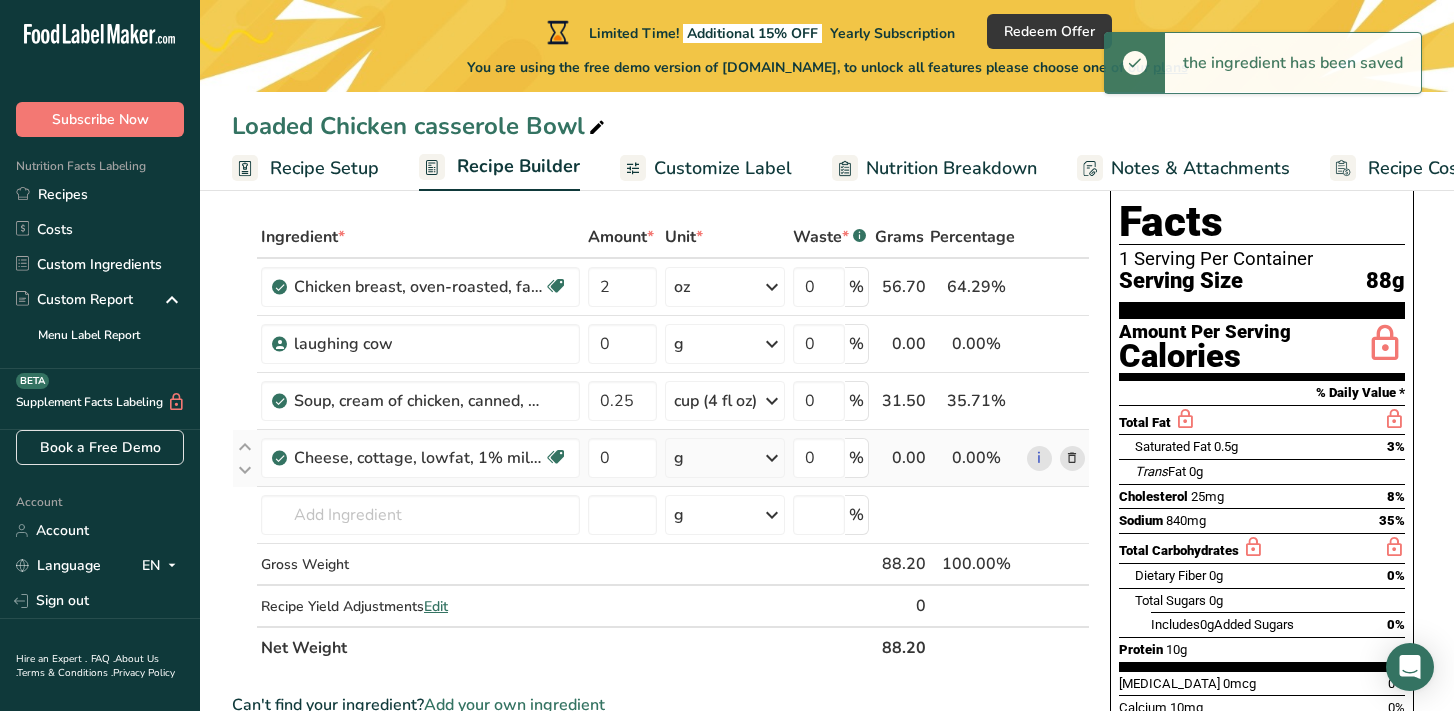 click on "g" at bounding box center [725, 458] 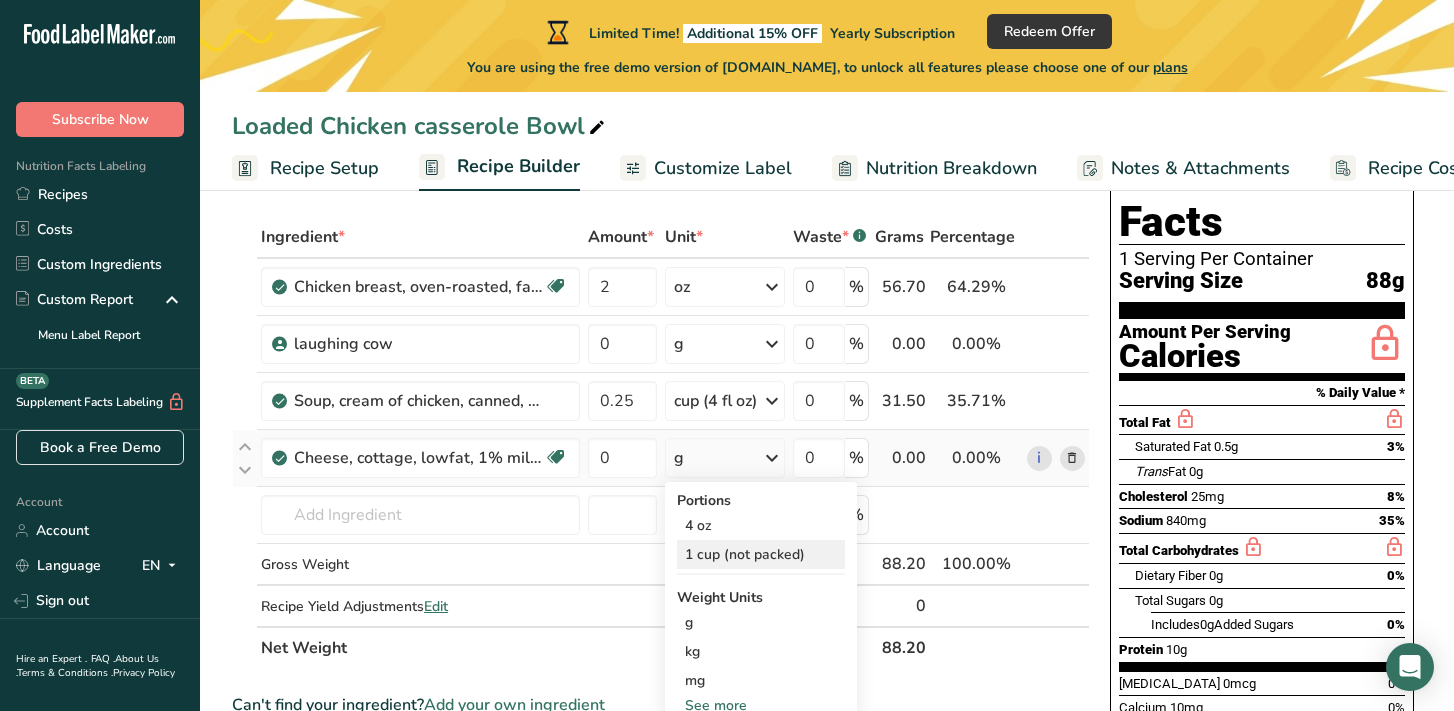 click on "1 cup (not packed)" at bounding box center [761, 554] 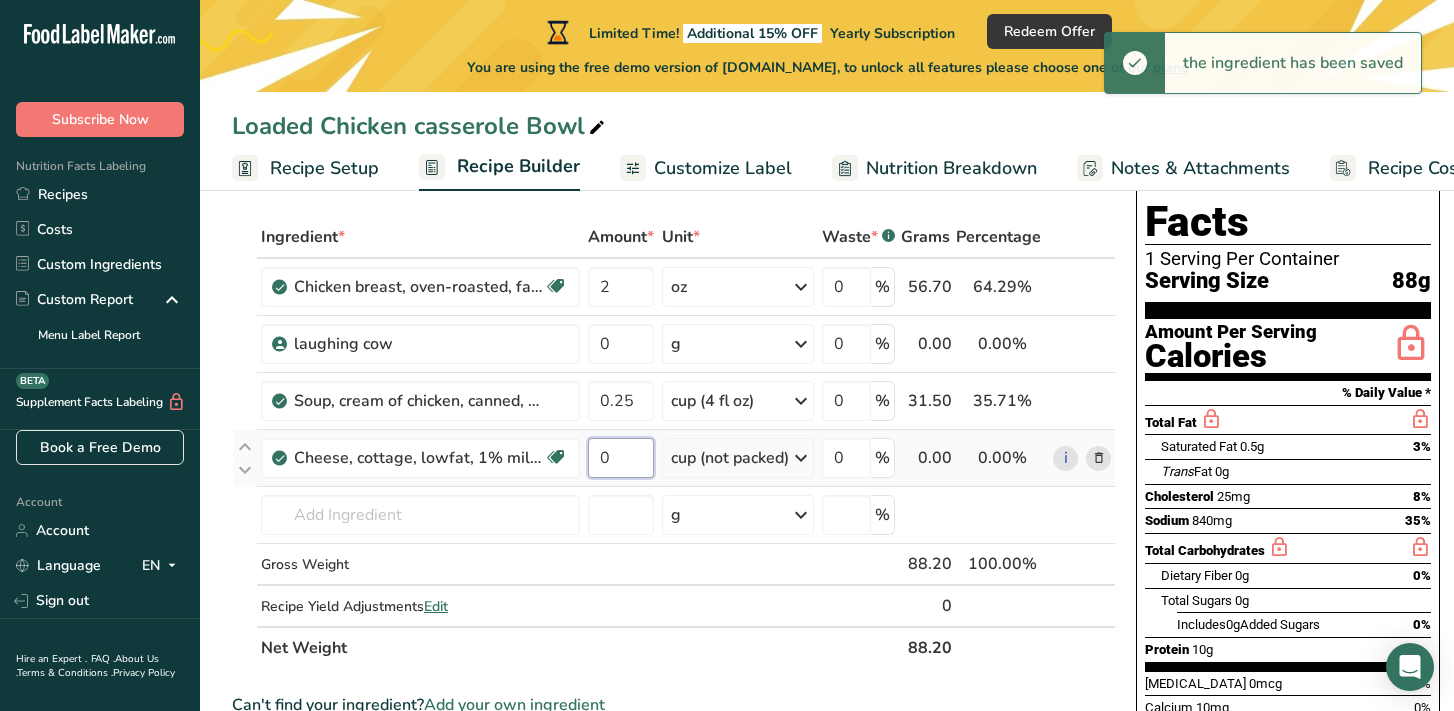 click on "0" at bounding box center [621, 458] 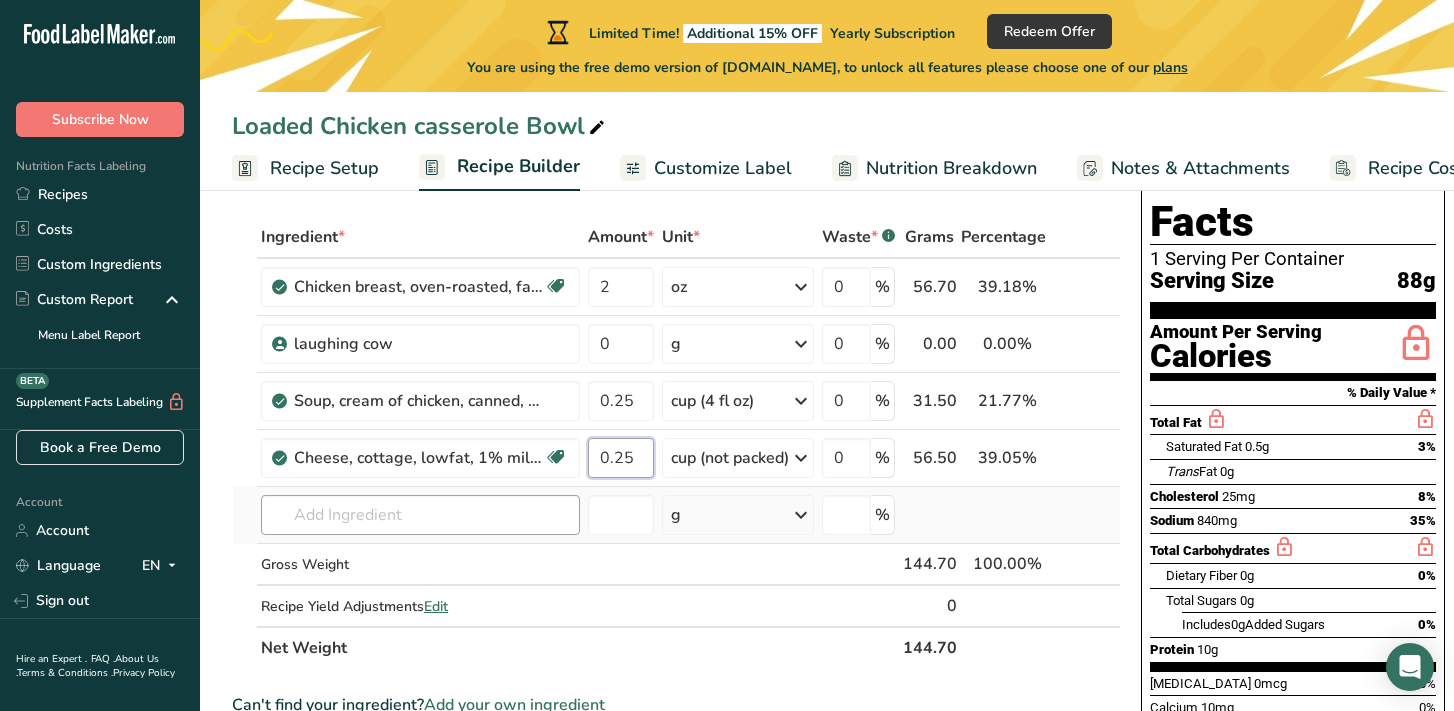 type on "0.25" 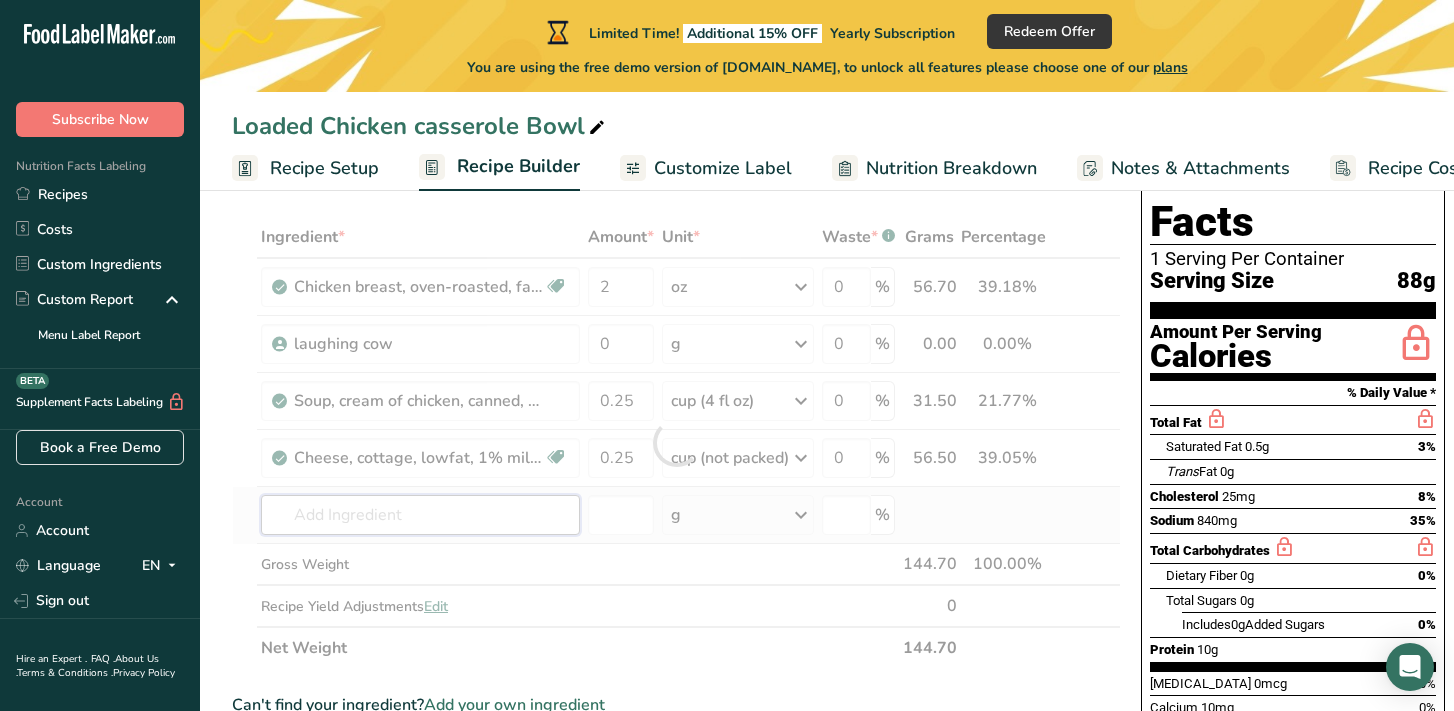click on "Ingredient *
Amount *
Unit *
Waste *   .a-a{fill:#347362;}.b-a{fill:#fff;}          Grams
Percentage
Chicken breast, oven-roasted, fat-free, sliced
Dairy free
Gluten free
Soy free
2
oz
Portions
1 Chicken Breast 1 oz Portions
Weight Units
g
kg
mg
See more
Volume Units
l
Volume units require a density conversion. If you know your ingredient's density enter it below. Otherwise, click on "RIA" our AI Regulatory bot - she will be able to help you
lb/ft3
g/cm3
Confirm
mL
lb/ft3
fl oz" at bounding box center (676, 442) 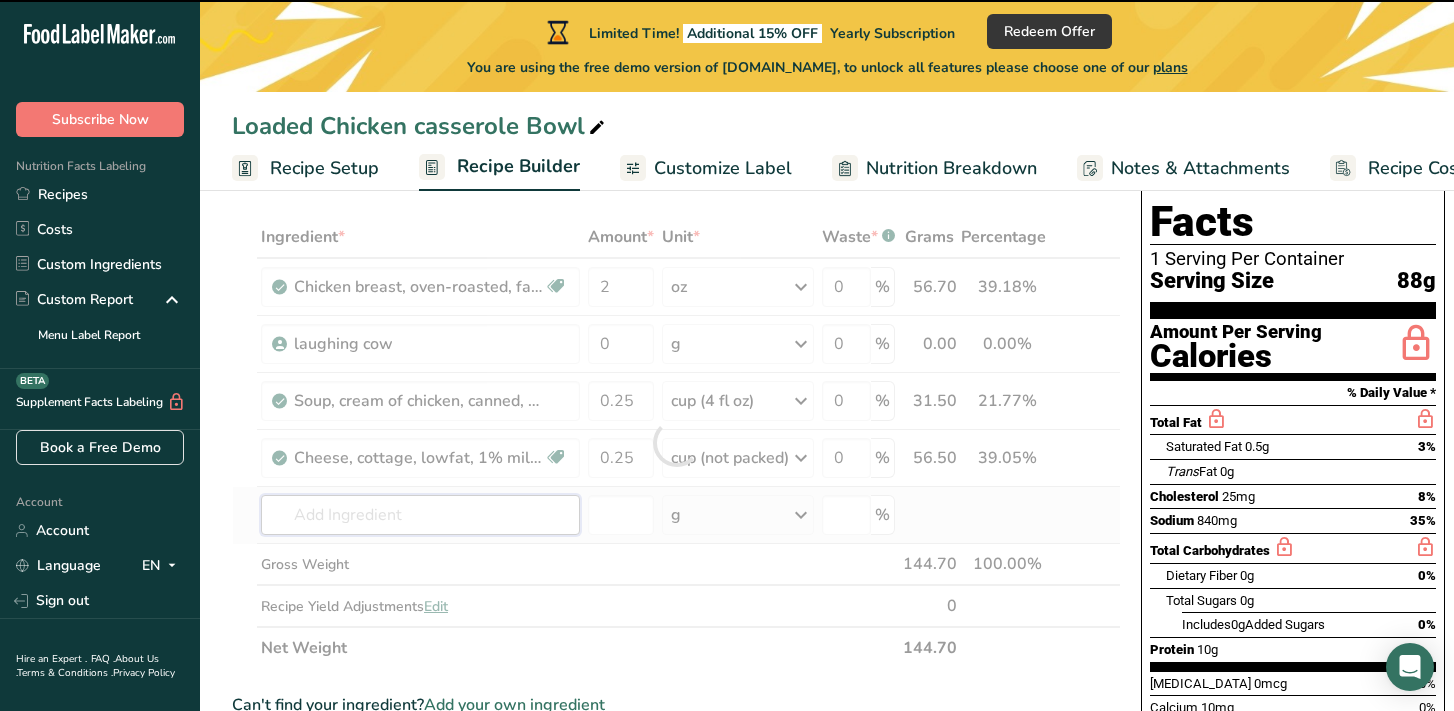 type on "r" 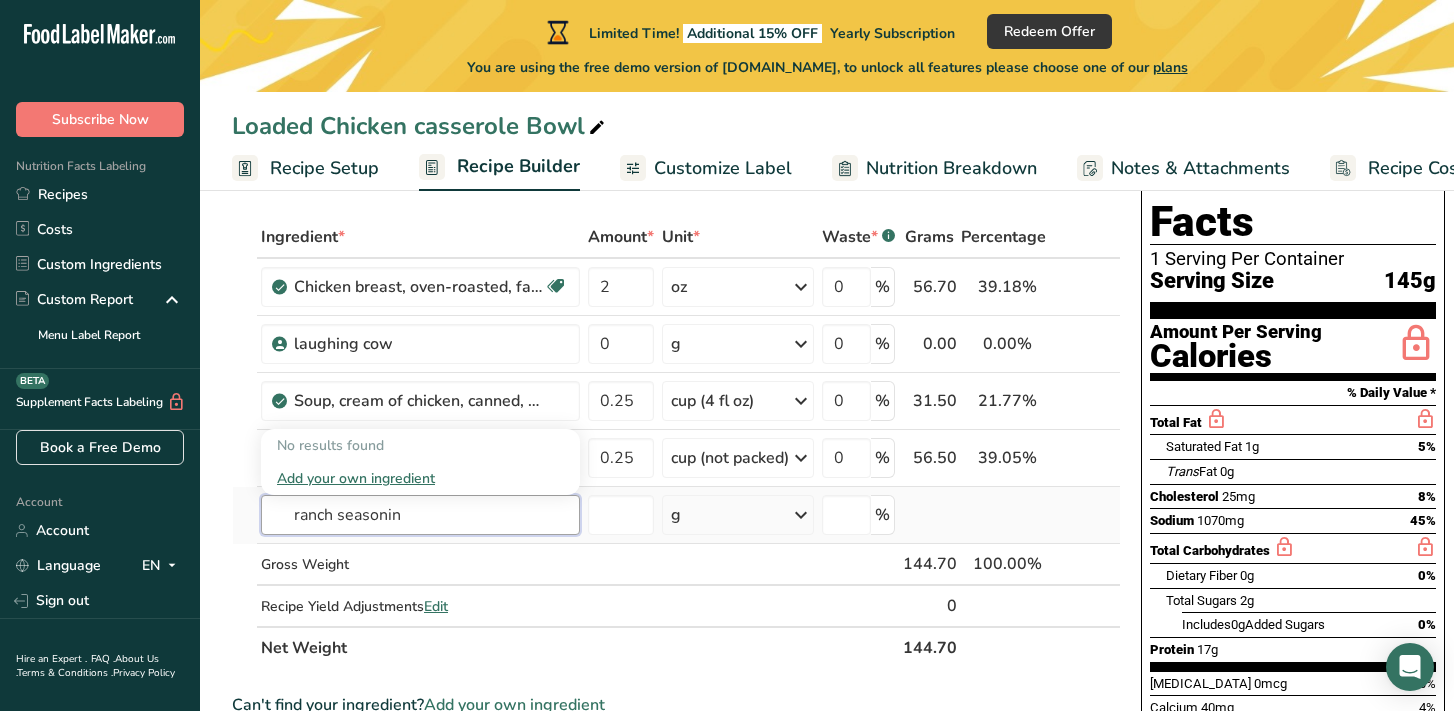 type on "ranch seasoning" 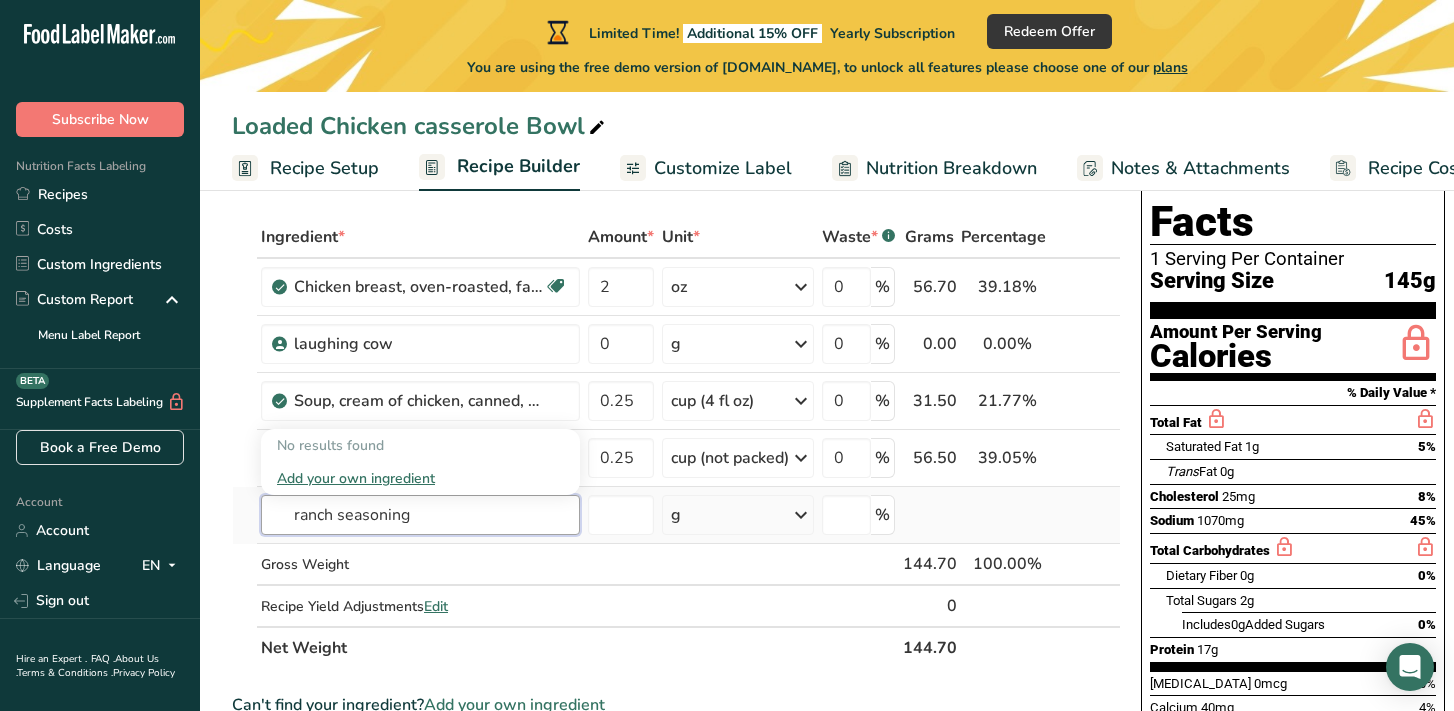 drag, startPoint x: 453, startPoint y: 518, endPoint x: 259, endPoint y: 516, distance: 194.01031 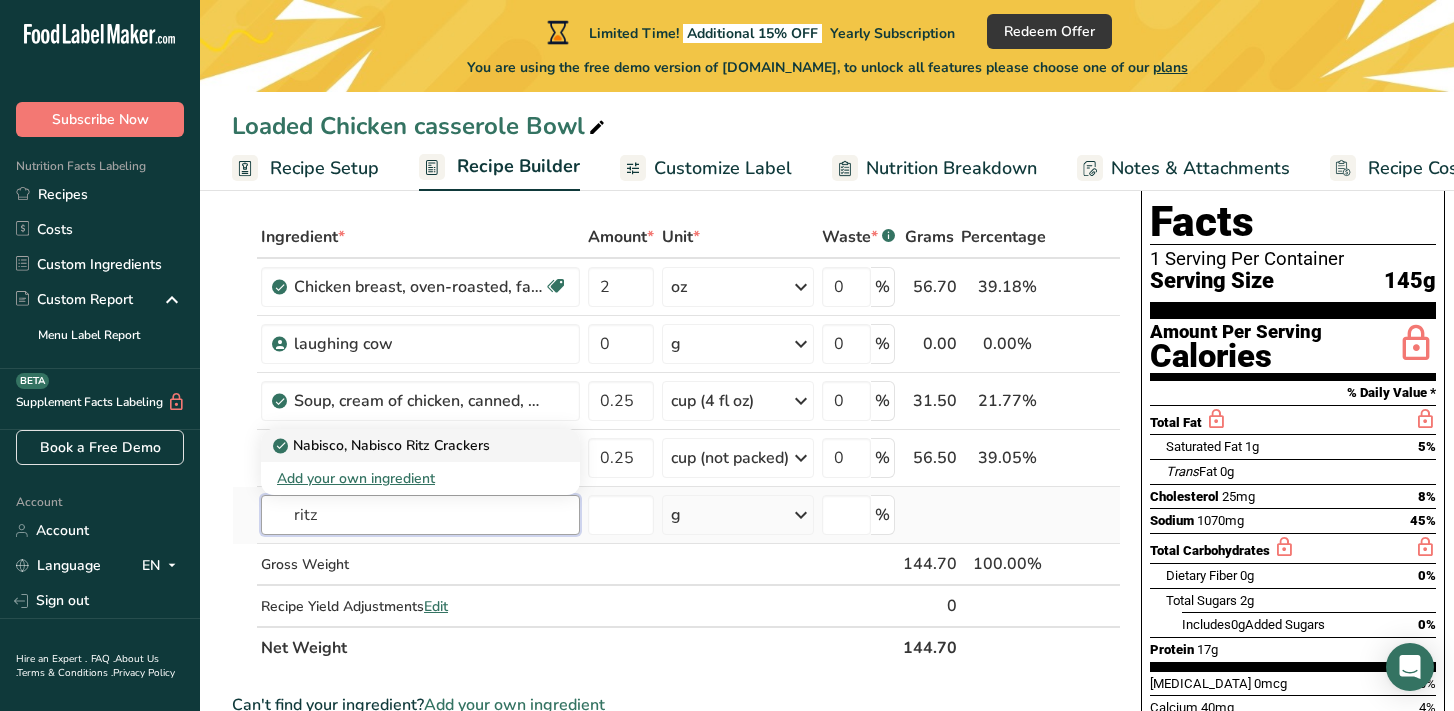 type on "ritz" 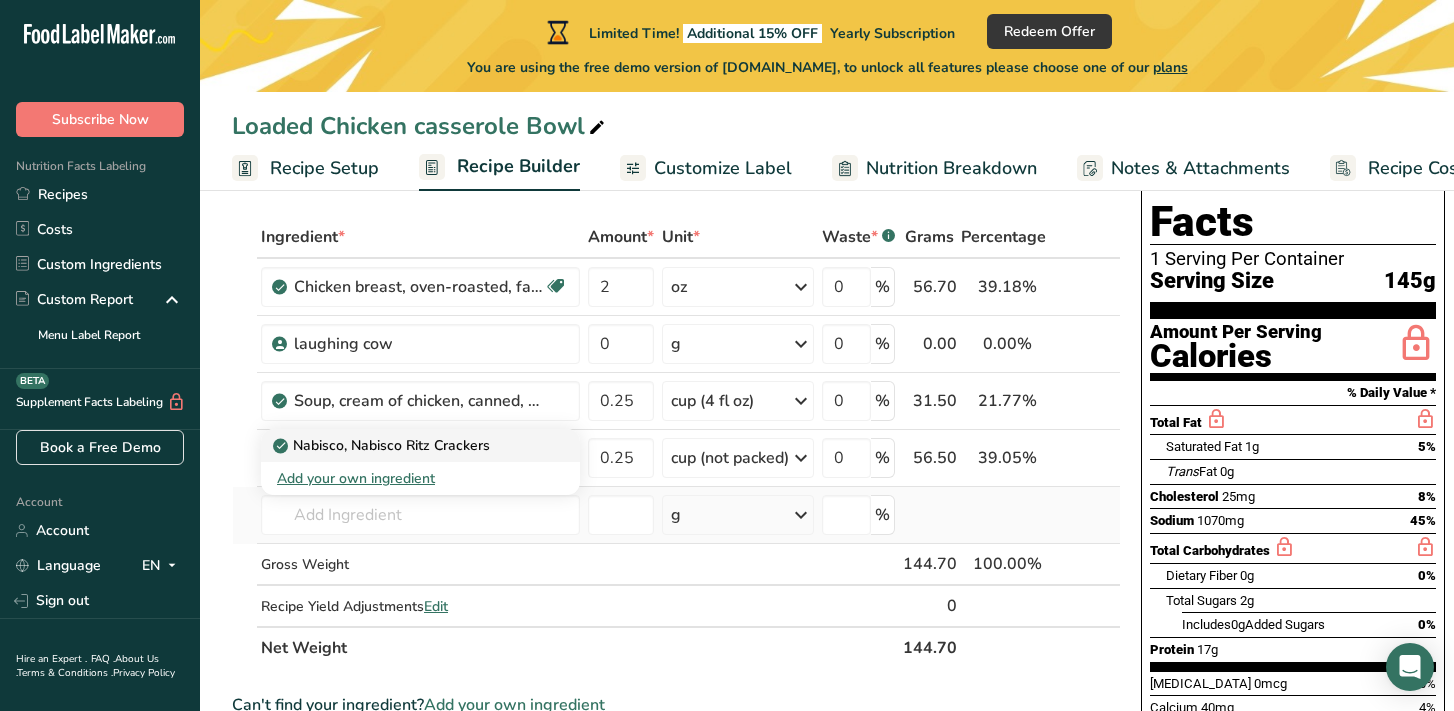 click on "Nabisco, Nabisco Ritz Crackers" at bounding box center [383, 445] 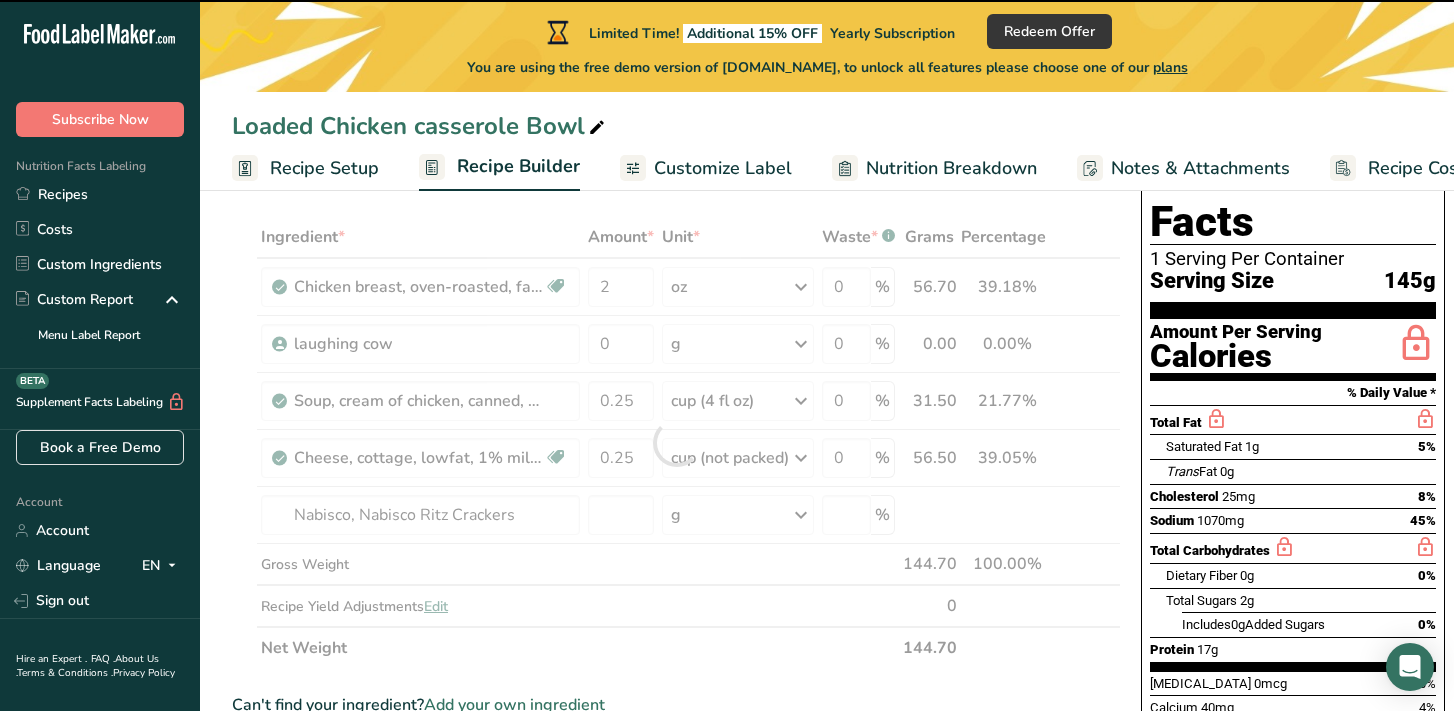 type on "0" 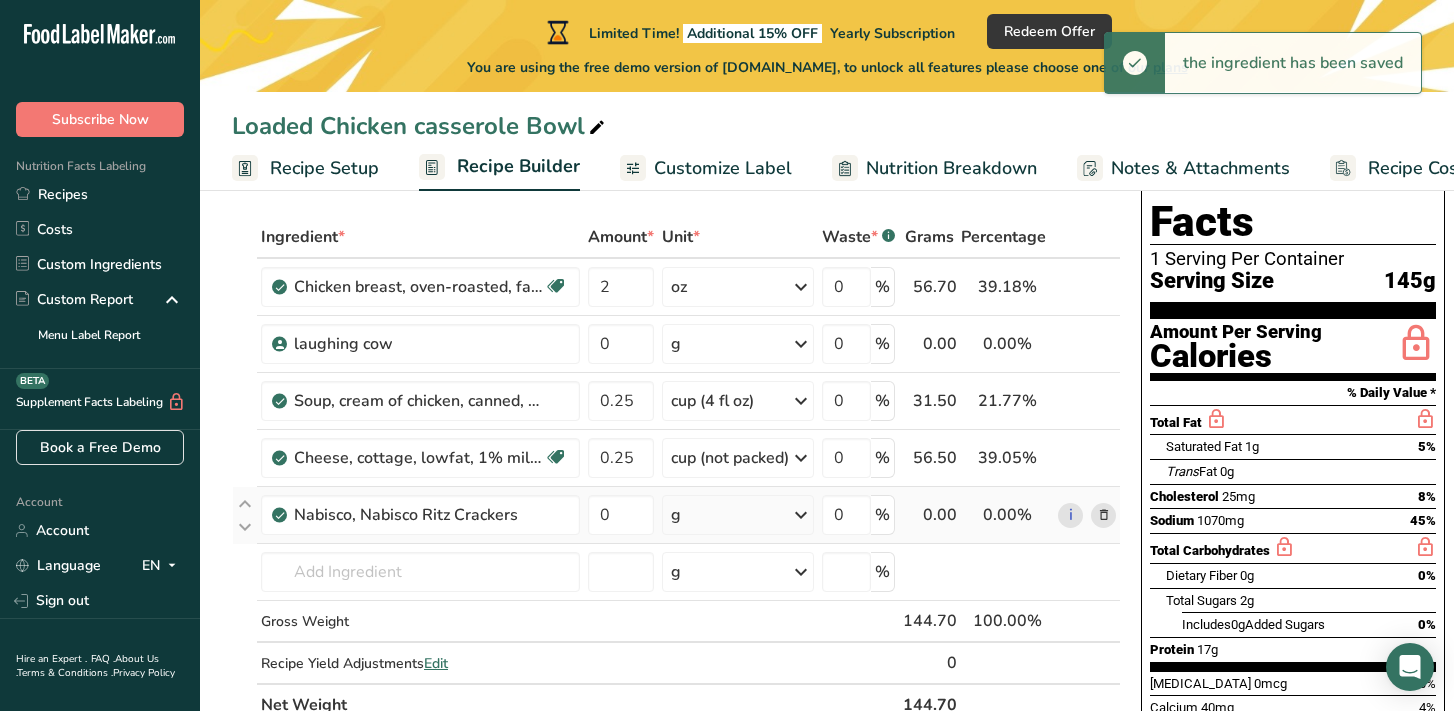 click on "g" at bounding box center [738, 515] 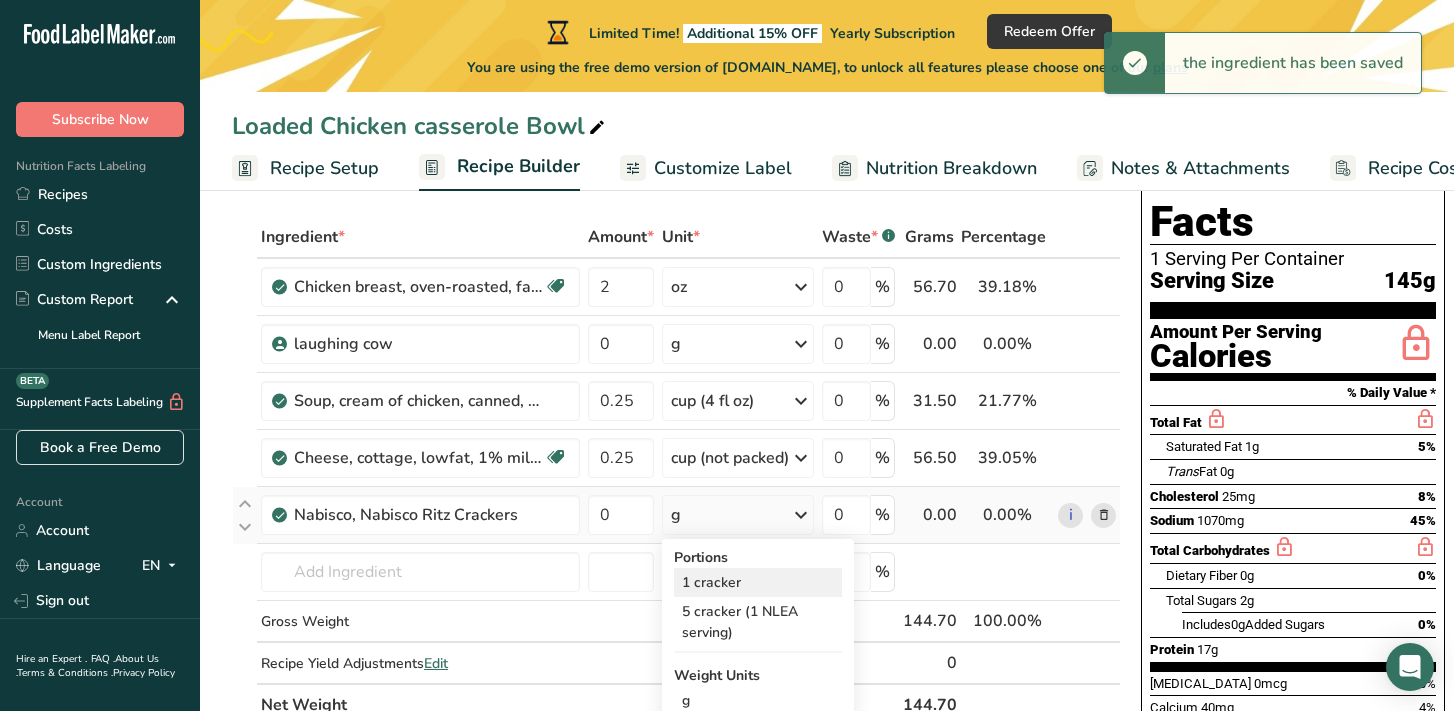 click on "1 cracker" at bounding box center (758, 582) 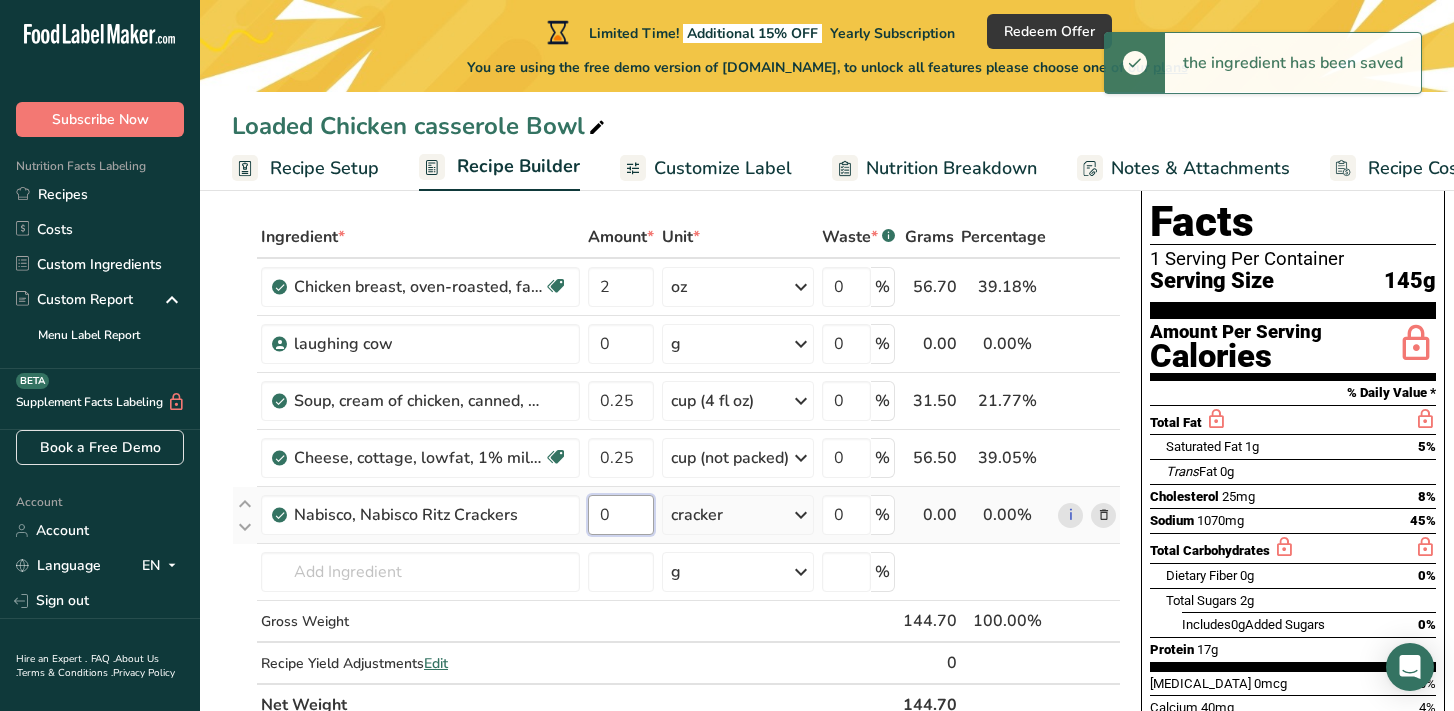 drag, startPoint x: 611, startPoint y: 518, endPoint x: 590, endPoint y: 518, distance: 21 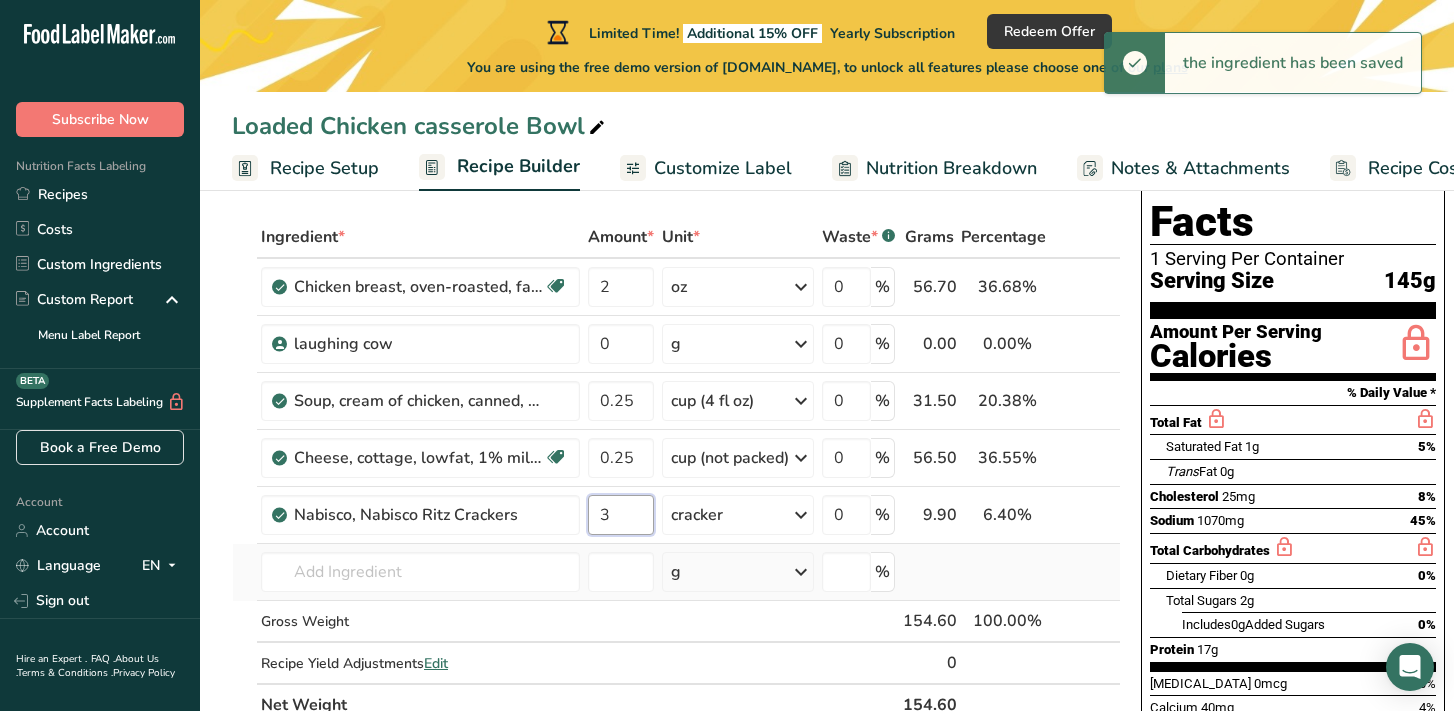 type on "3" 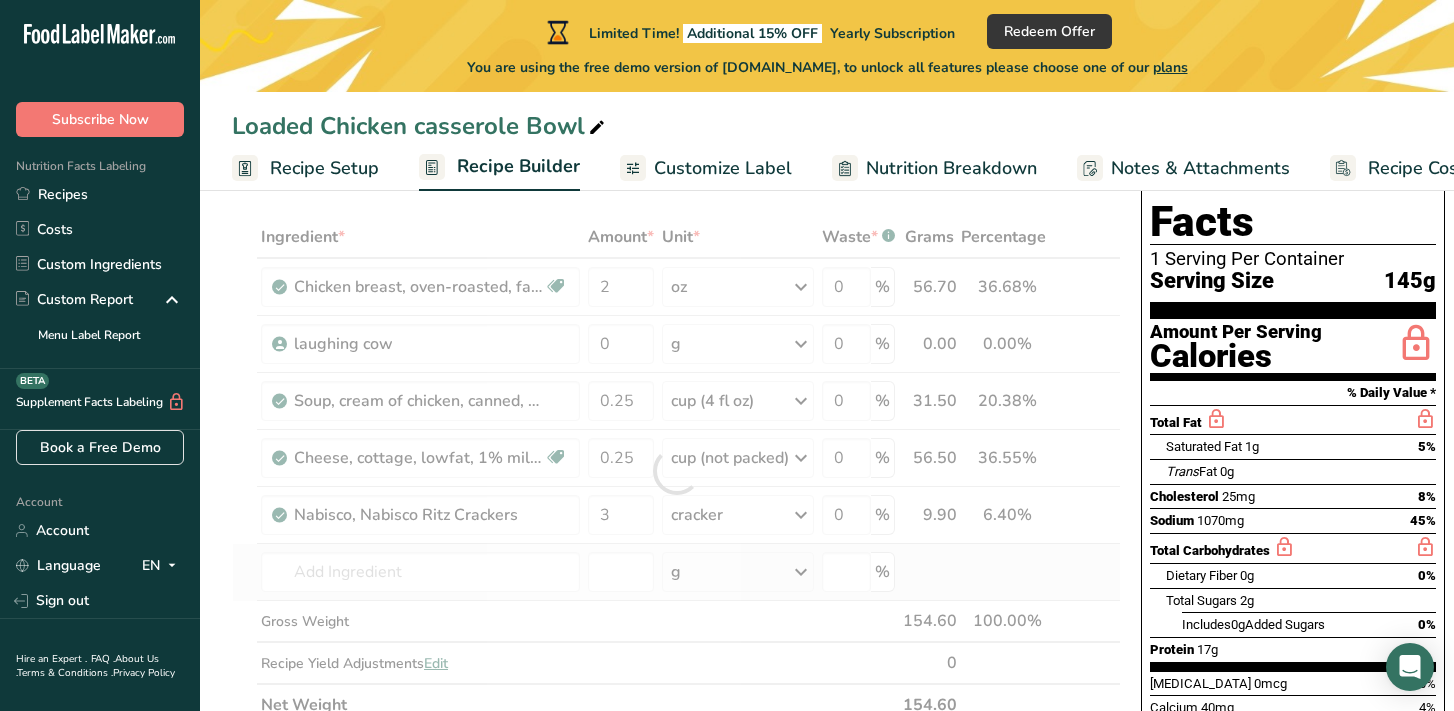 click on "Ingredient *
Amount *
Unit *
Waste *   .a-a{fill:#347362;}.b-a{fill:#fff;}          Grams
Percentage
Chicken breast, oven-roasted, fat-free, sliced
Dairy free
Gluten free
Soy free
2
oz
Portions
1 Chicken Breast 1 oz Portions
Weight Units
g
kg
mg
See more
Volume Units
l
Volume units require a density conversion. If you know your ingredient's density enter it below. Otherwise, click on "RIA" our AI Regulatory bot - she will be able to help you
lb/ft3
g/cm3
Confirm
mL
lb/ft3
fl oz" at bounding box center [676, 471] 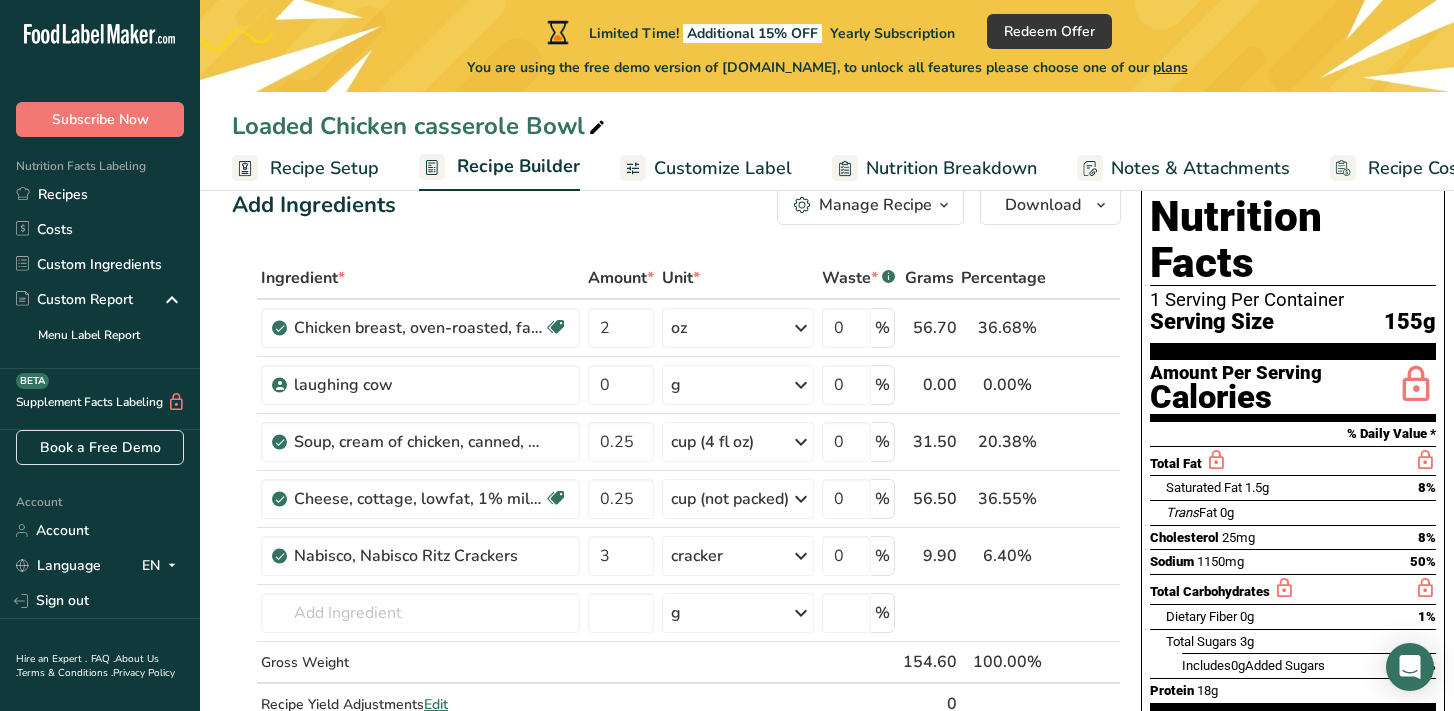 scroll, scrollTop: 48, scrollLeft: 0, axis: vertical 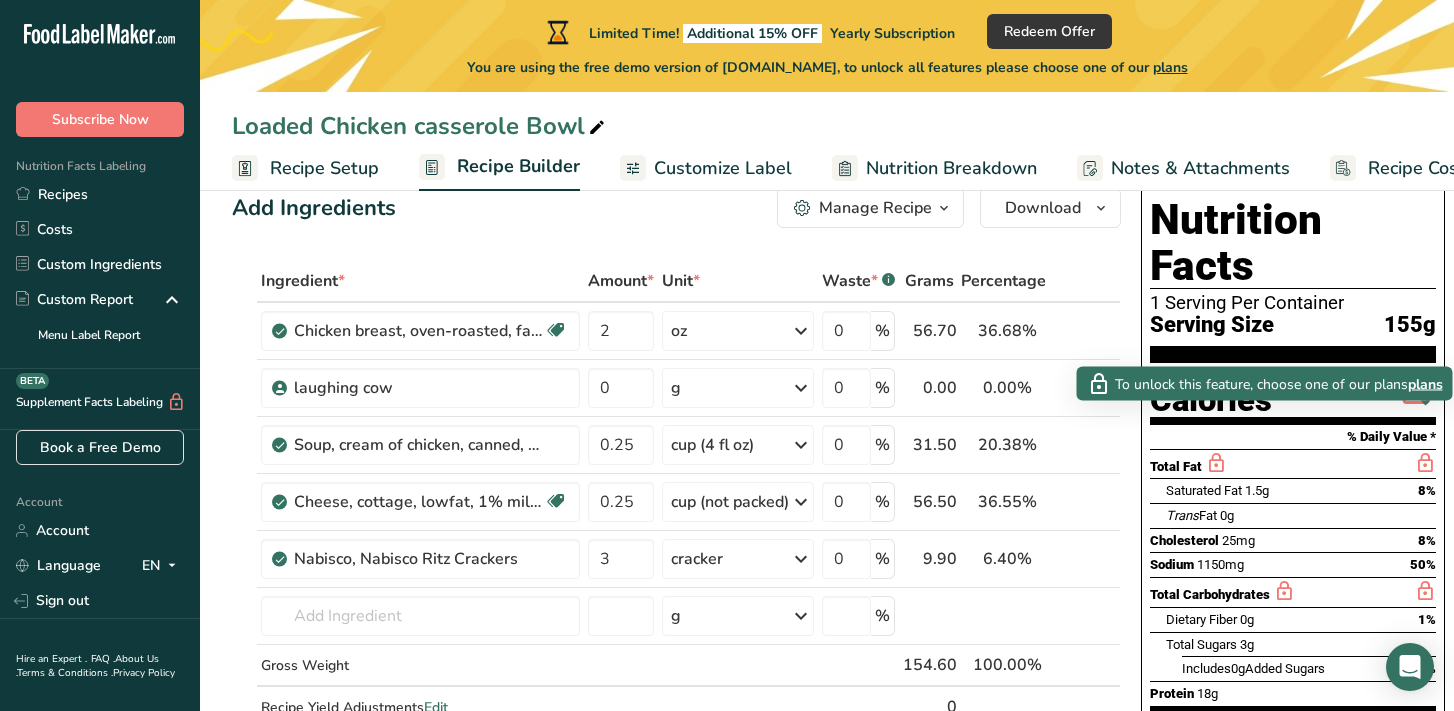 click on "plans" at bounding box center [1425, 383] 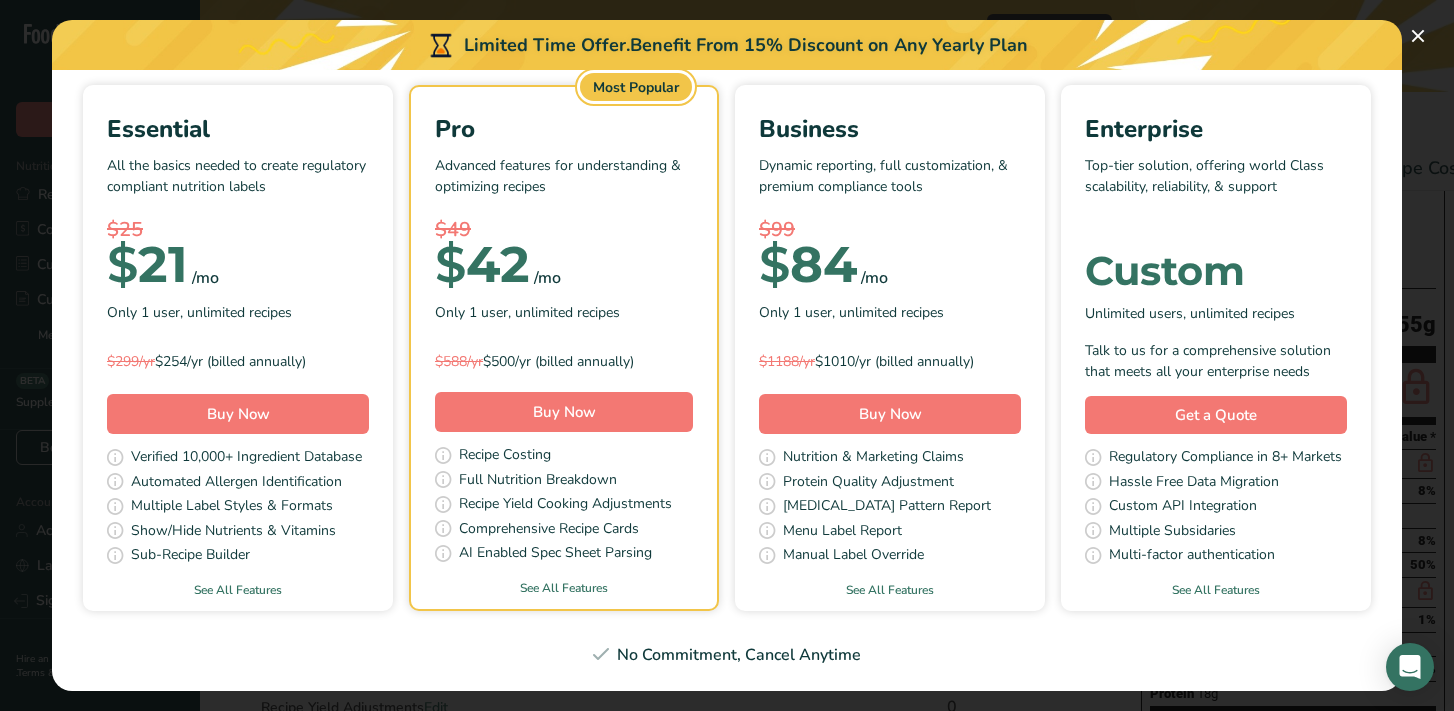scroll, scrollTop: 0, scrollLeft: 0, axis: both 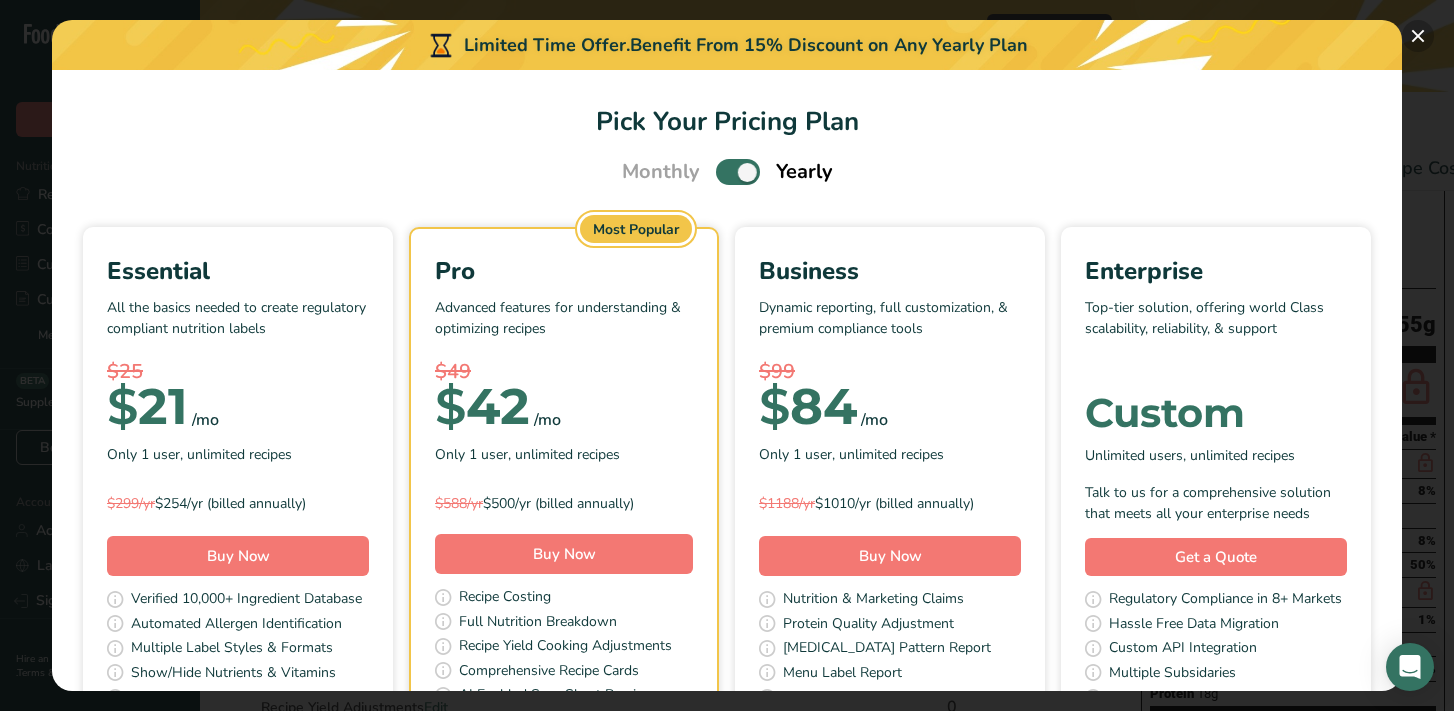 click at bounding box center (1418, 36) 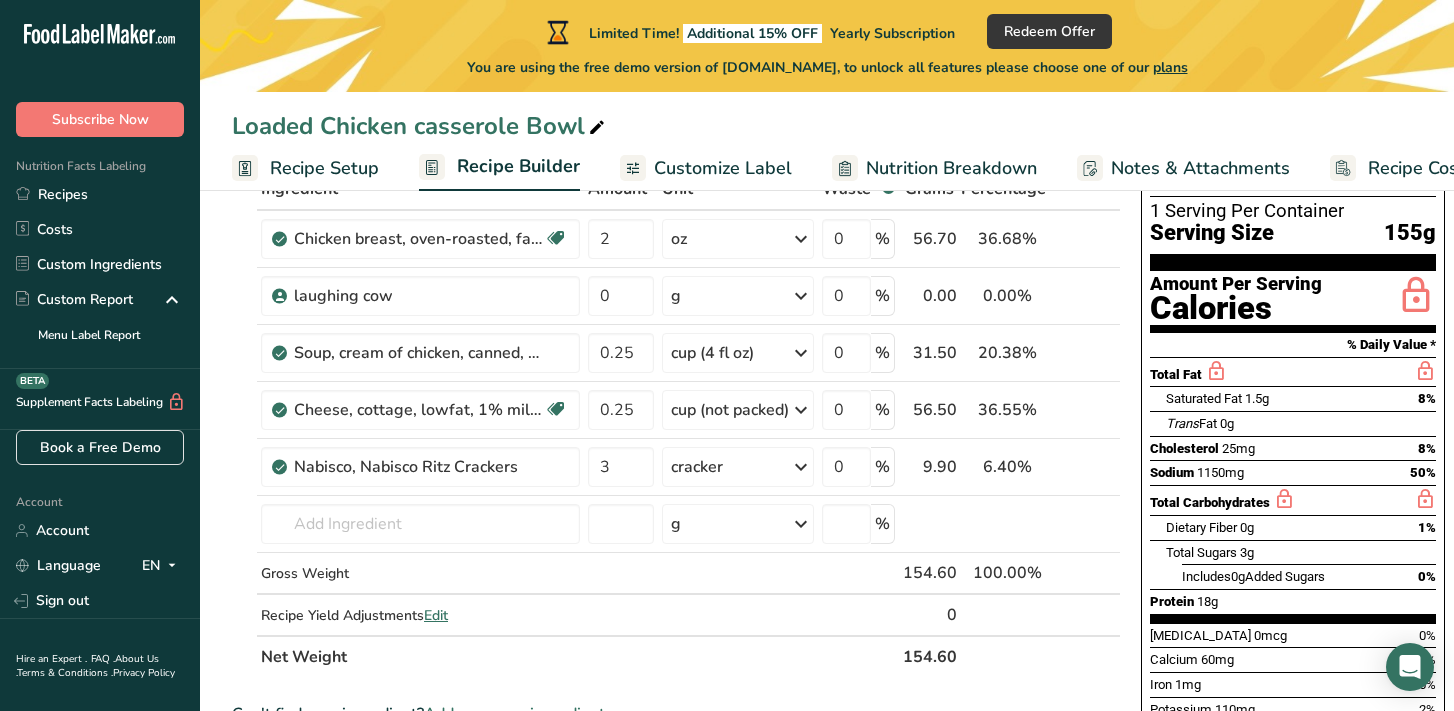scroll, scrollTop: 149, scrollLeft: 0, axis: vertical 